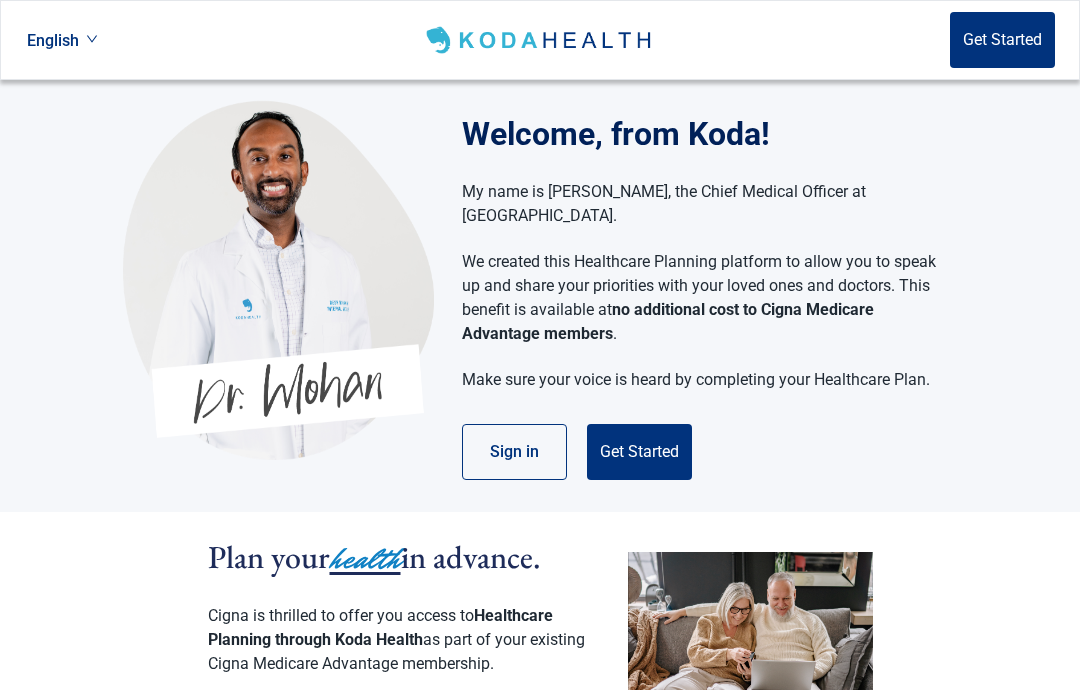 scroll, scrollTop: 0, scrollLeft: 0, axis: both 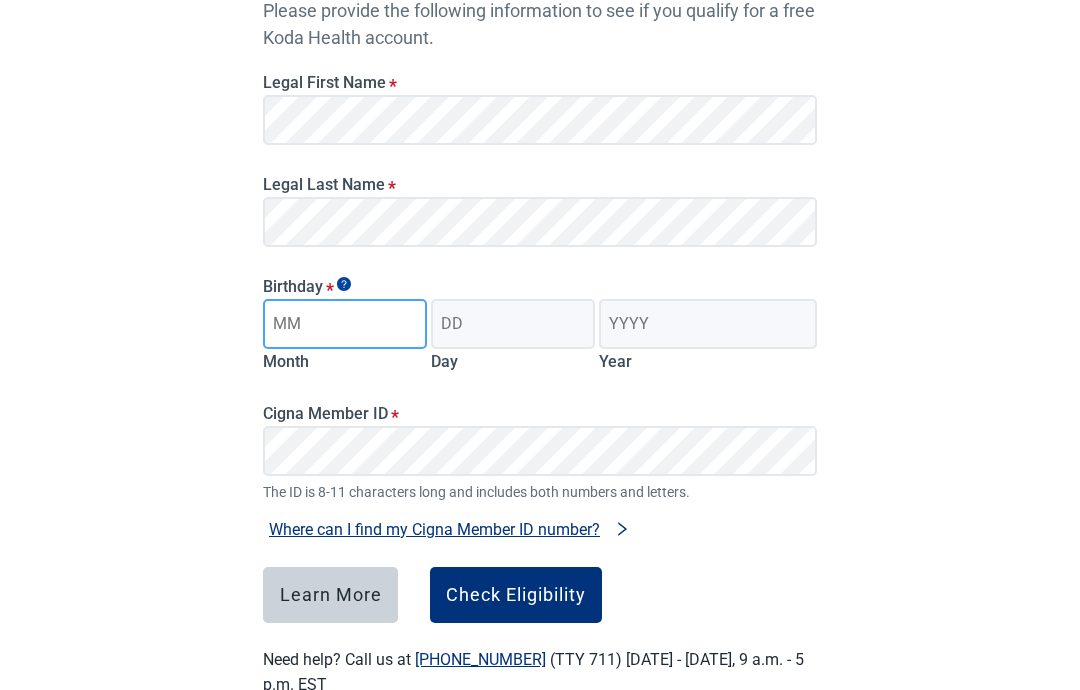 click on "Birthday *" at bounding box center [345, 324] 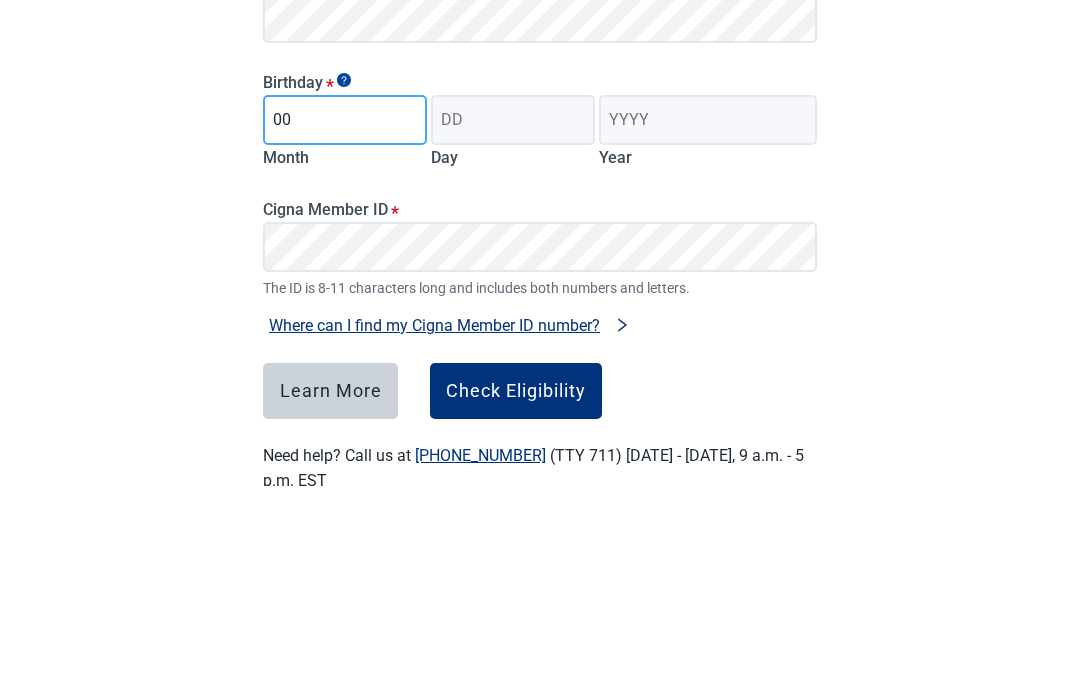 type on "07" 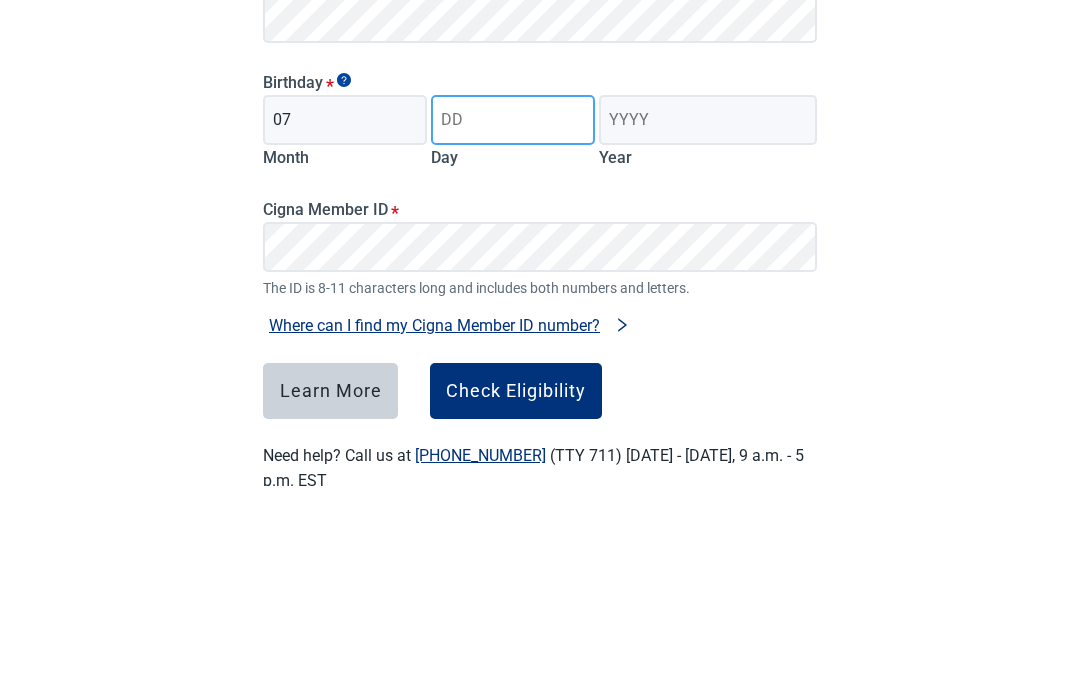 click on "Day" at bounding box center [513, 324] 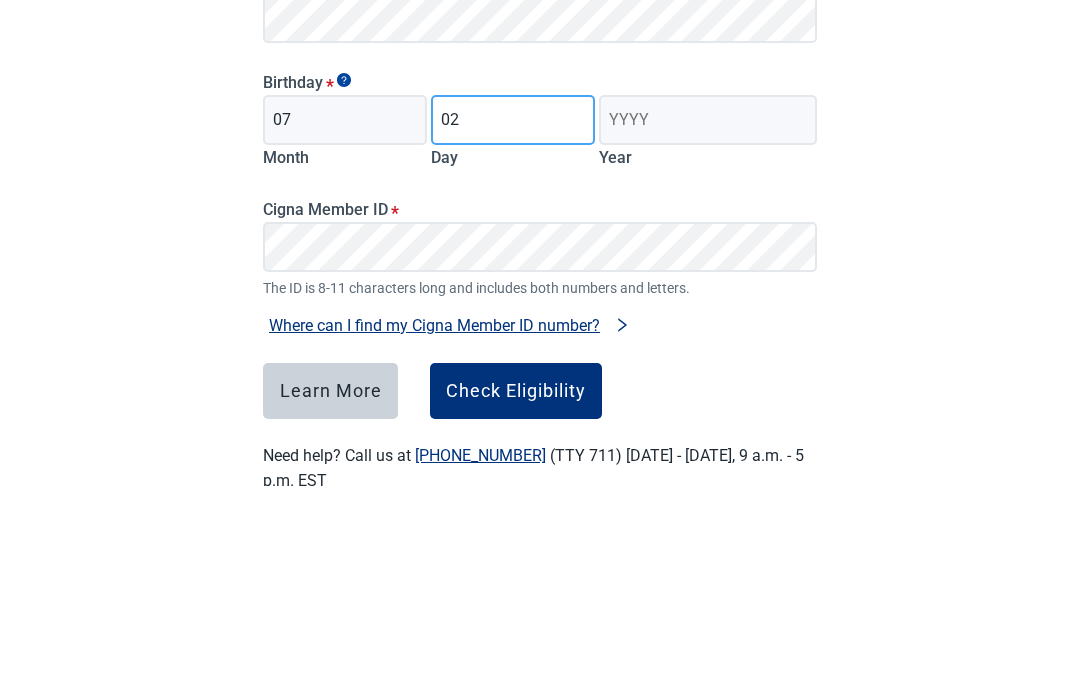 type on "27" 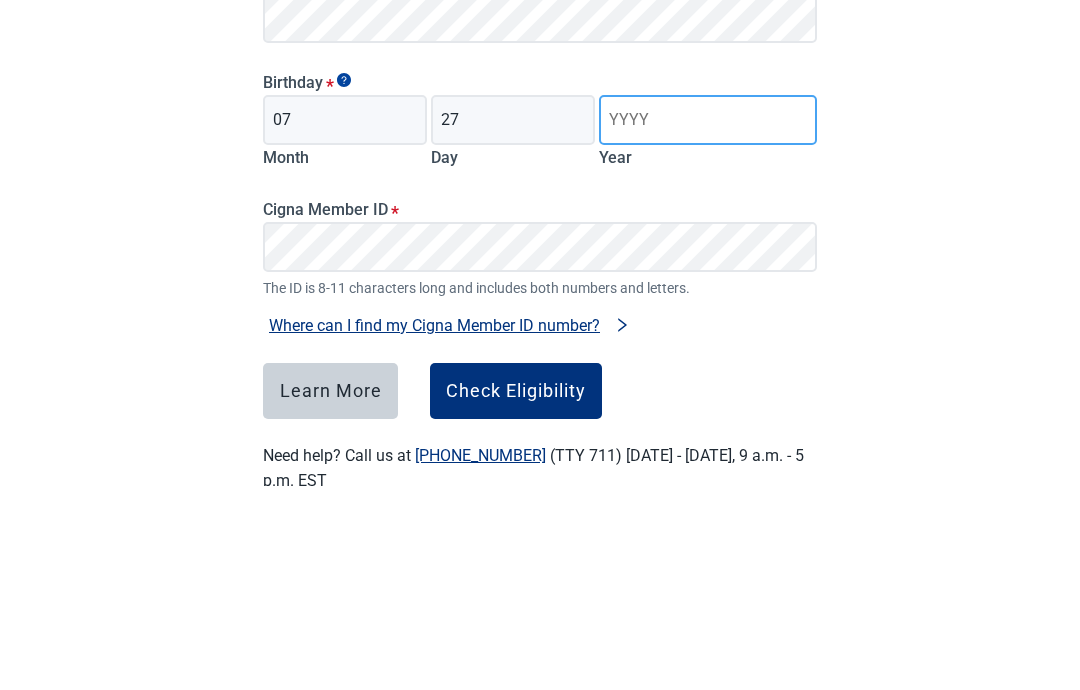 click on "Year" at bounding box center [708, 324] 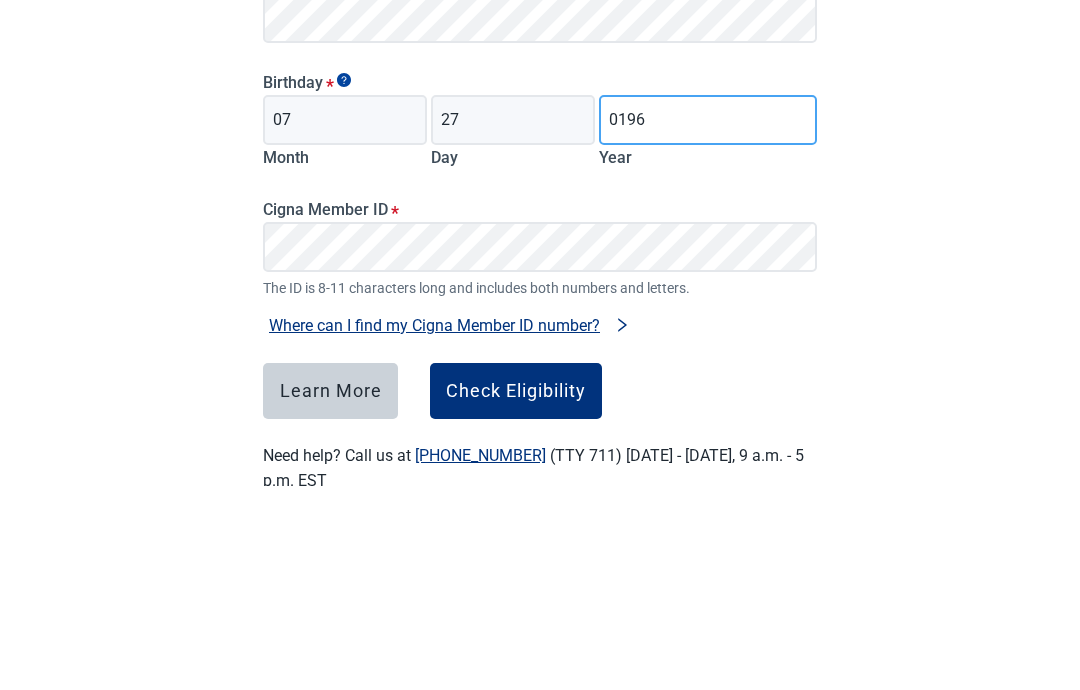 type on "1960" 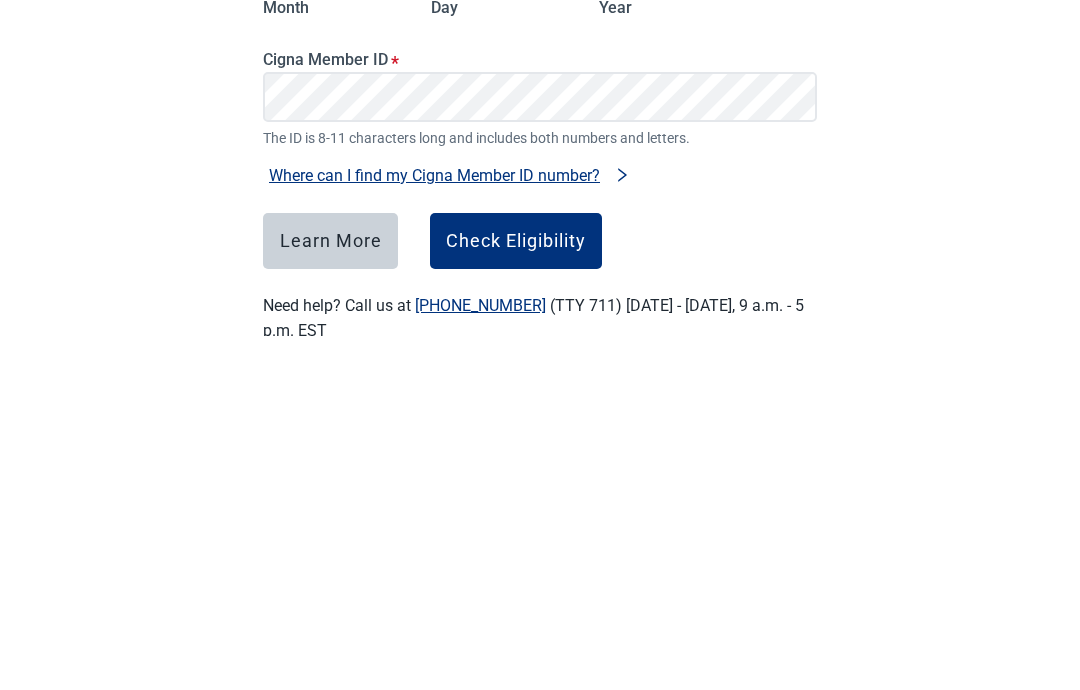 scroll, scrollTop: 312, scrollLeft: 0, axis: vertical 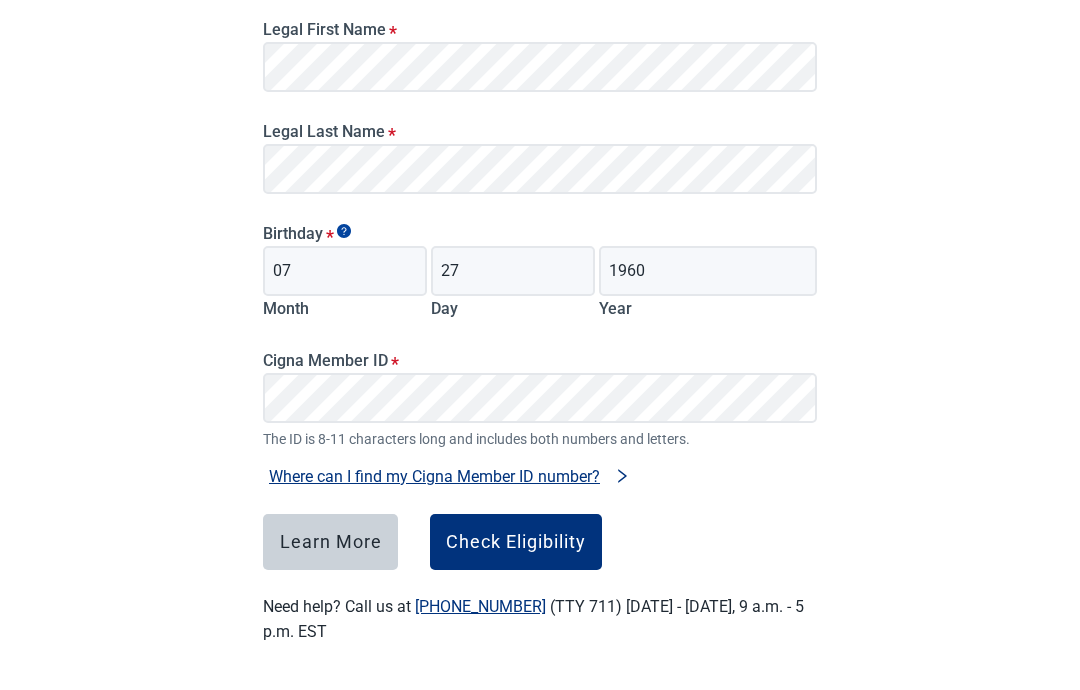 click on "Check Eligibility" at bounding box center (516, 542) 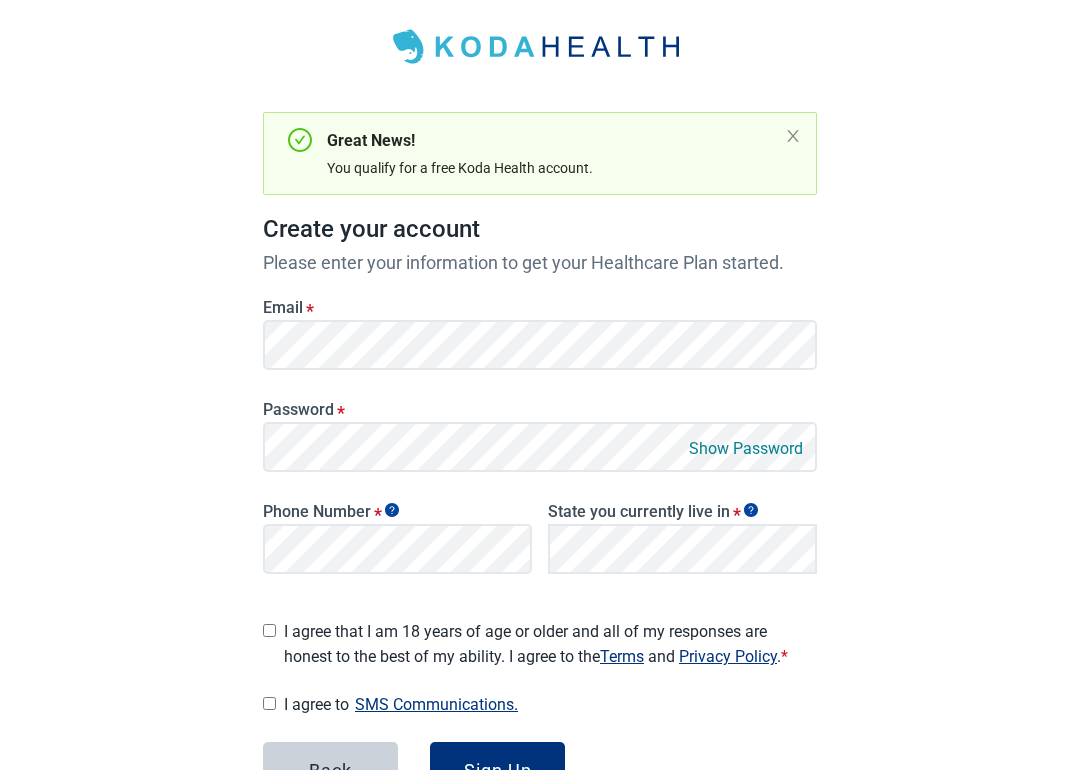 scroll, scrollTop: 120, scrollLeft: 0, axis: vertical 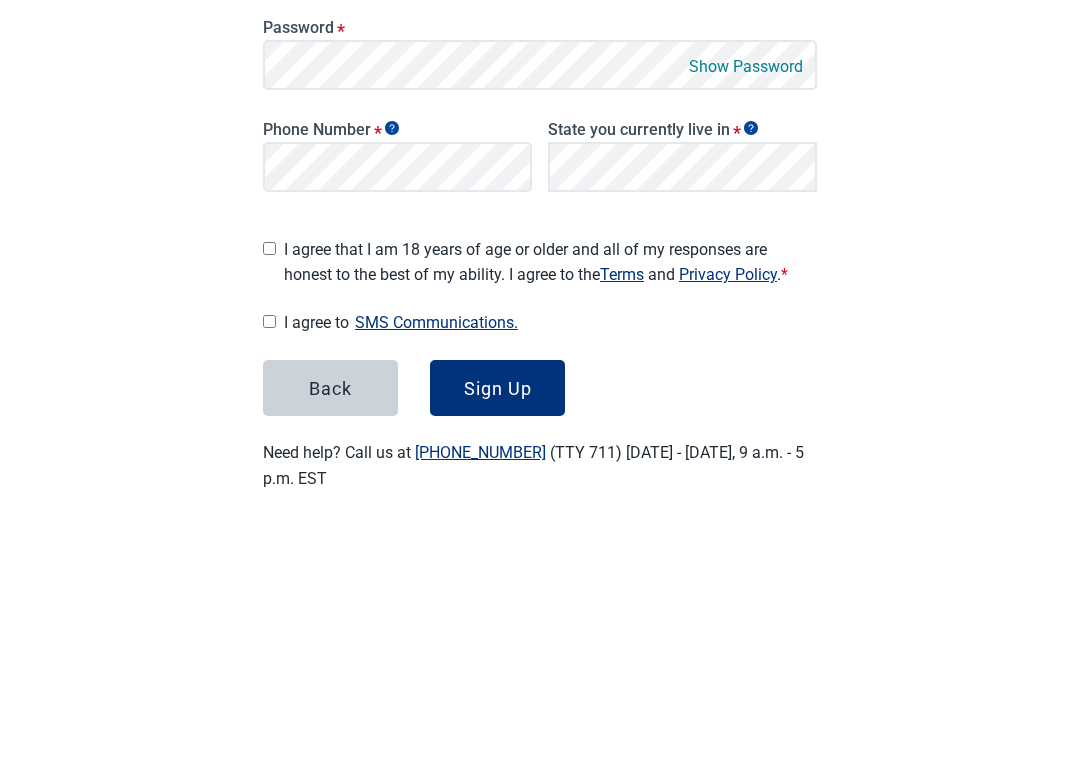 click on "Show   Password" at bounding box center (746, 308) 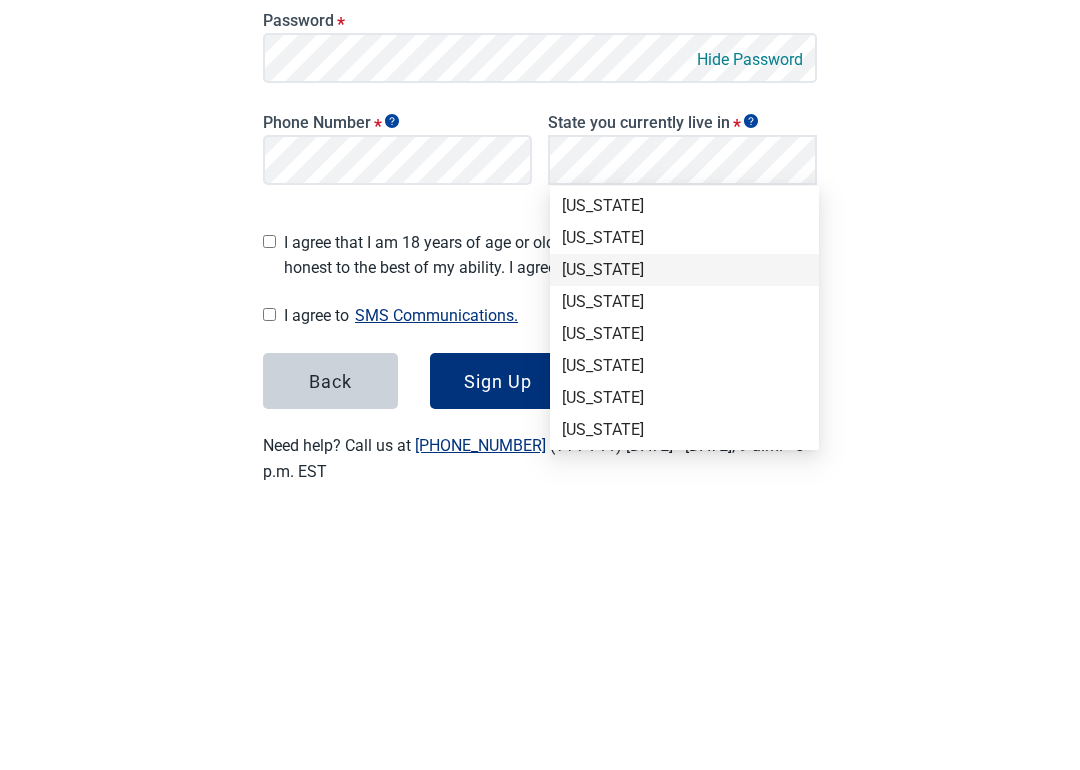 click on "[US_STATE]" at bounding box center (684, 519) 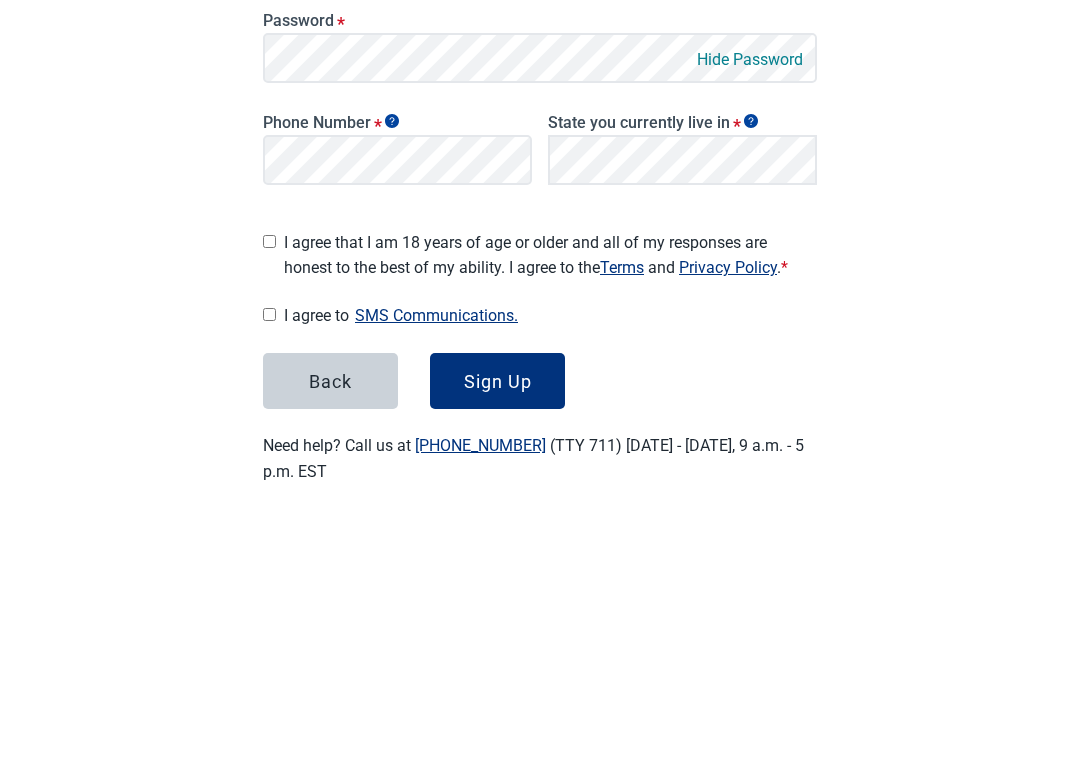 click on "I agree that I am 18 years of age or older and all of my responses are honest to the best of my ability. I agree to the  Terms   and   Privacy Policy . *" at bounding box center [269, 490] 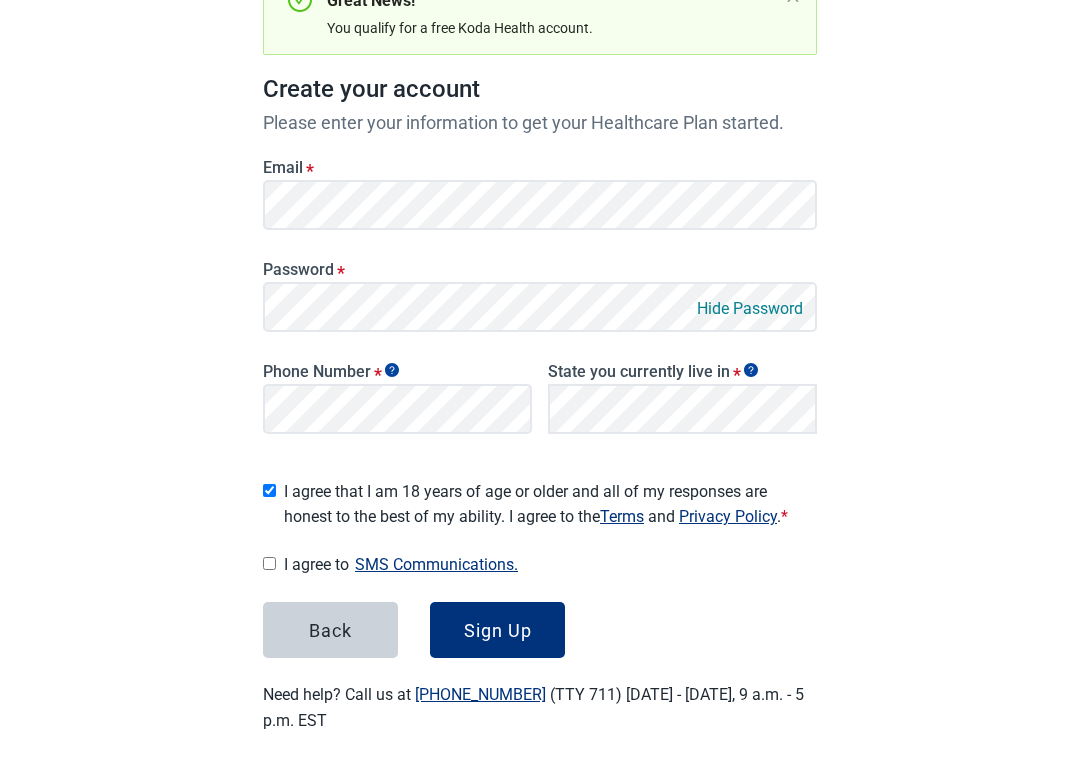click on "I agree to SMS Communications." at bounding box center (269, 563) 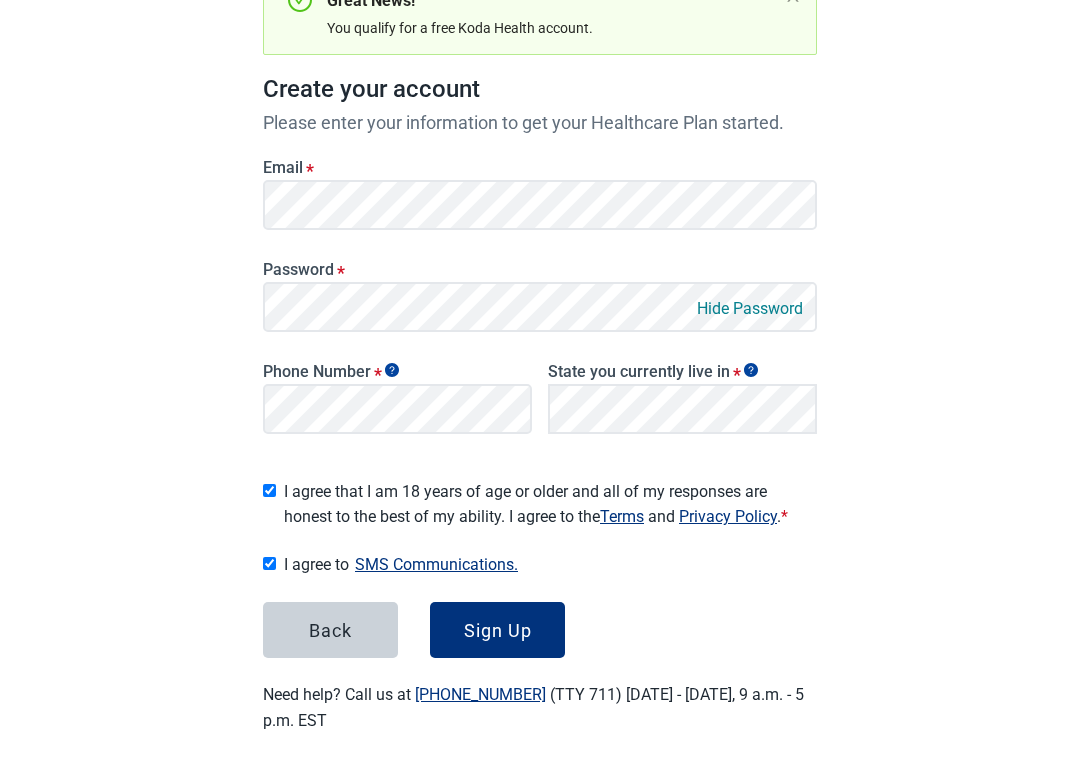 click on "Sign Up" at bounding box center [498, 630] 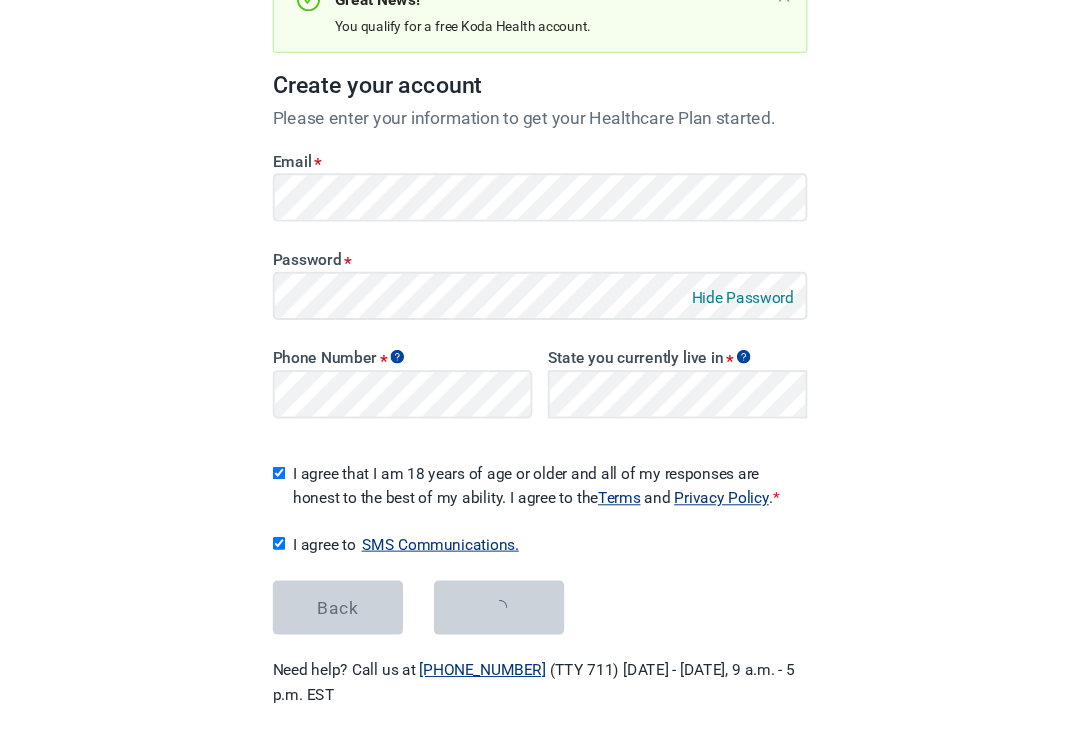 scroll, scrollTop: 0, scrollLeft: 0, axis: both 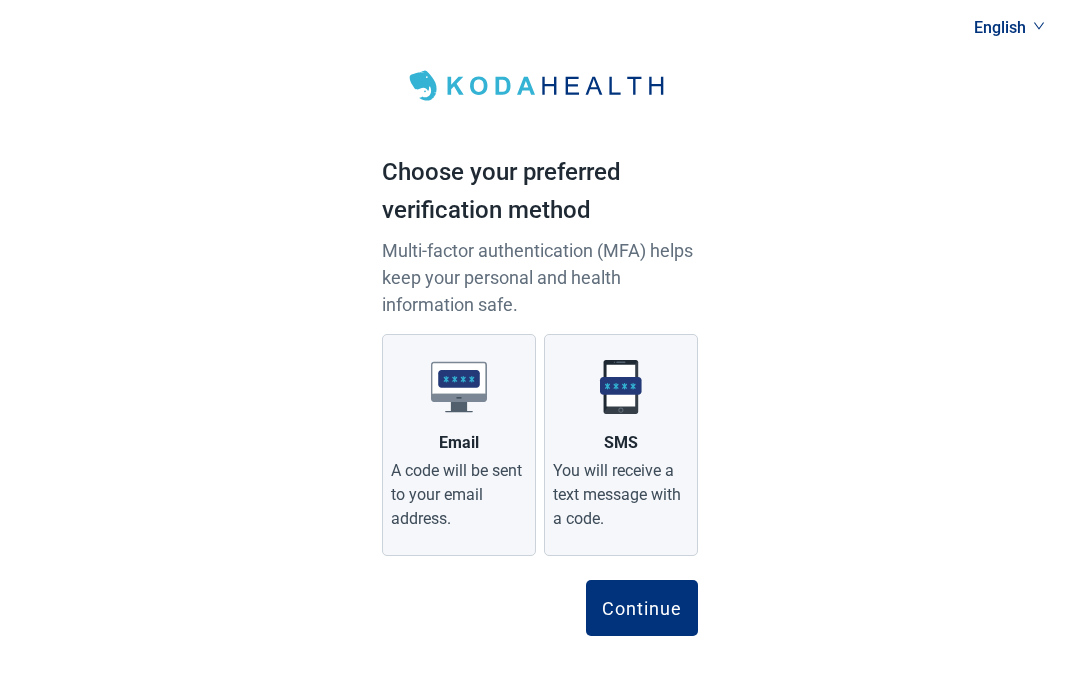 click on "SMS" at bounding box center [621, 443] 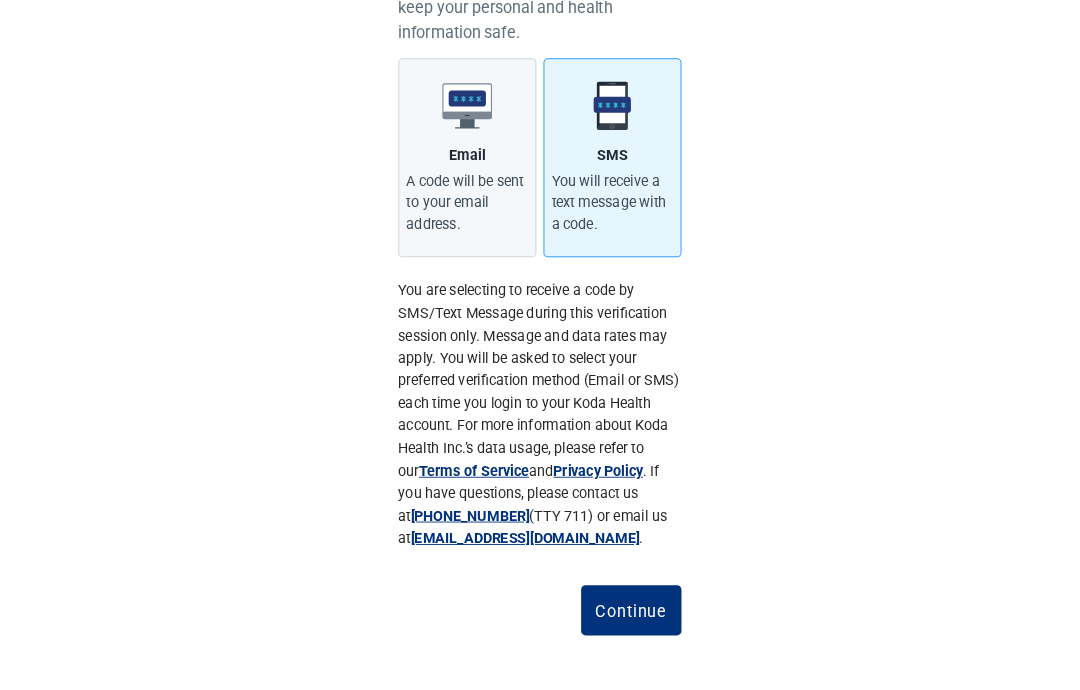 scroll, scrollTop: 349, scrollLeft: 0, axis: vertical 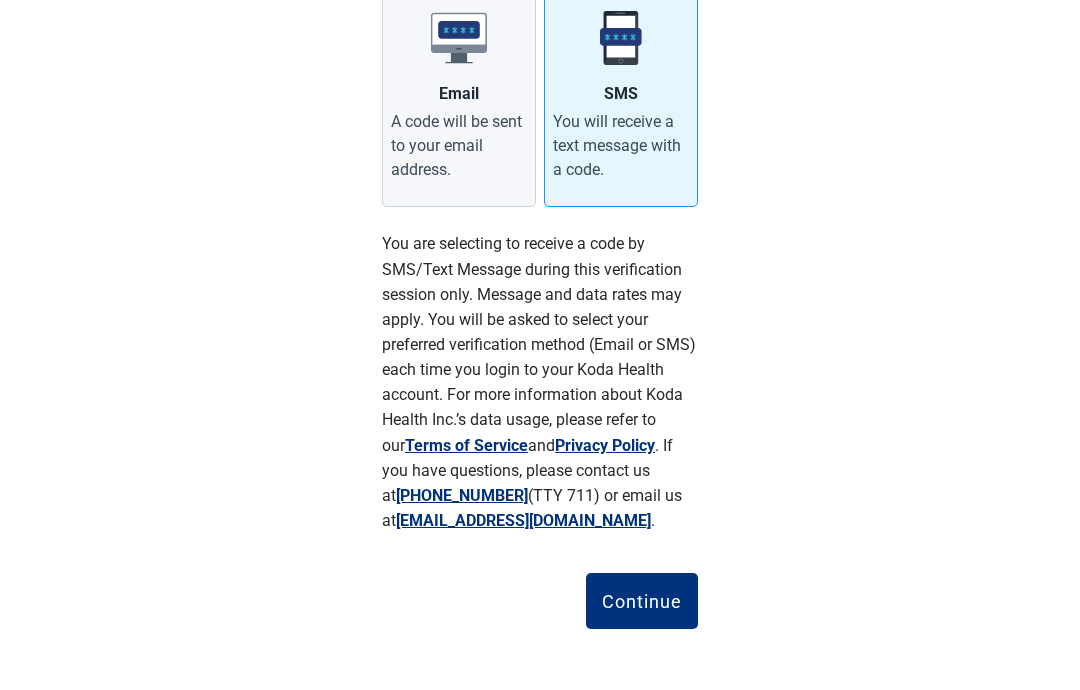click on "Continue" at bounding box center [642, 601] 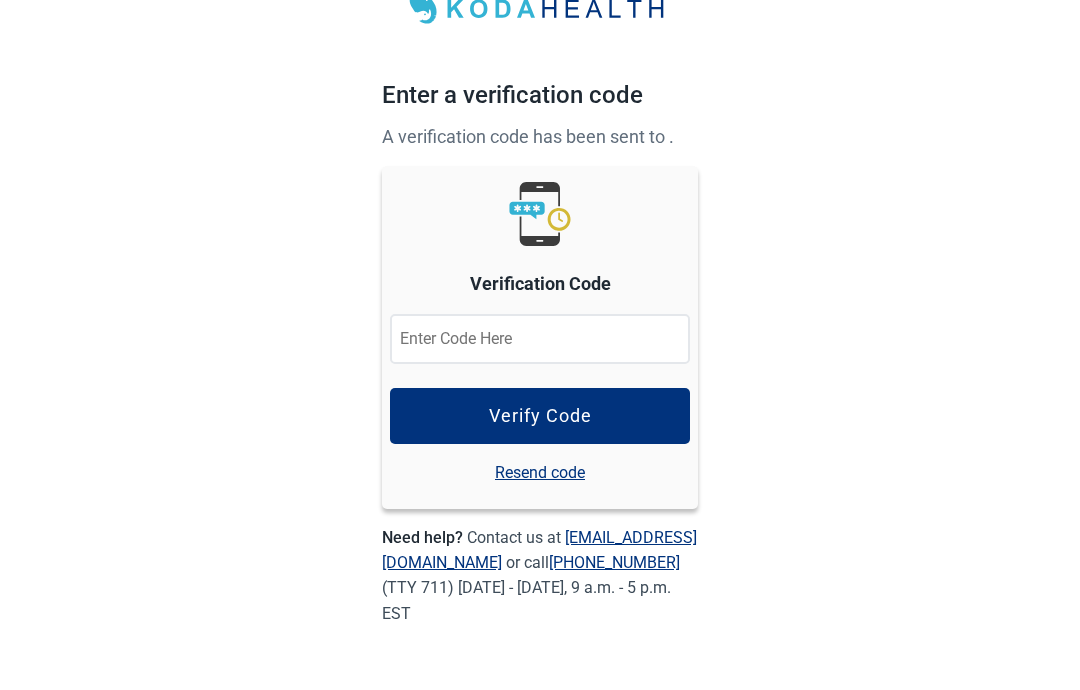scroll, scrollTop: 75, scrollLeft: 0, axis: vertical 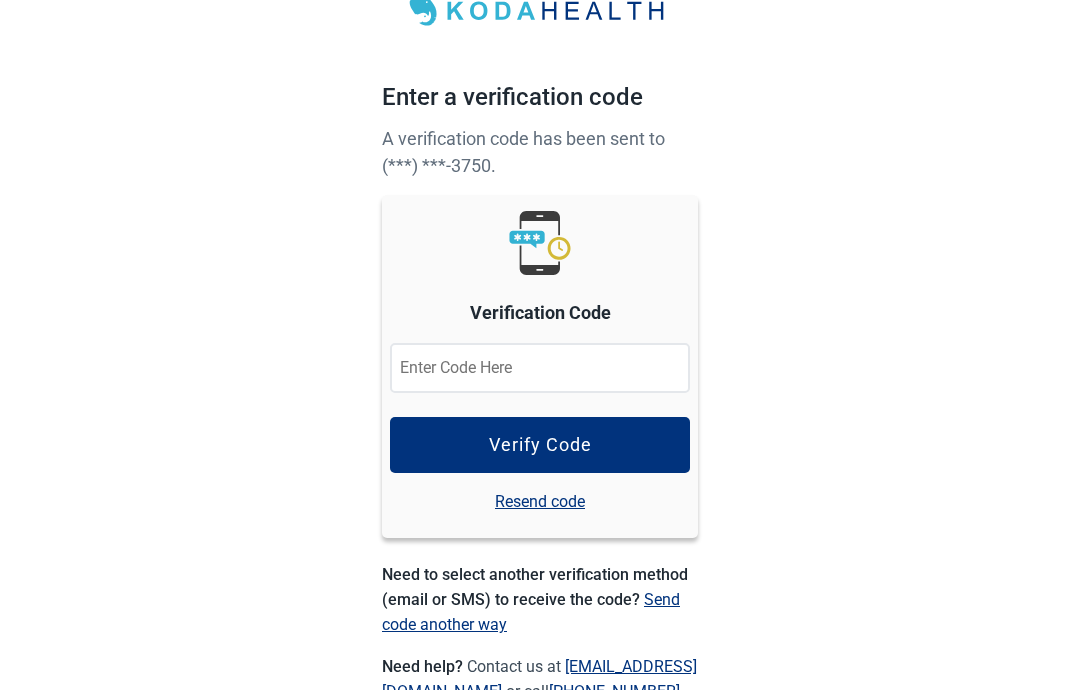 click at bounding box center [540, 368] 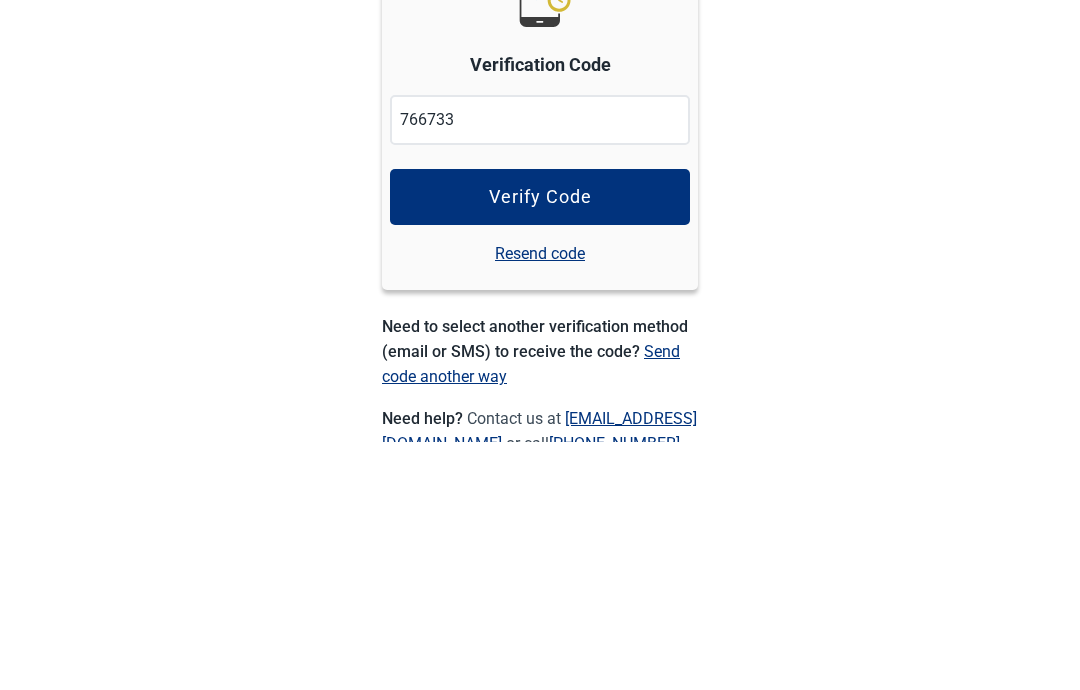 type on "766733" 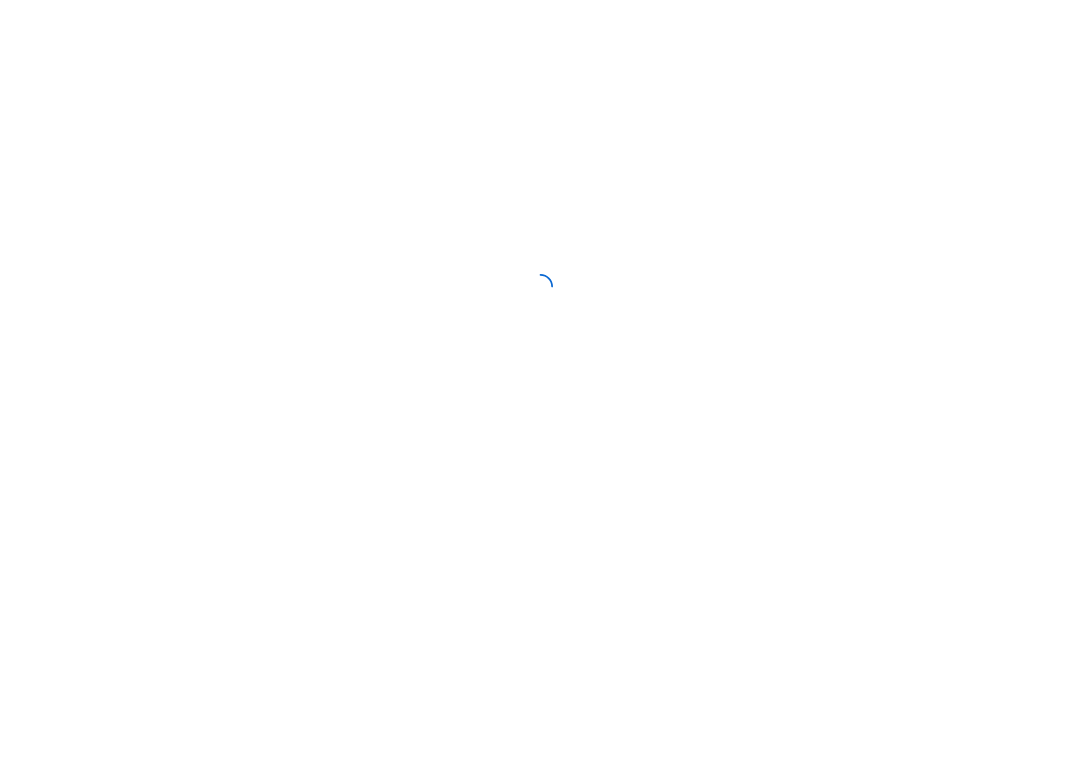 scroll, scrollTop: 0, scrollLeft: 0, axis: both 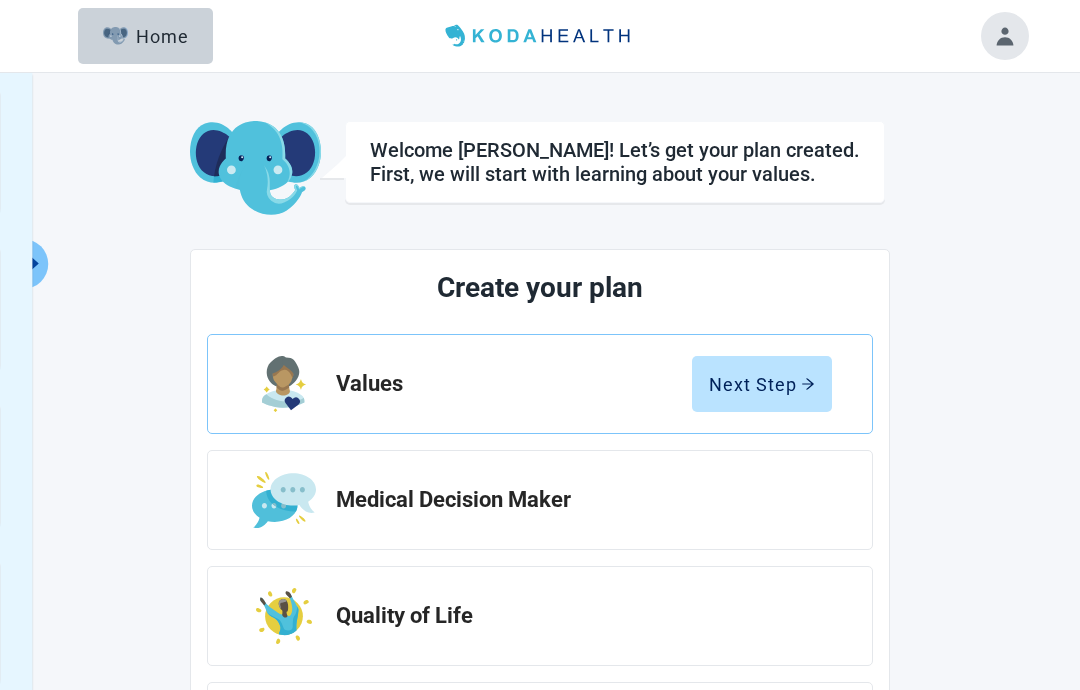 click on "Next Step" at bounding box center [762, 384] 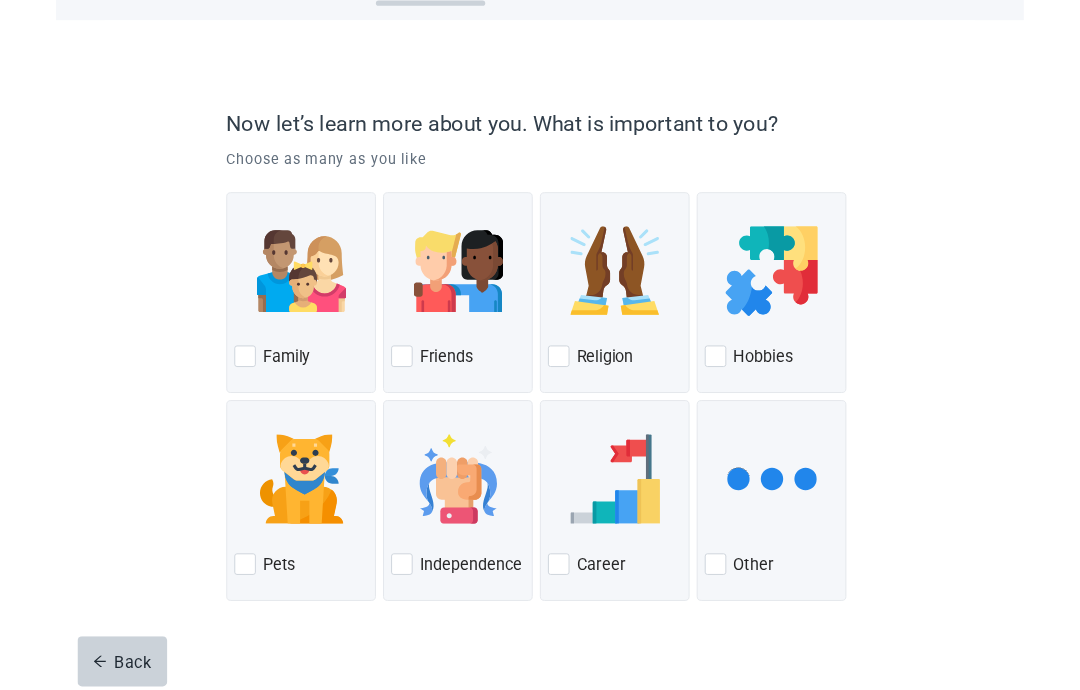 scroll, scrollTop: 160, scrollLeft: 0, axis: vertical 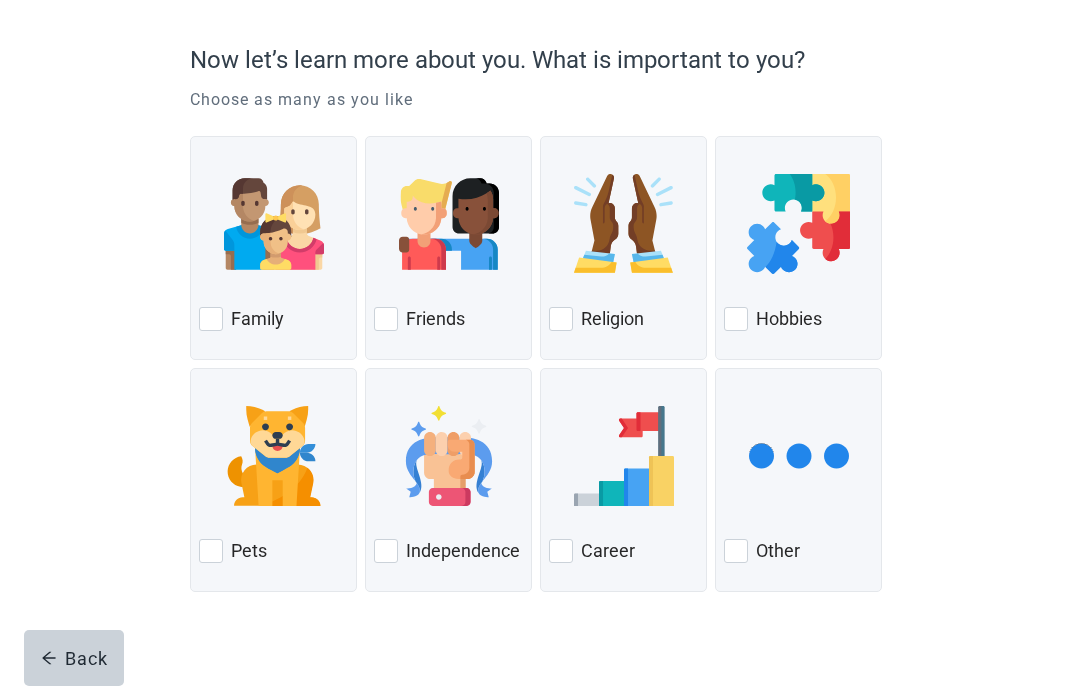 click at bounding box center (561, 319) 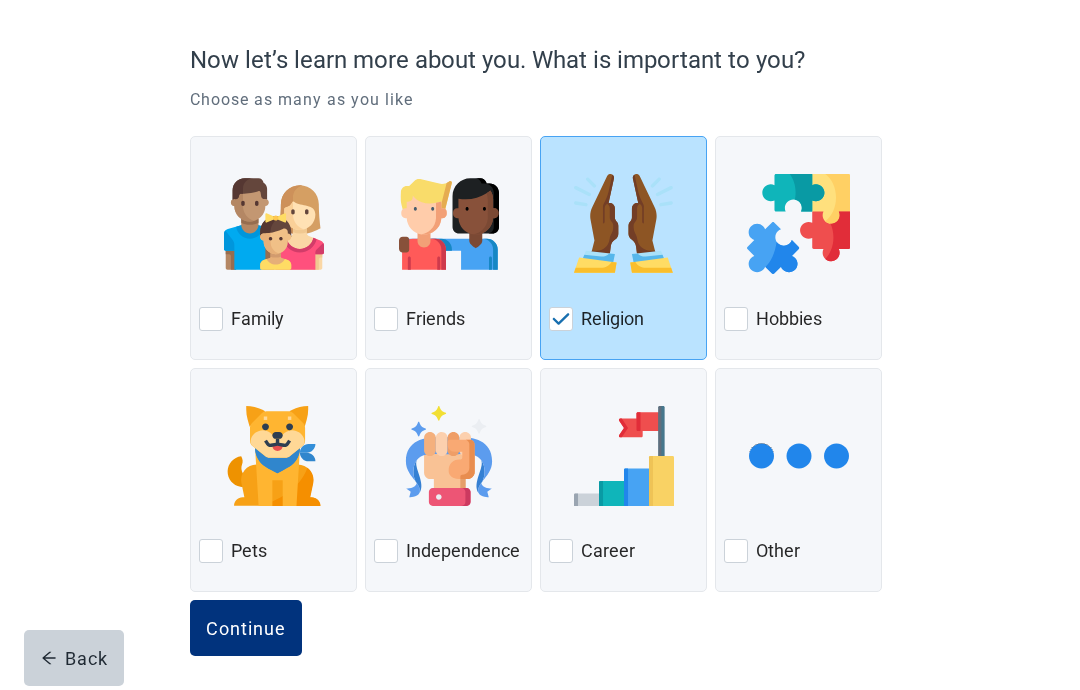 click at bounding box center [211, 551] 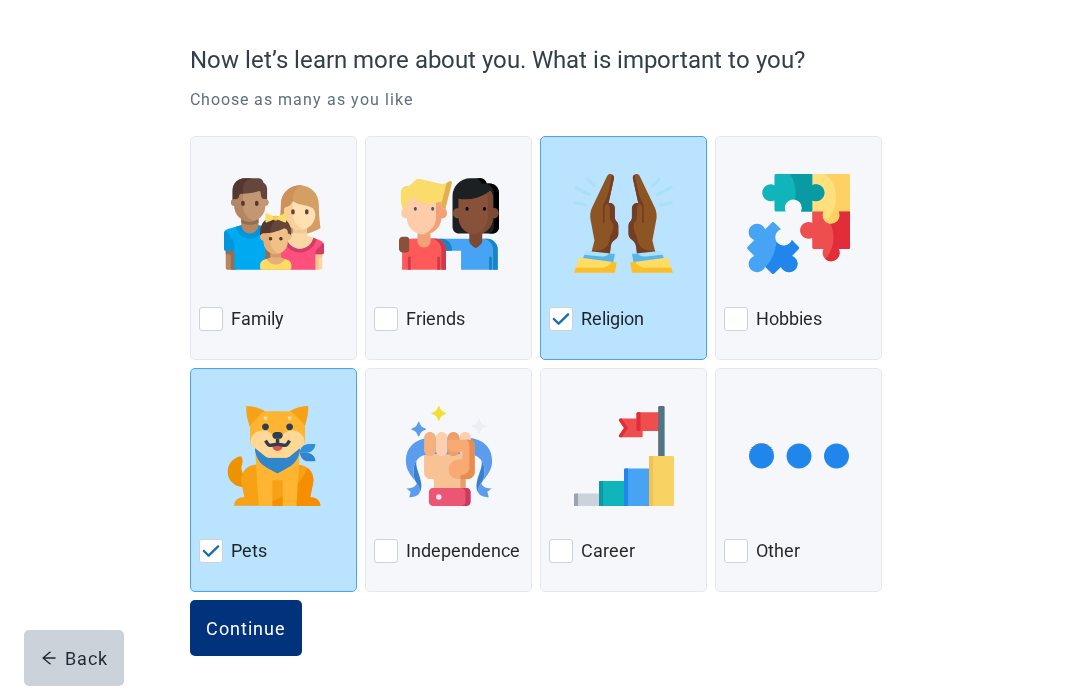 click at bounding box center (211, 319) 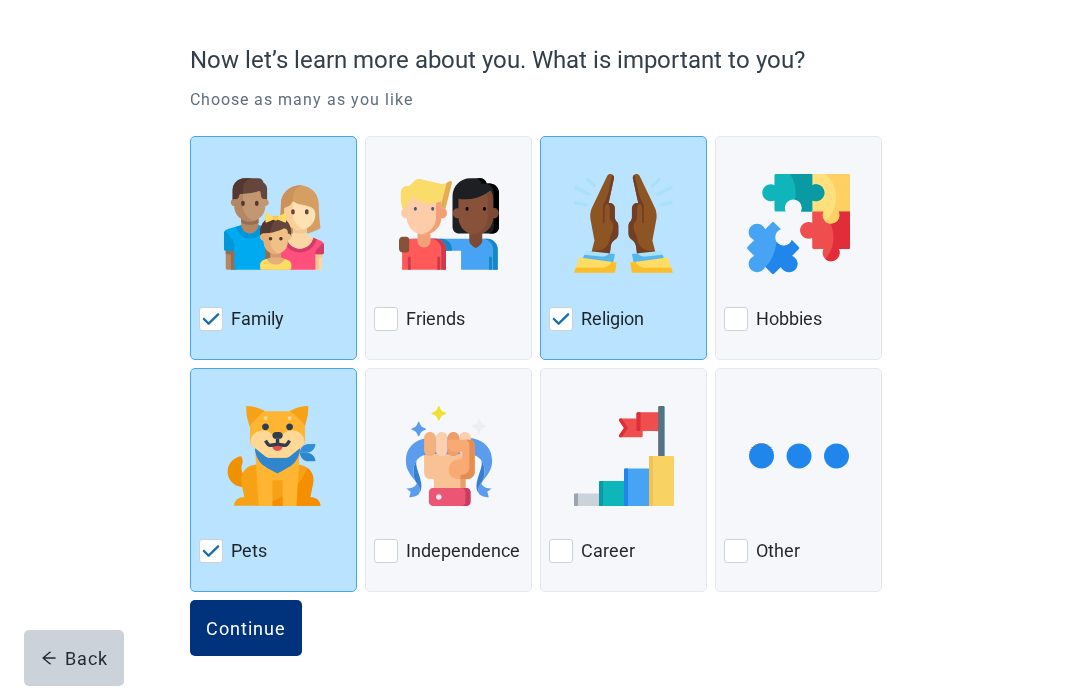 click at bounding box center [386, 319] 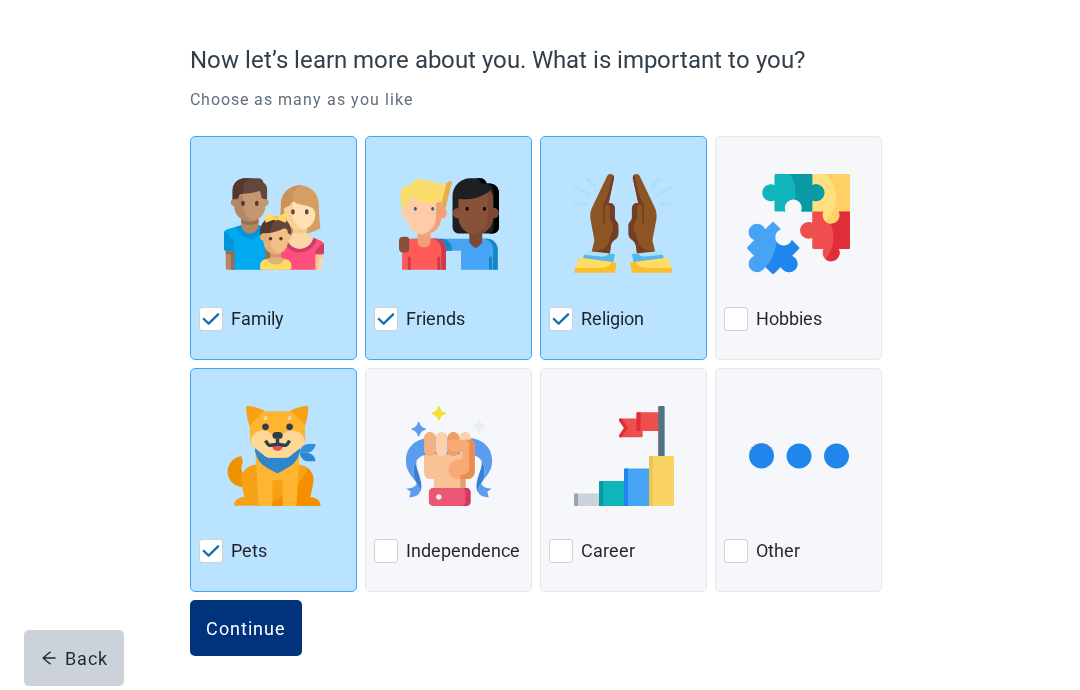 click on "Independence" at bounding box center (448, 551) 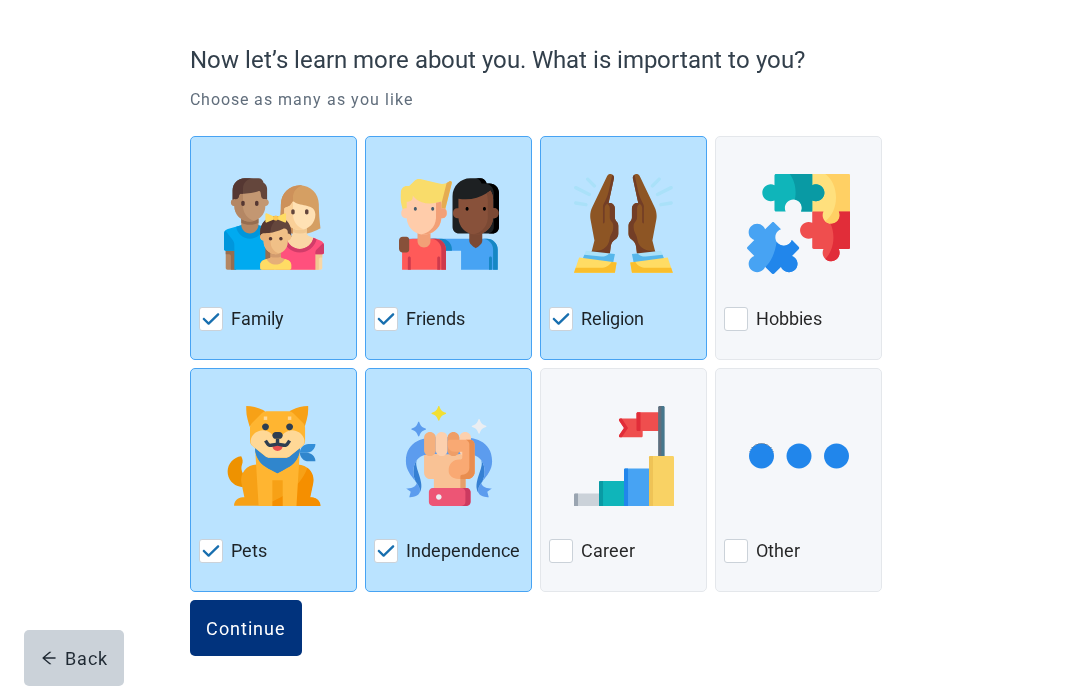click on "Continue" at bounding box center (246, 628) 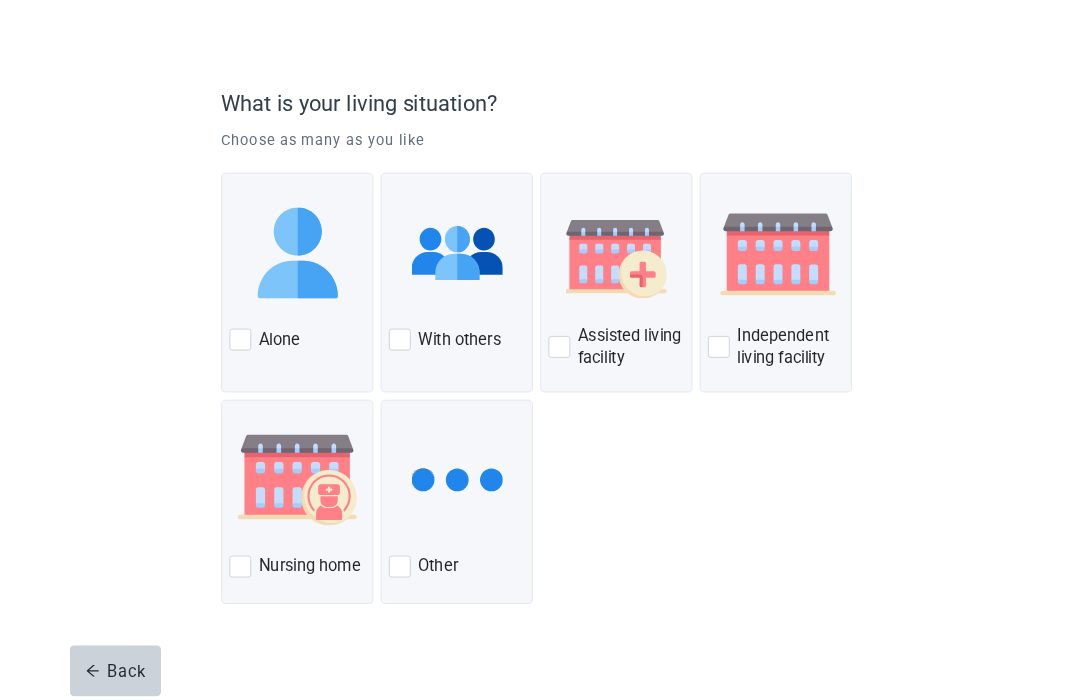 scroll, scrollTop: 108, scrollLeft: 0, axis: vertical 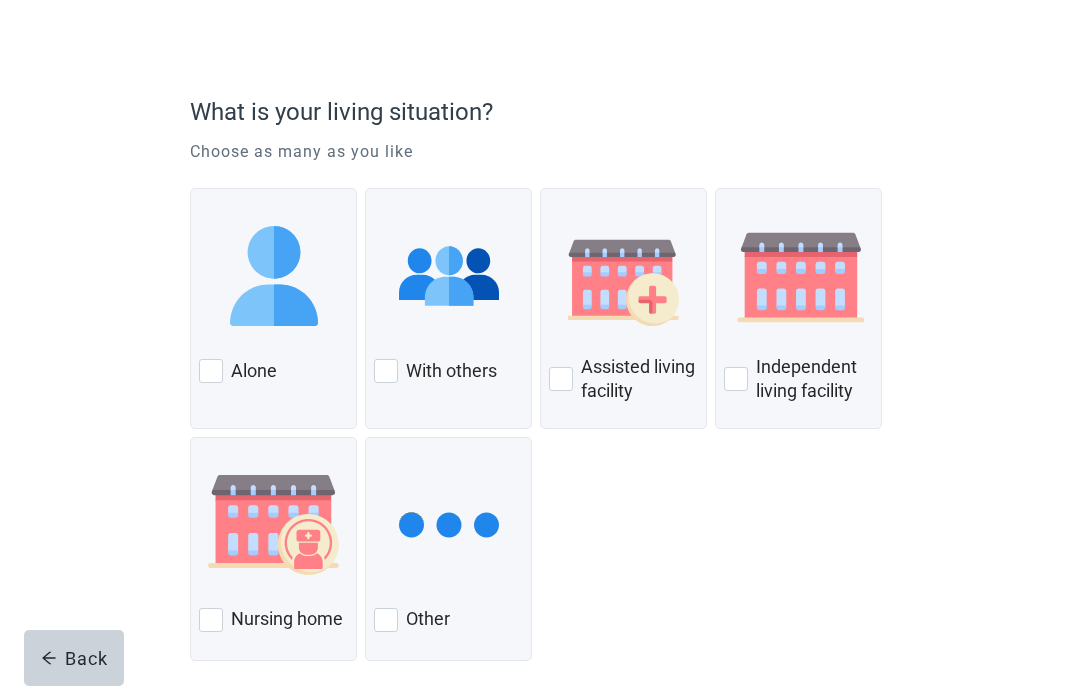 click at bounding box center [211, 371] 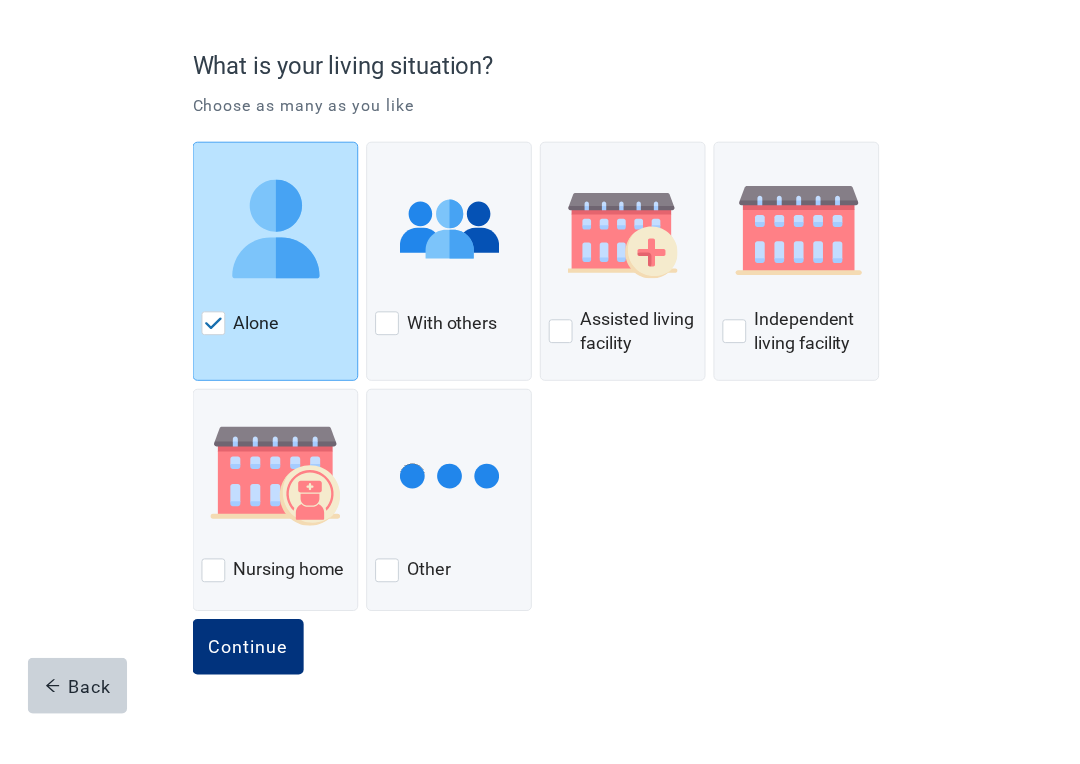scroll, scrollTop: 112, scrollLeft: 0, axis: vertical 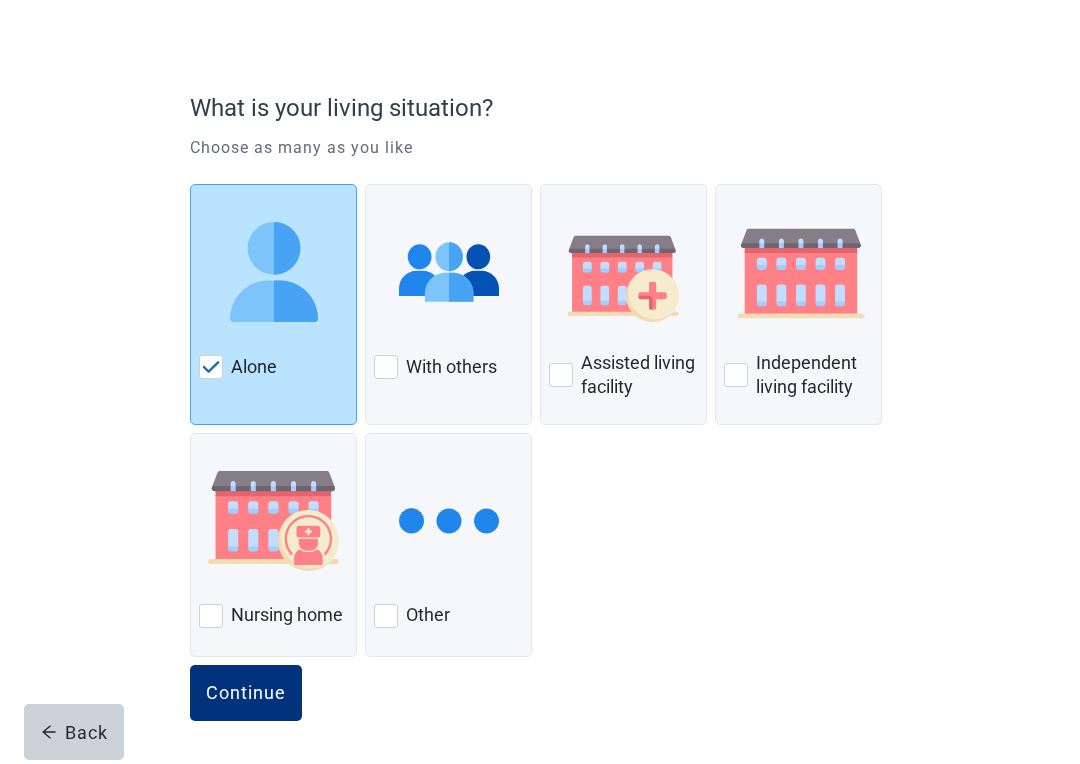 click on "Continue" at bounding box center [246, 693] 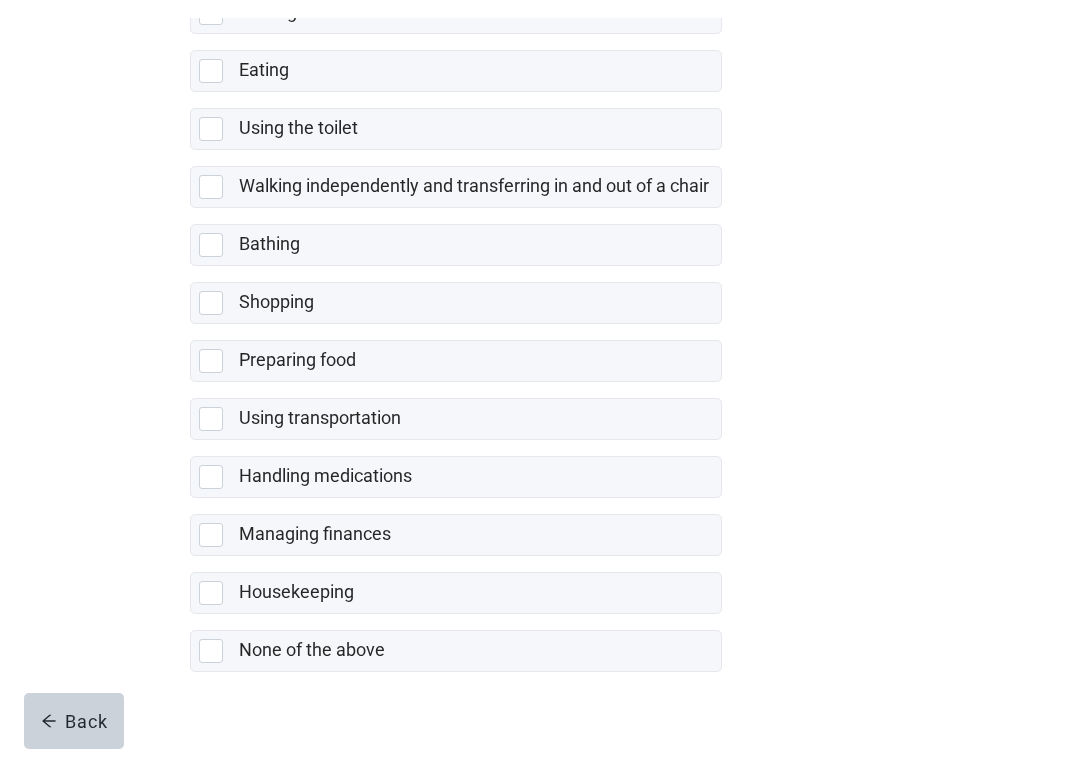 scroll, scrollTop: 304, scrollLeft: 0, axis: vertical 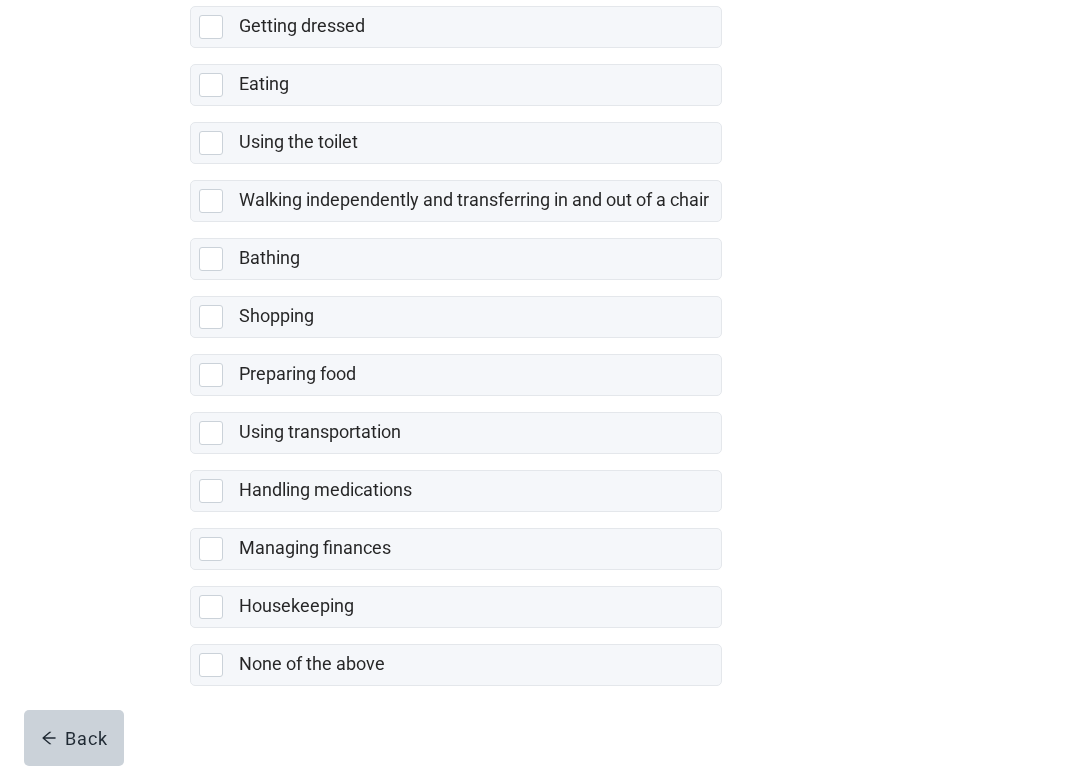 click at bounding box center [211, 665] 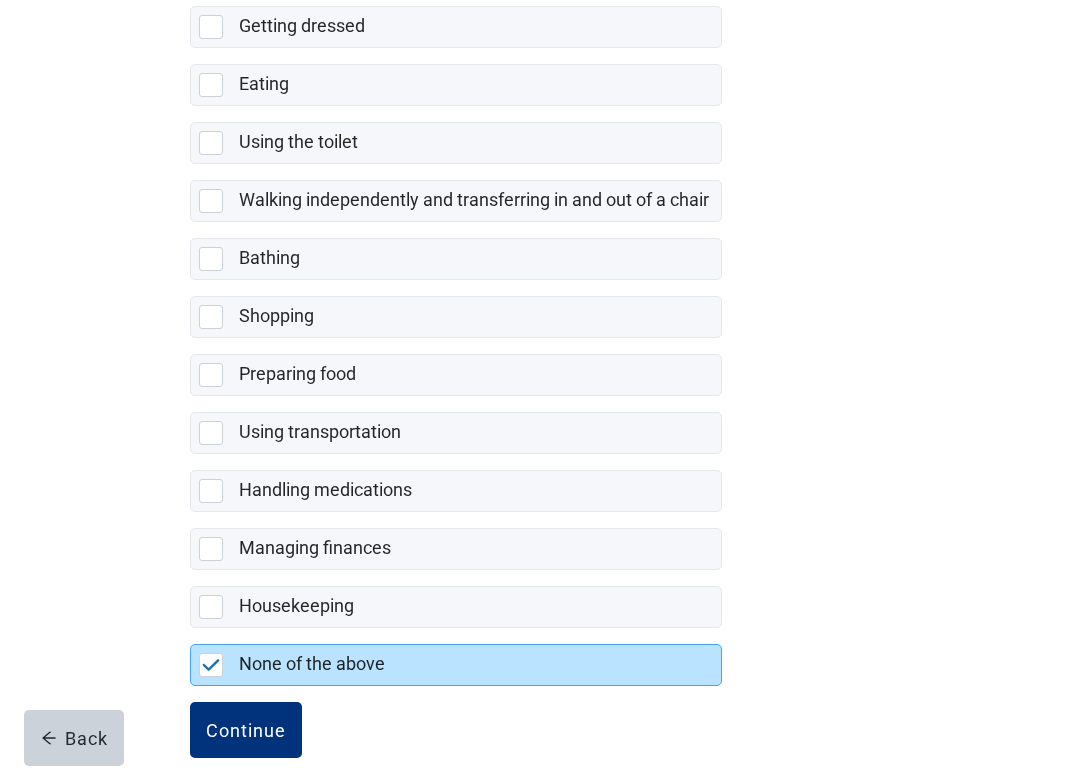click on "Continue" at bounding box center [246, 730] 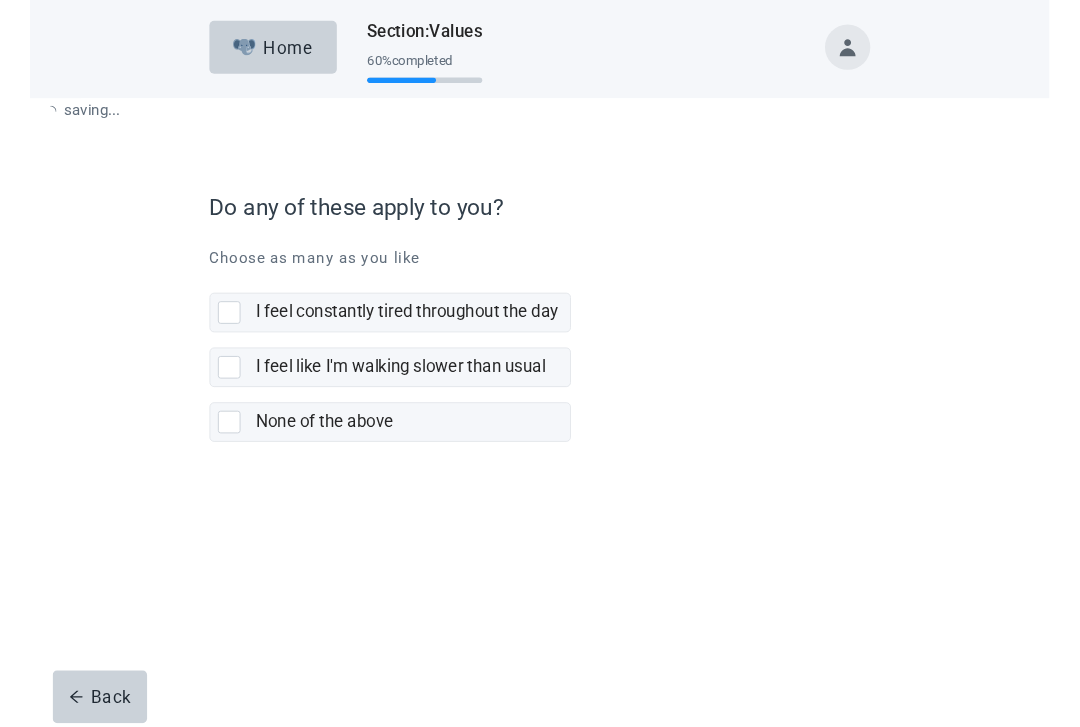 scroll, scrollTop: 0, scrollLeft: 0, axis: both 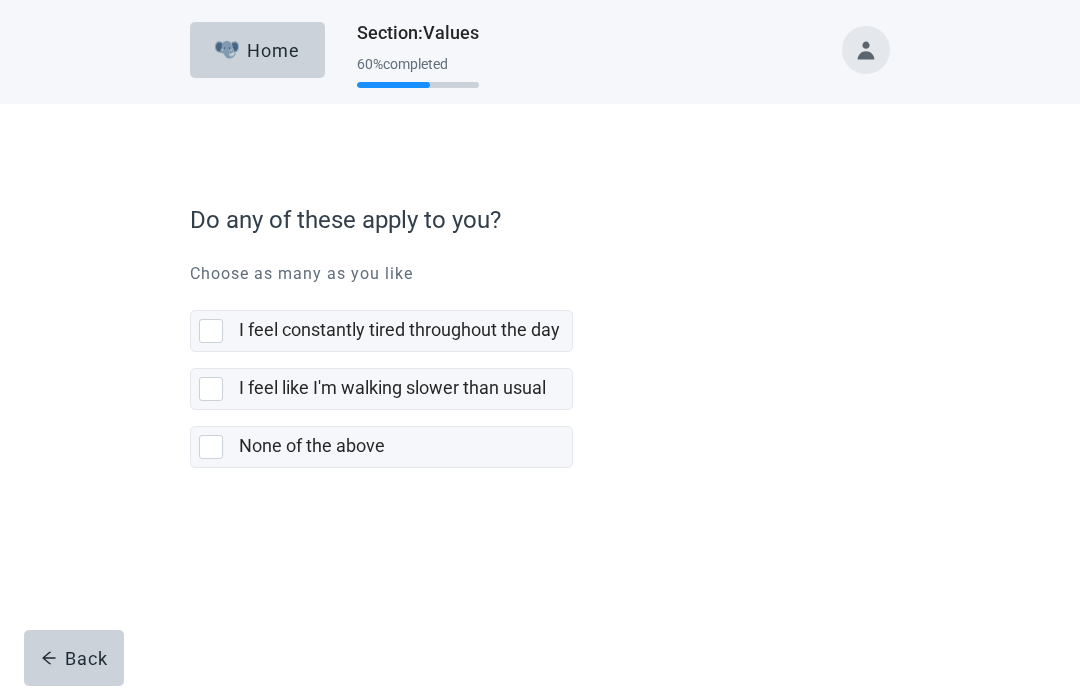click at bounding box center [211, 447] 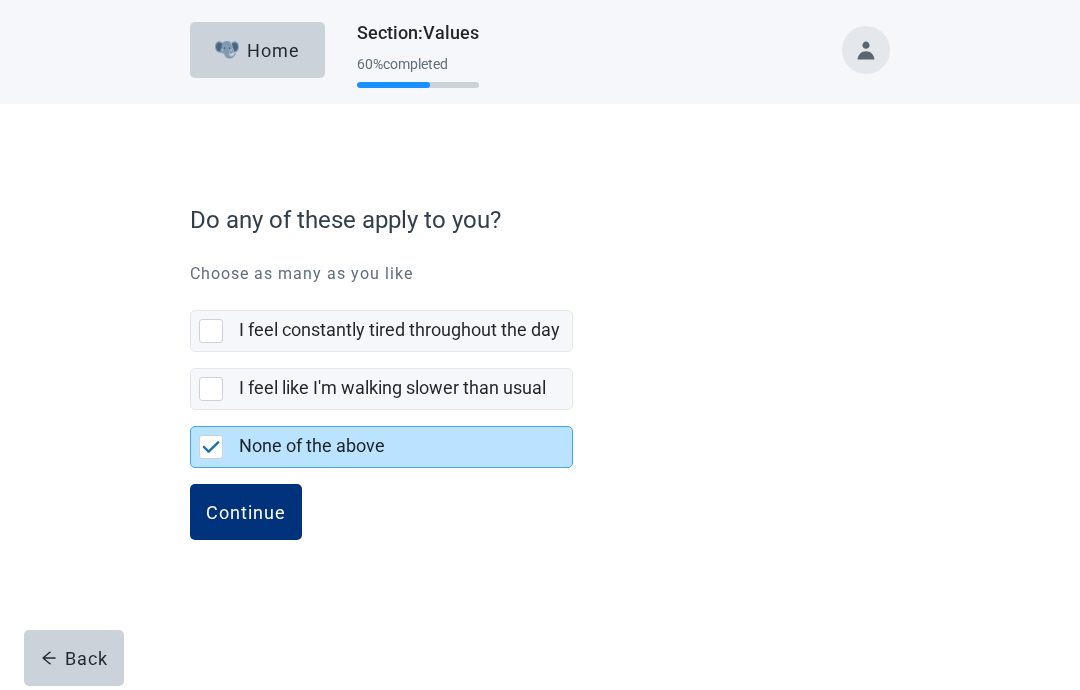 click on "Continue" at bounding box center [246, 512] 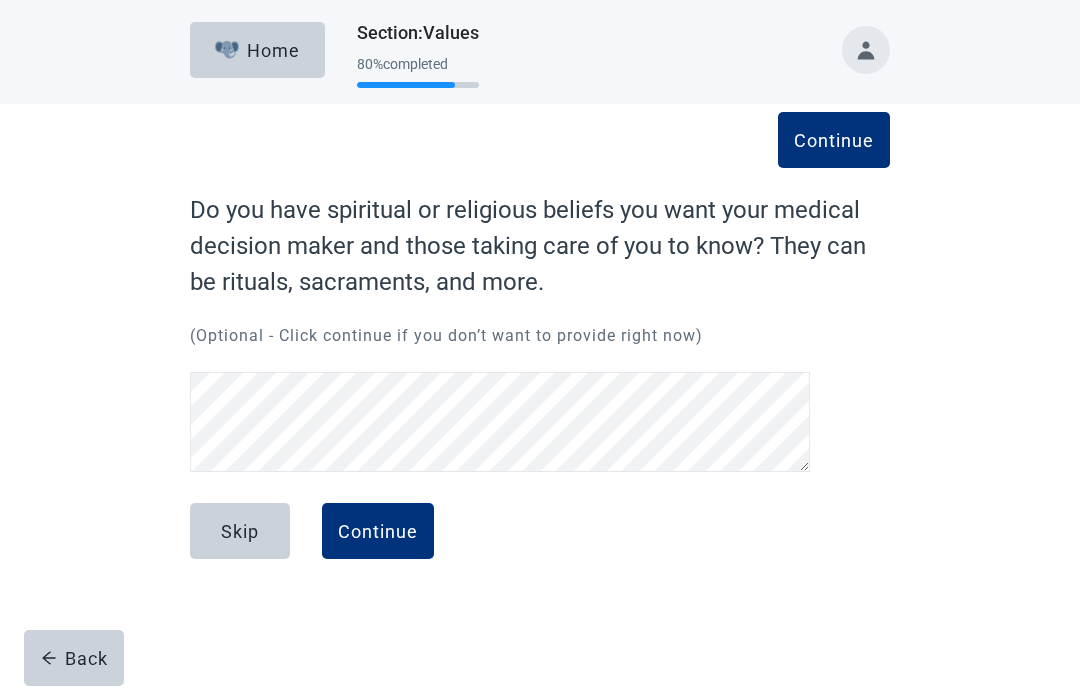 click on "Continue" at bounding box center [378, 531] 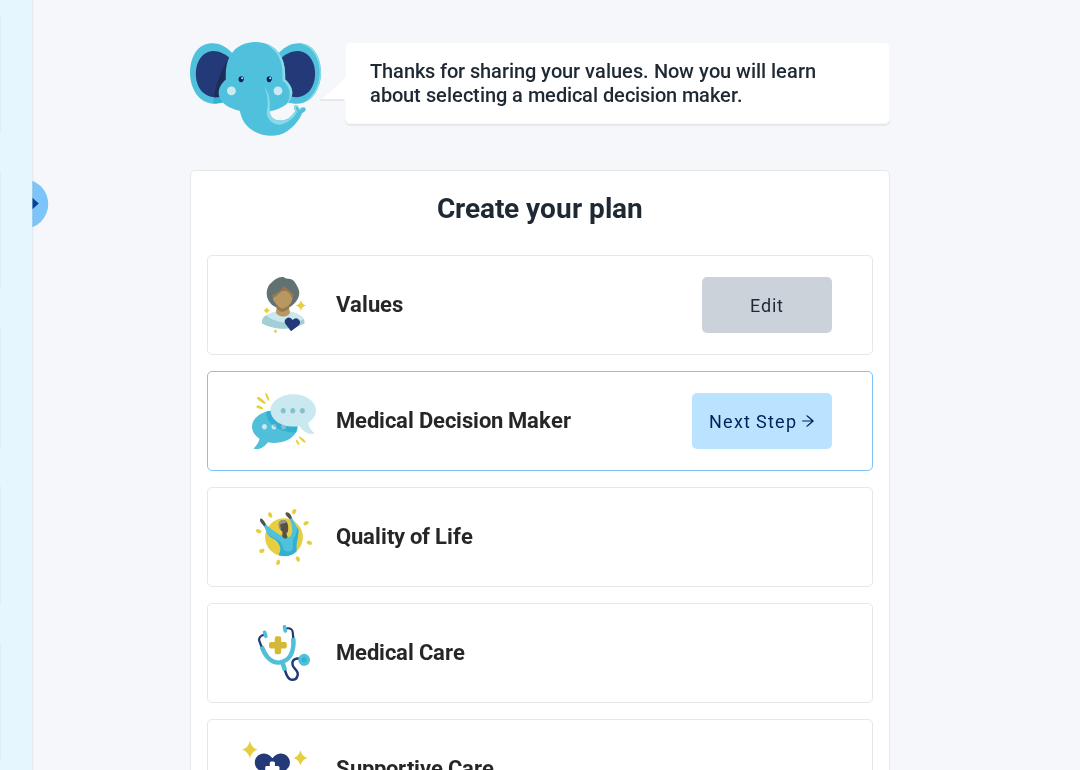 scroll, scrollTop: 91, scrollLeft: 0, axis: vertical 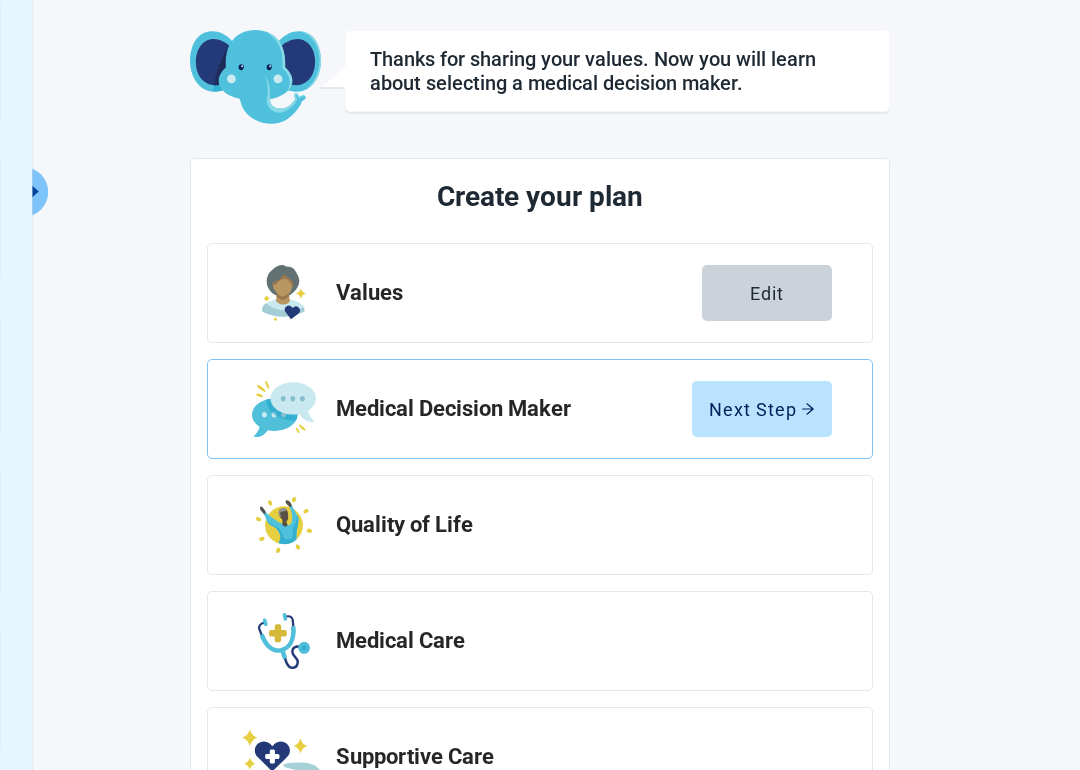click on "Next Step" at bounding box center (762, 409) 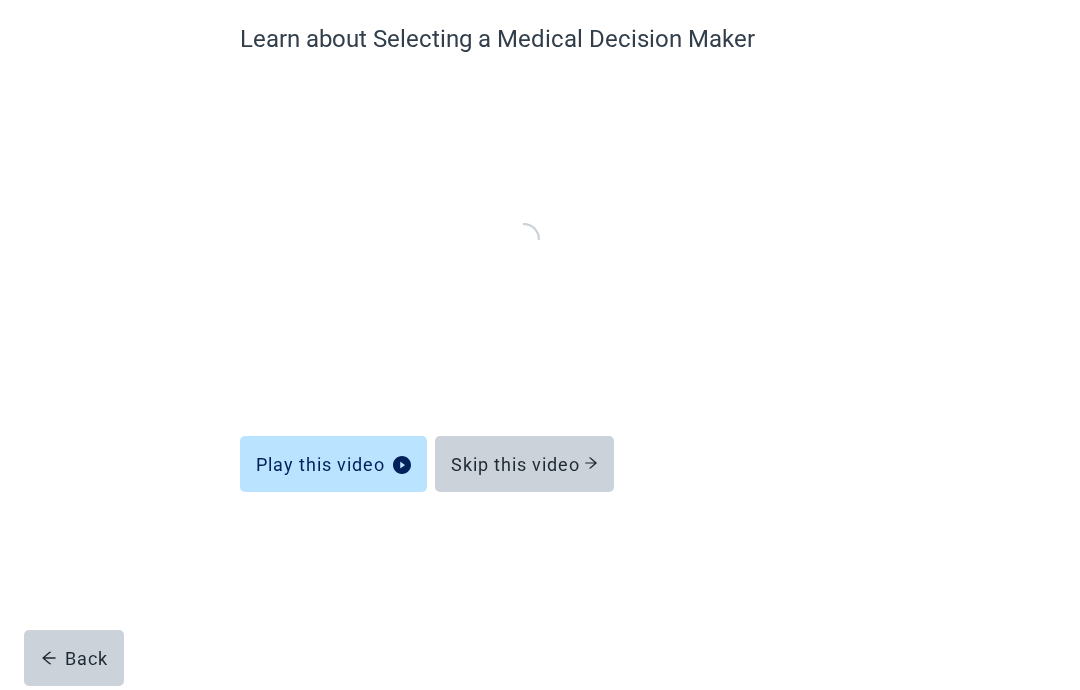 scroll, scrollTop: 81, scrollLeft: 0, axis: vertical 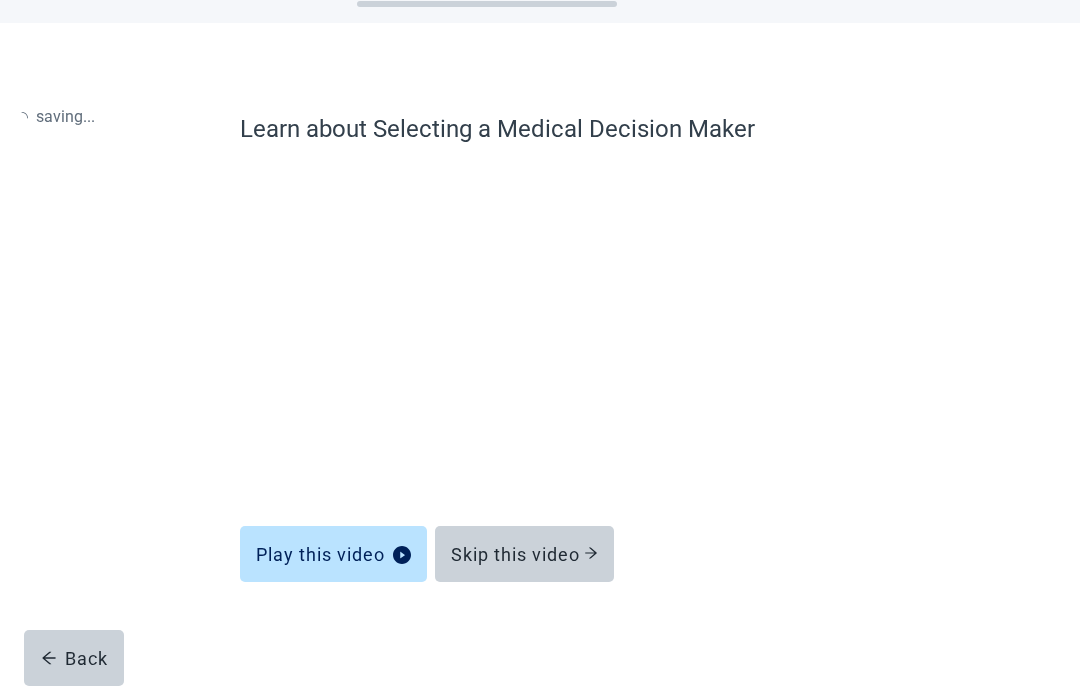 click on "Skip this video" at bounding box center (524, 554) 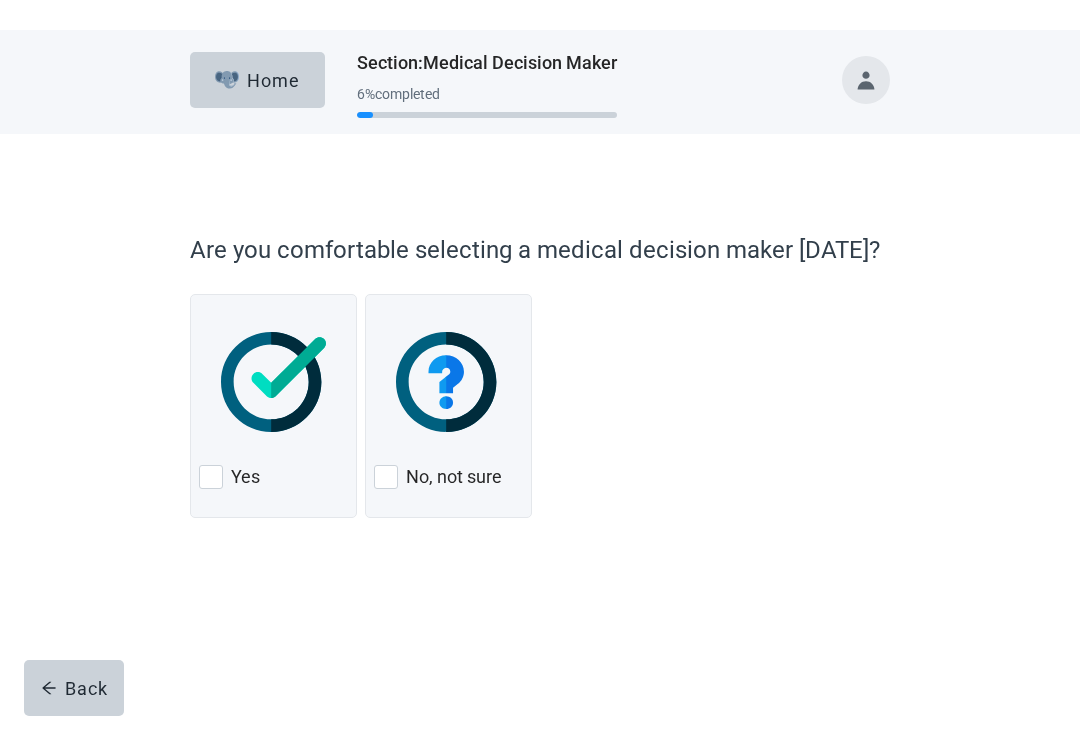 scroll, scrollTop: 0, scrollLeft: 0, axis: both 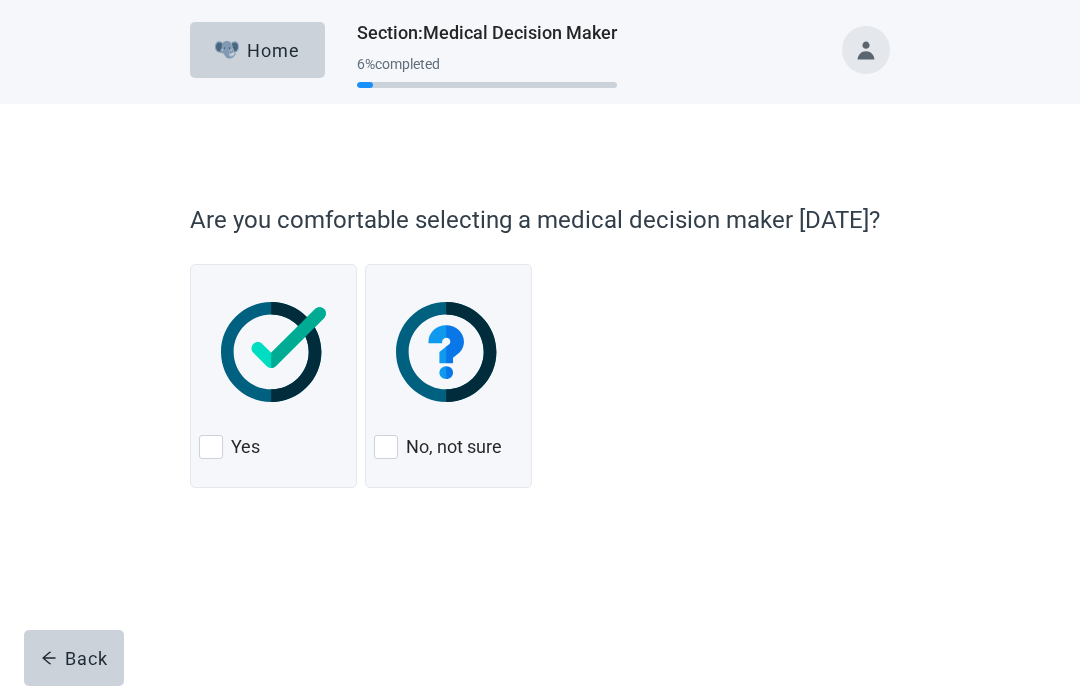 click at bounding box center [386, 447] 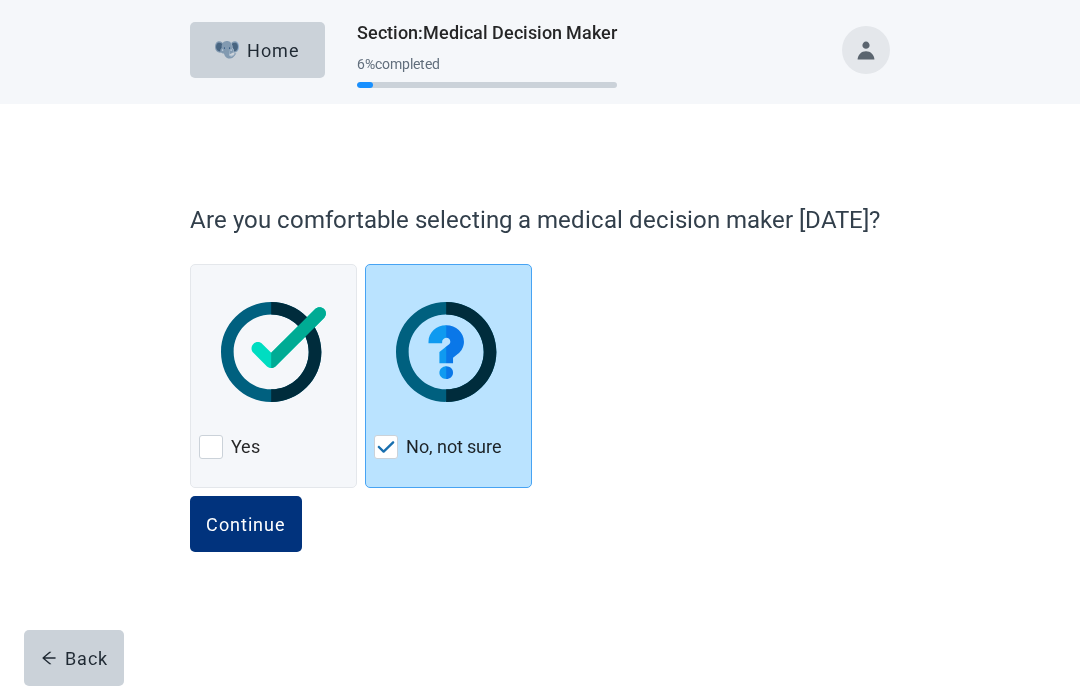 click on "Continue" at bounding box center (246, 524) 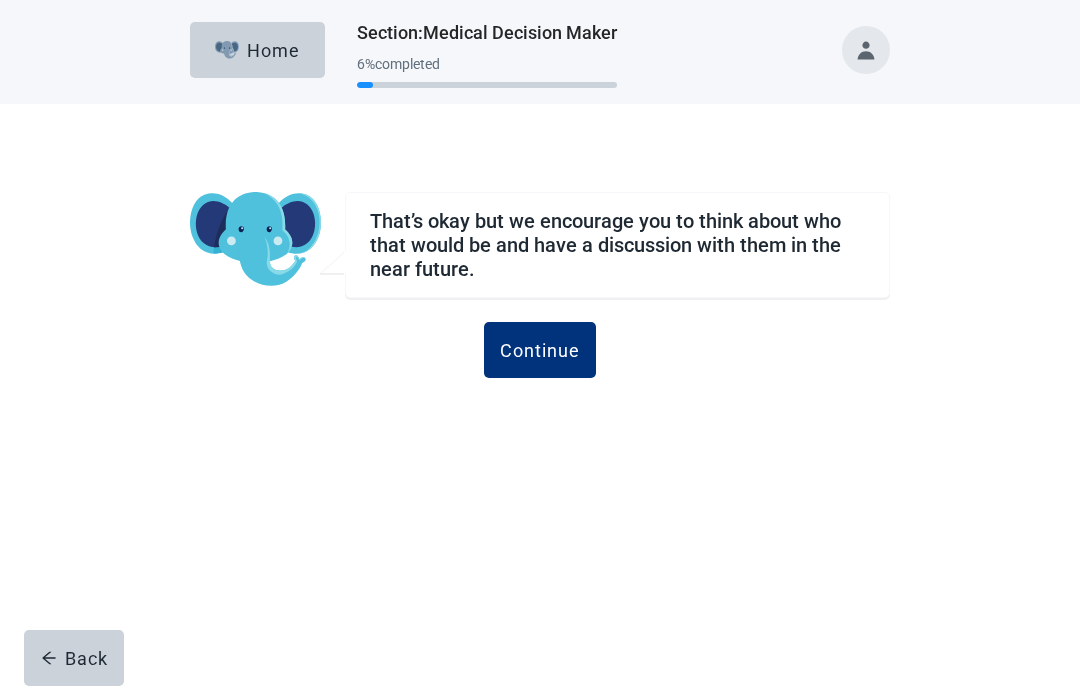 click on "Continue" at bounding box center (540, 350) 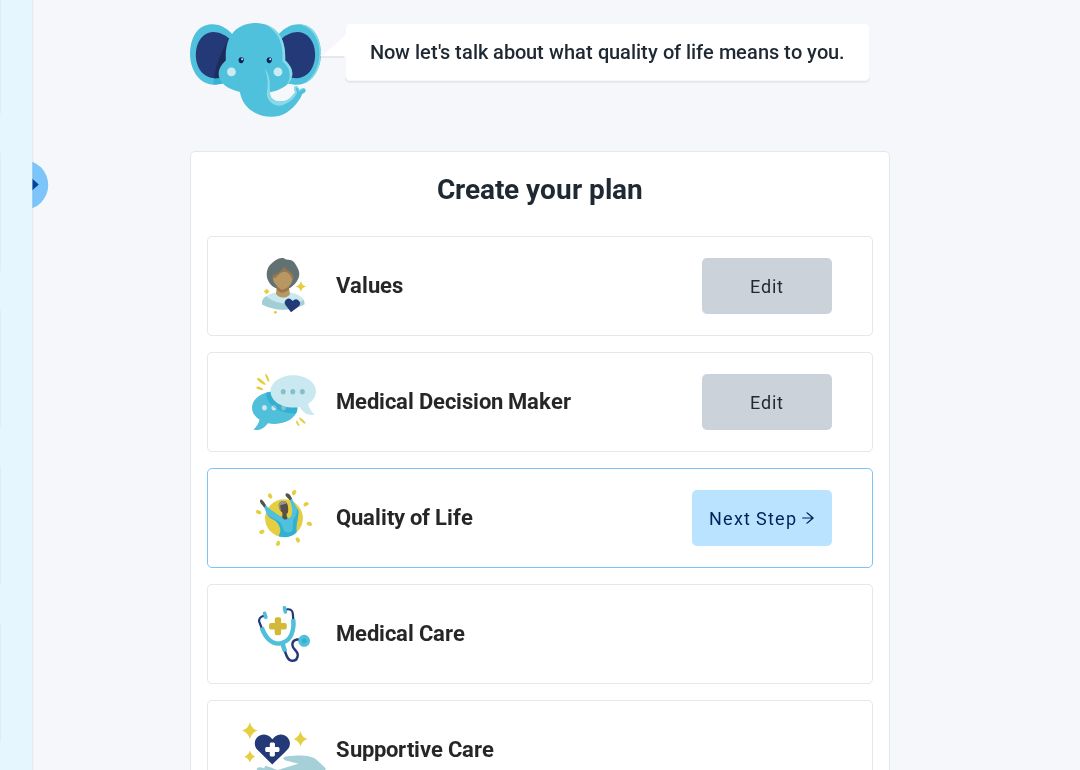 click on "Next Step" at bounding box center (762, 518) 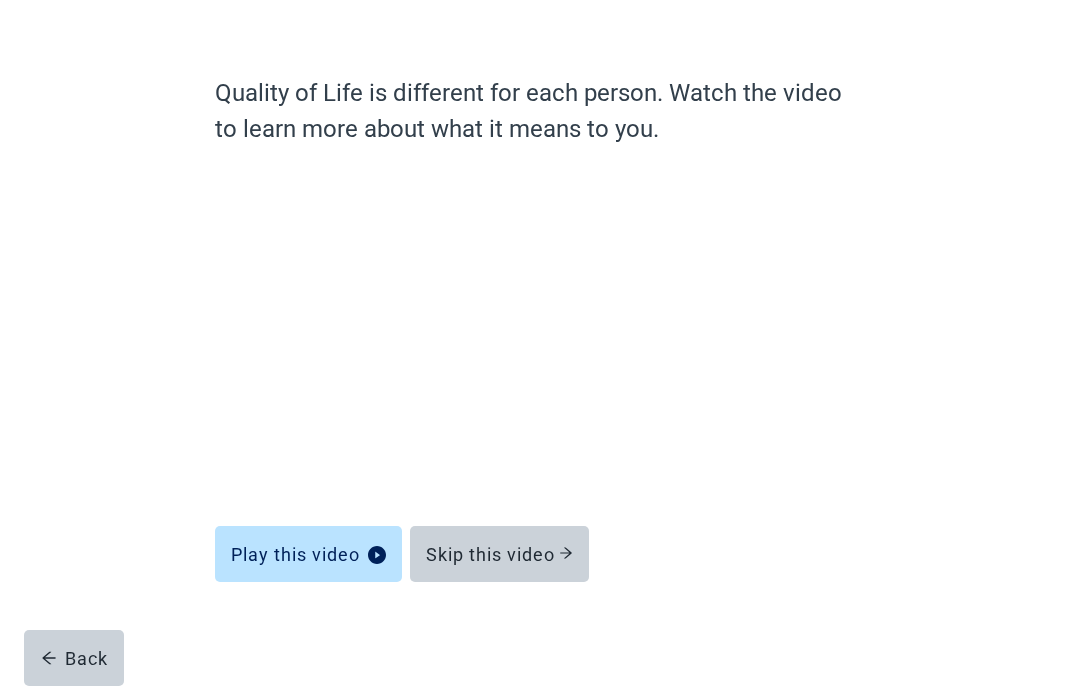 scroll, scrollTop: 117, scrollLeft: 0, axis: vertical 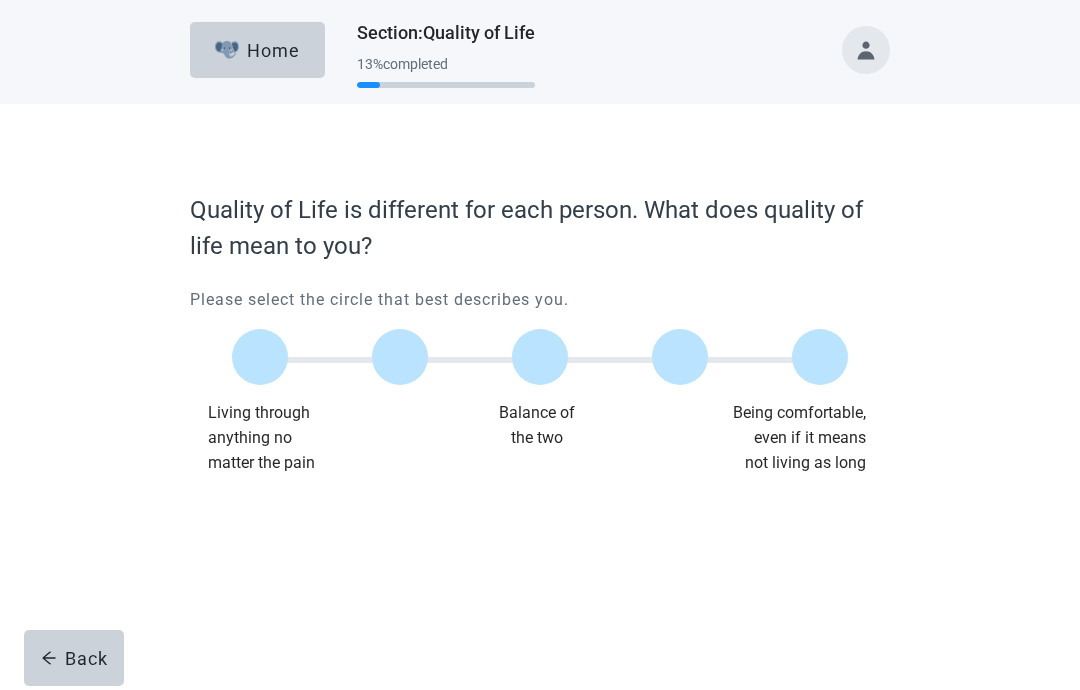 click at bounding box center (680, 357) 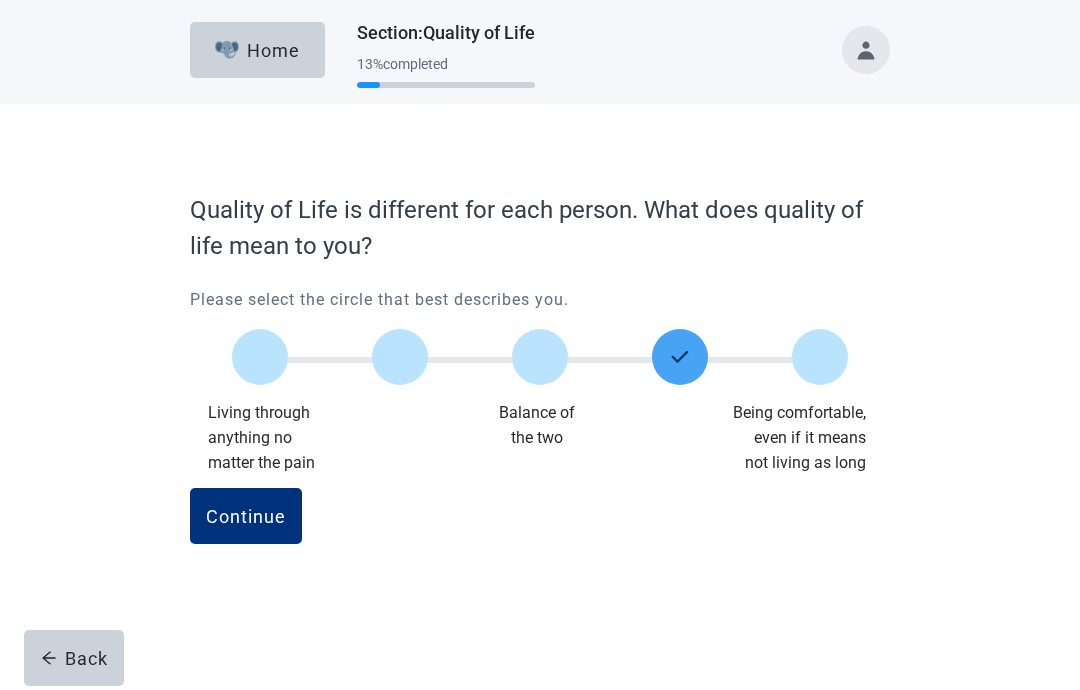 click on "Continue" at bounding box center [246, 516] 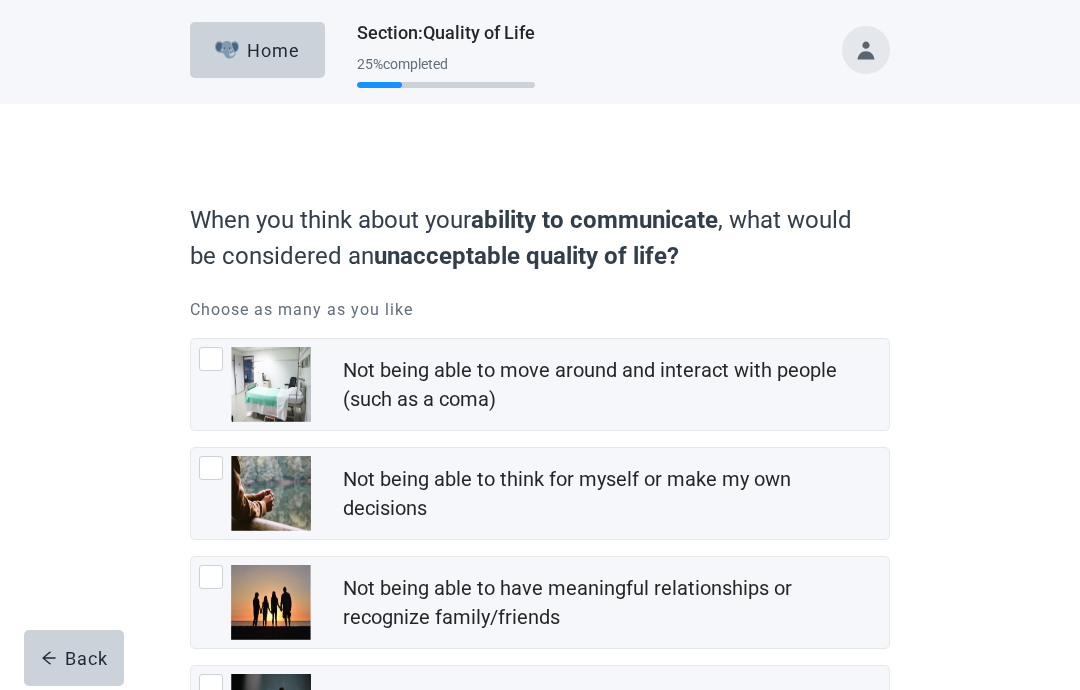 click at bounding box center (211, 359) 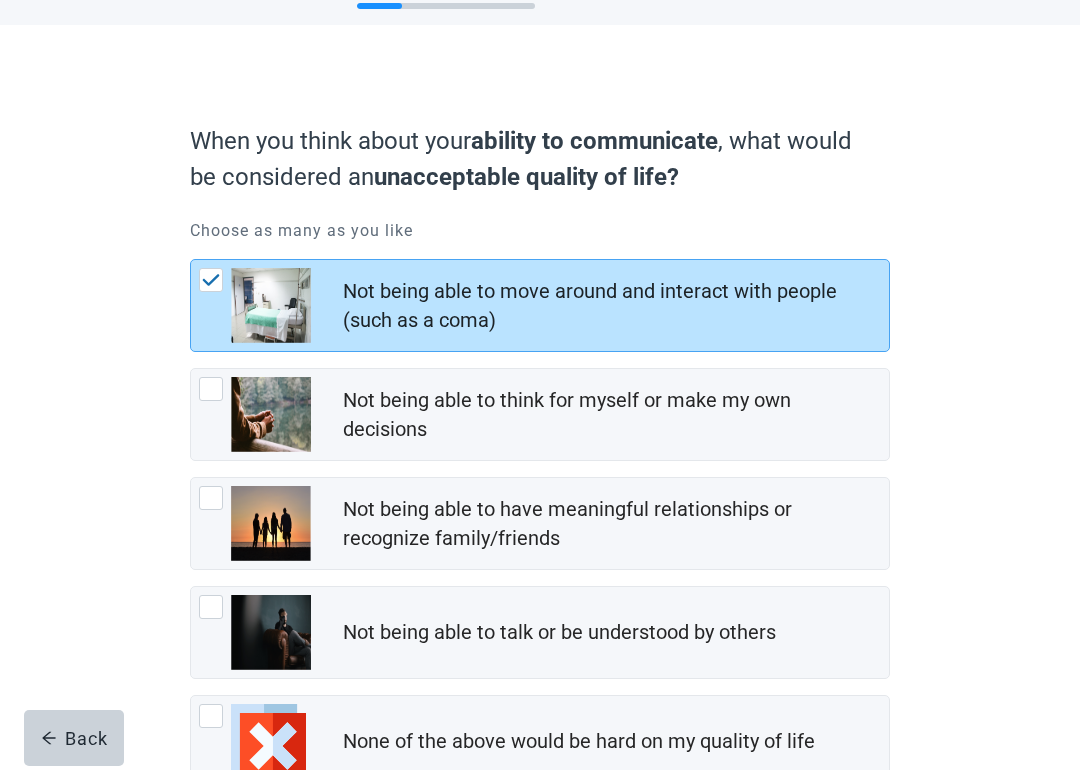 scroll, scrollTop: 105, scrollLeft: 0, axis: vertical 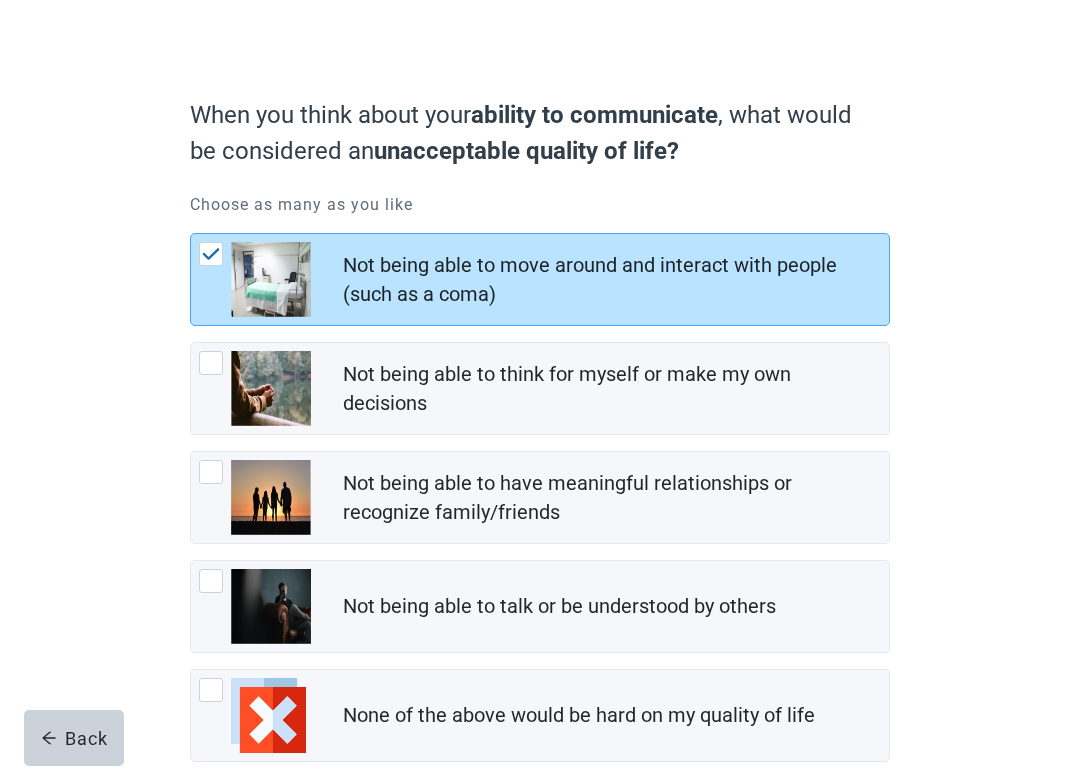 click at bounding box center (211, 363) 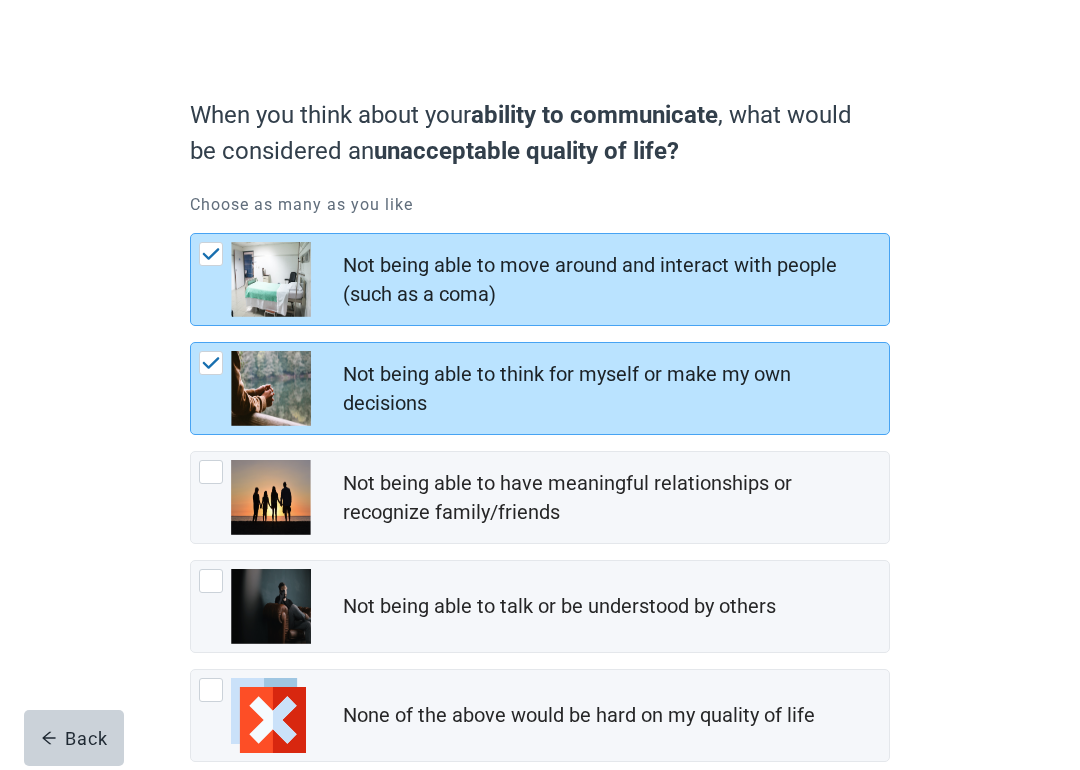 click at bounding box center (211, 472) 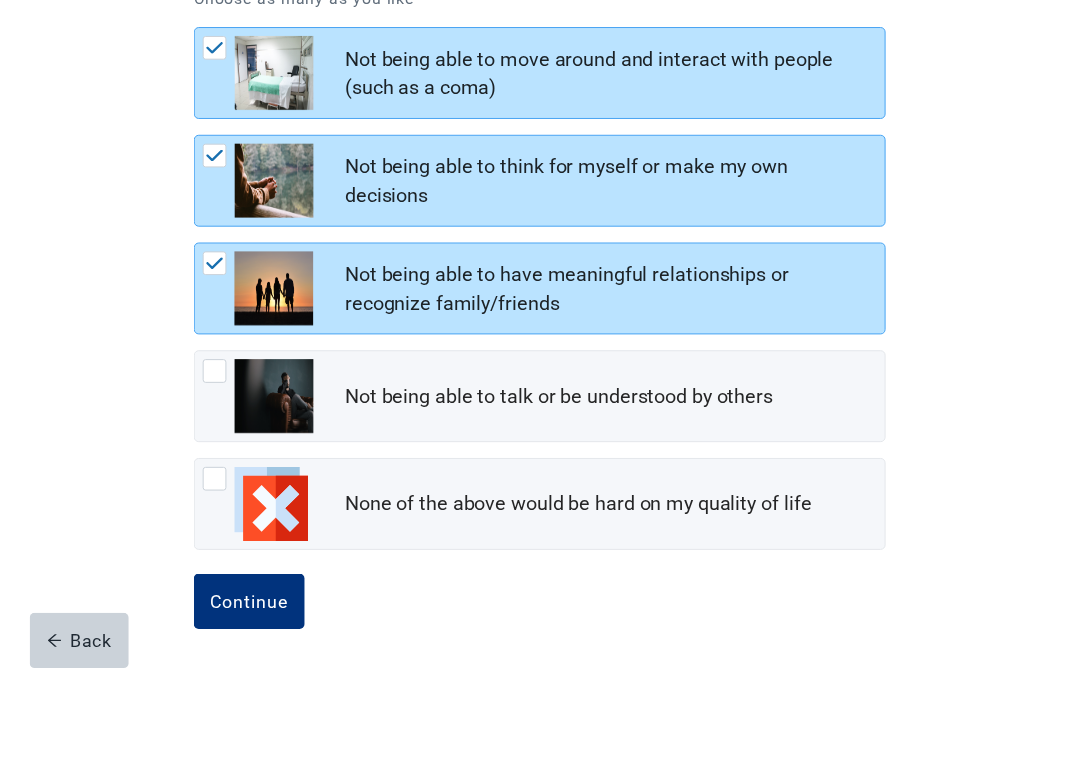 scroll, scrollTop: 230, scrollLeft: 0, axis: vertical 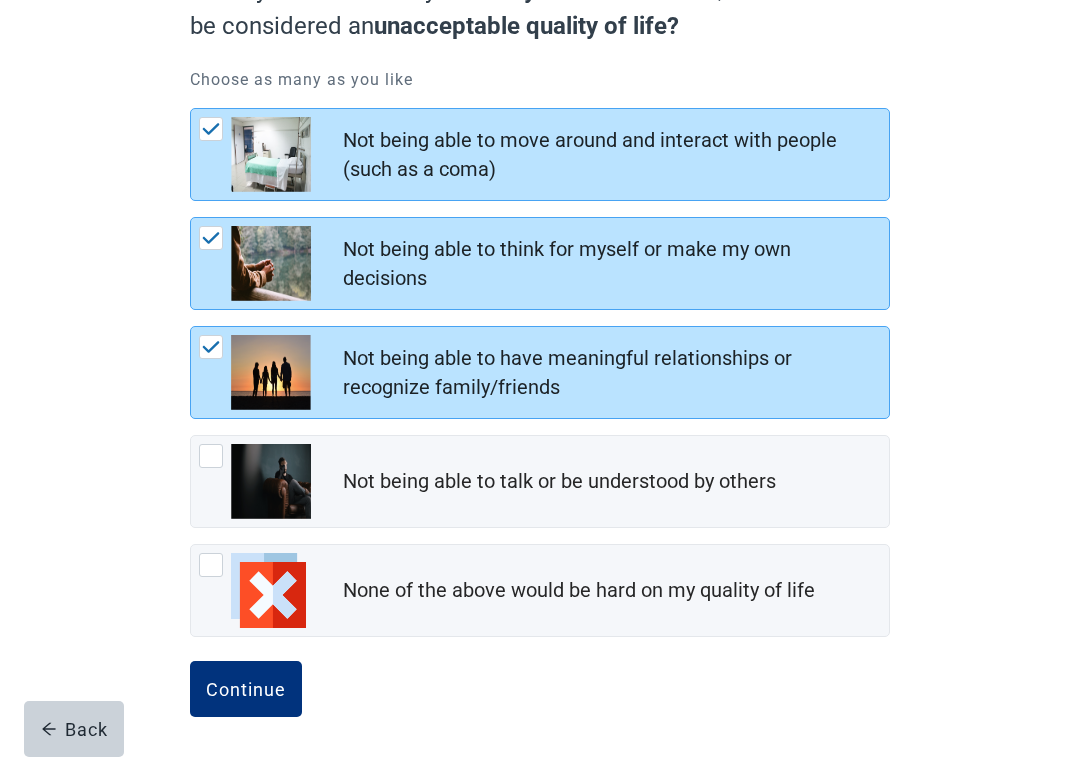 click at bounding box center (255, 481) 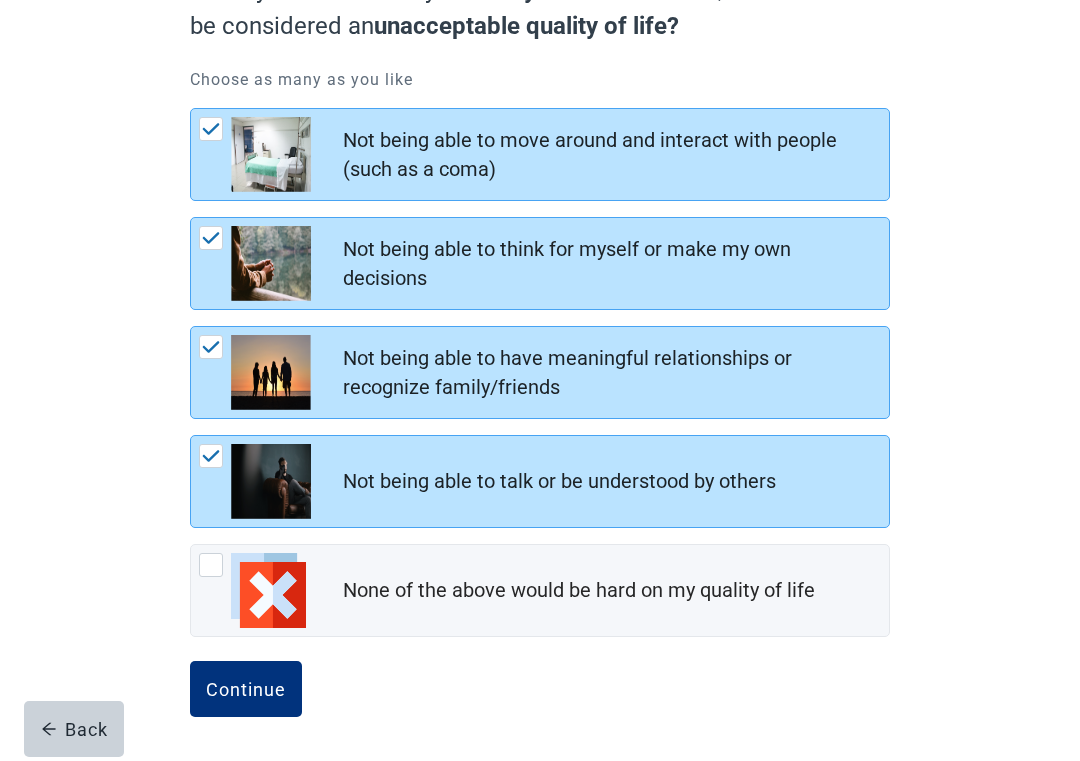 click on "Continue" at bounding box center [246, 689] 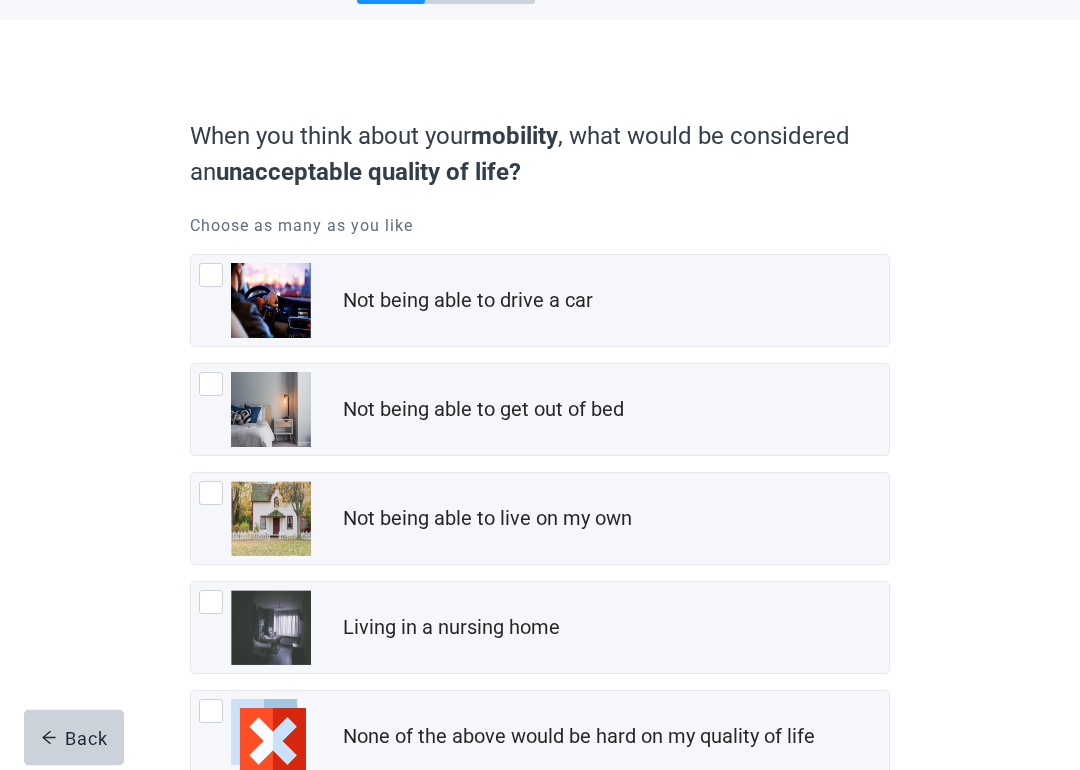 scroll, scrollTop: 84, scrollLeft: 0, axis: vertical 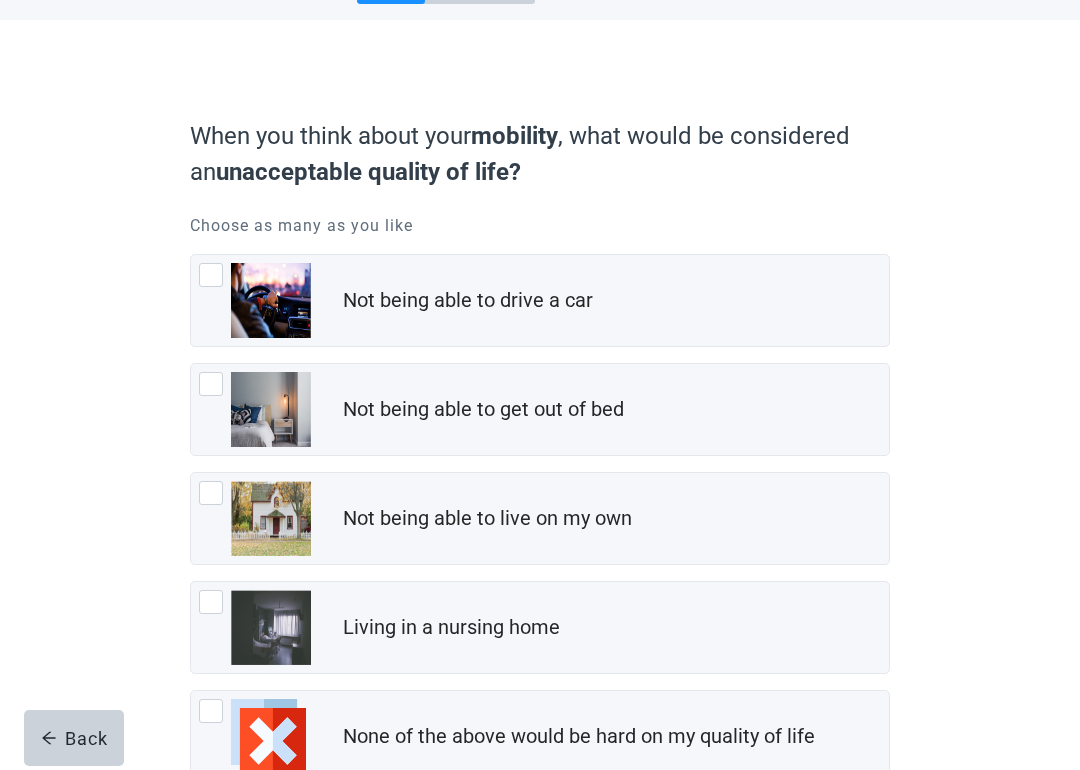click at bounding box center [211, 275] 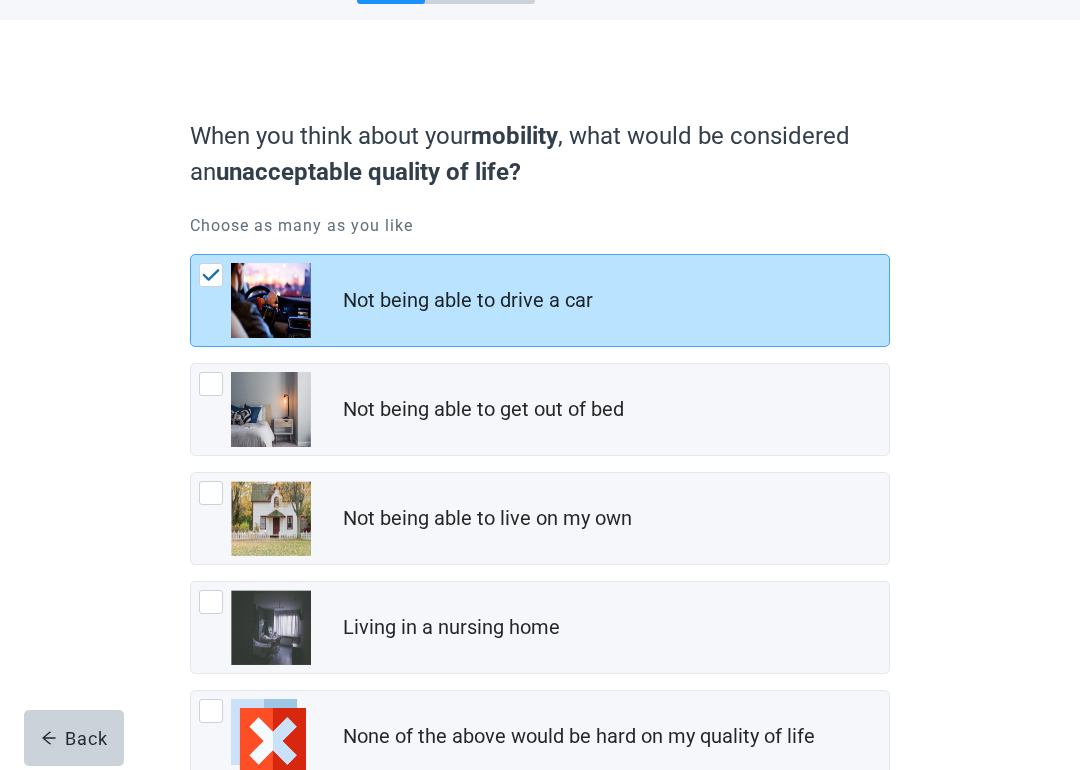 click at bounding box center [255, 409] 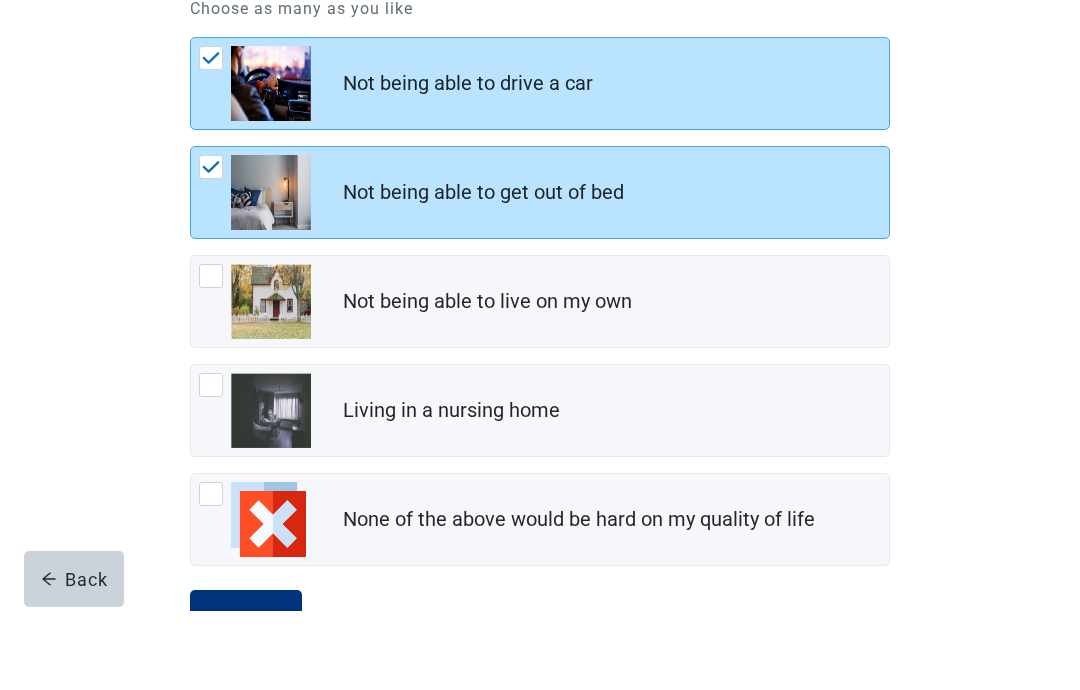 scroll, scrollTop: 301, scrollLeft: 0, axis: vertical 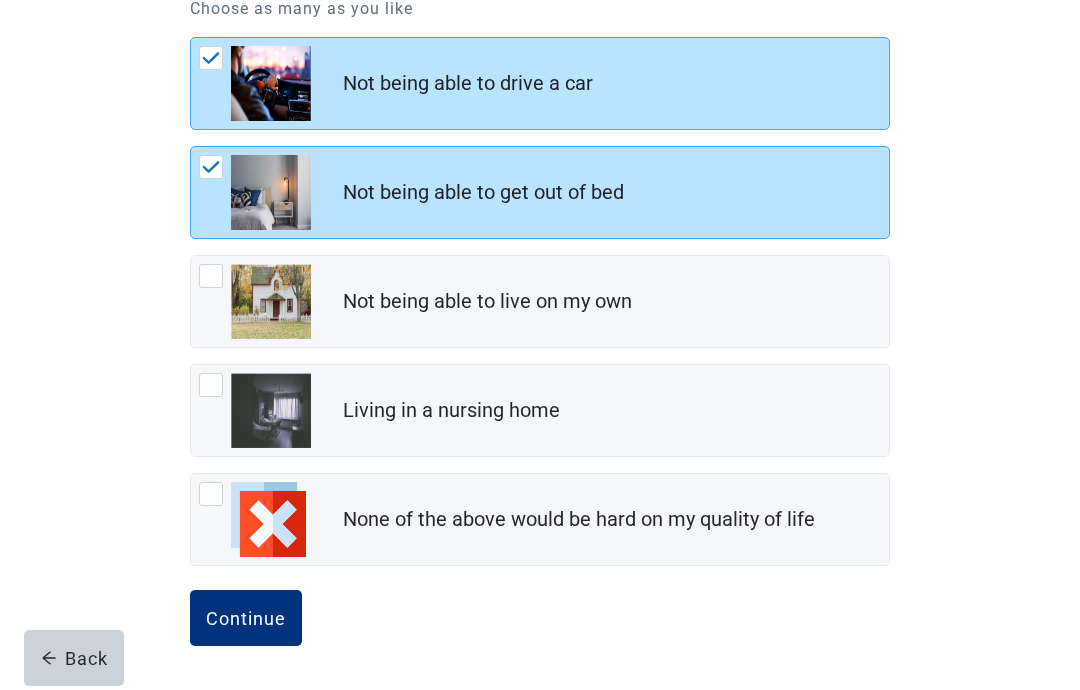 click on "Continue" at bounding box center (246, 618) 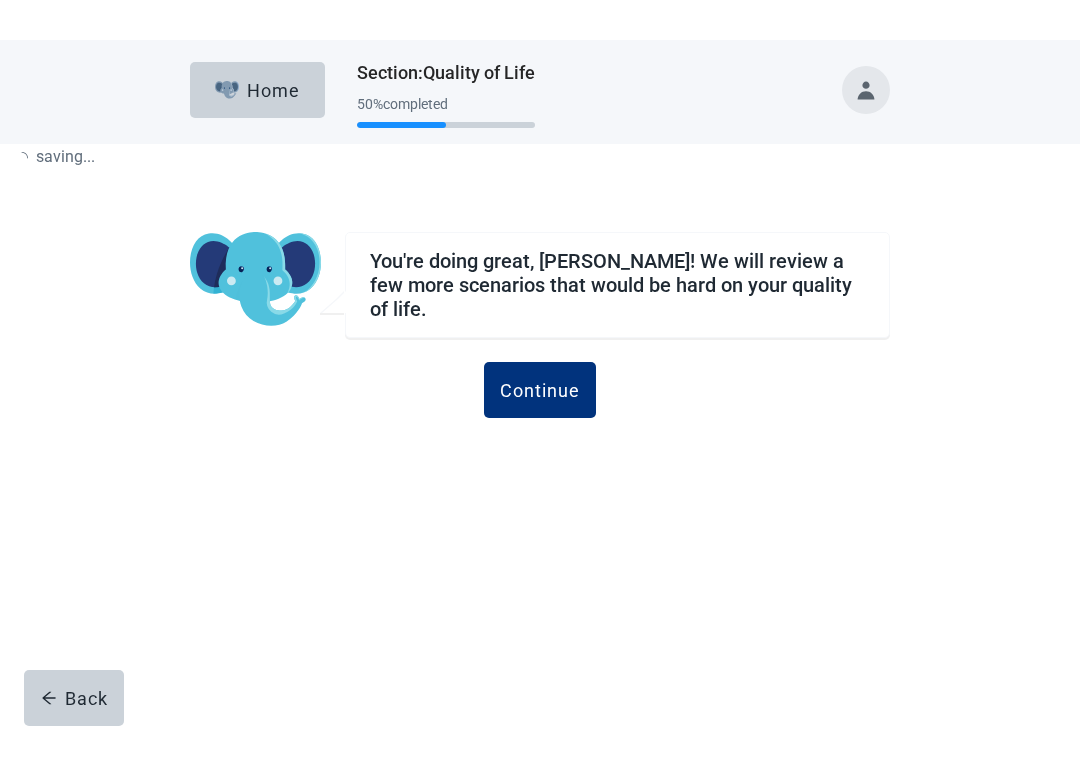 scroll, scrollTop: 0, scrollLeft: 0, axis: both 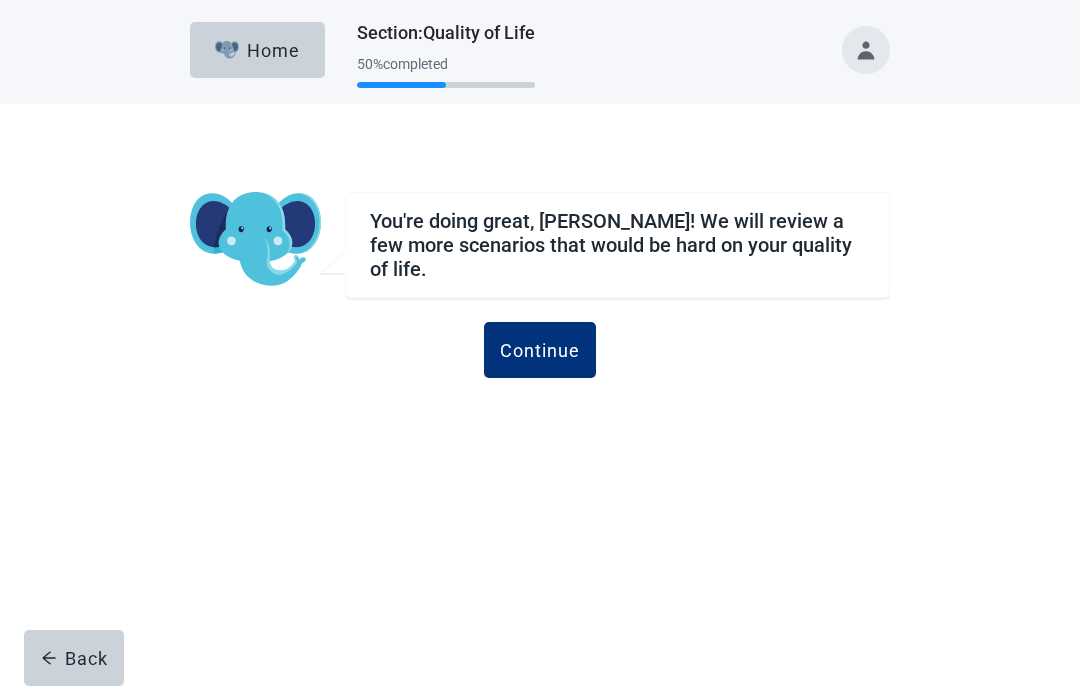 click on "Continue" at bounding box center (540, 350) 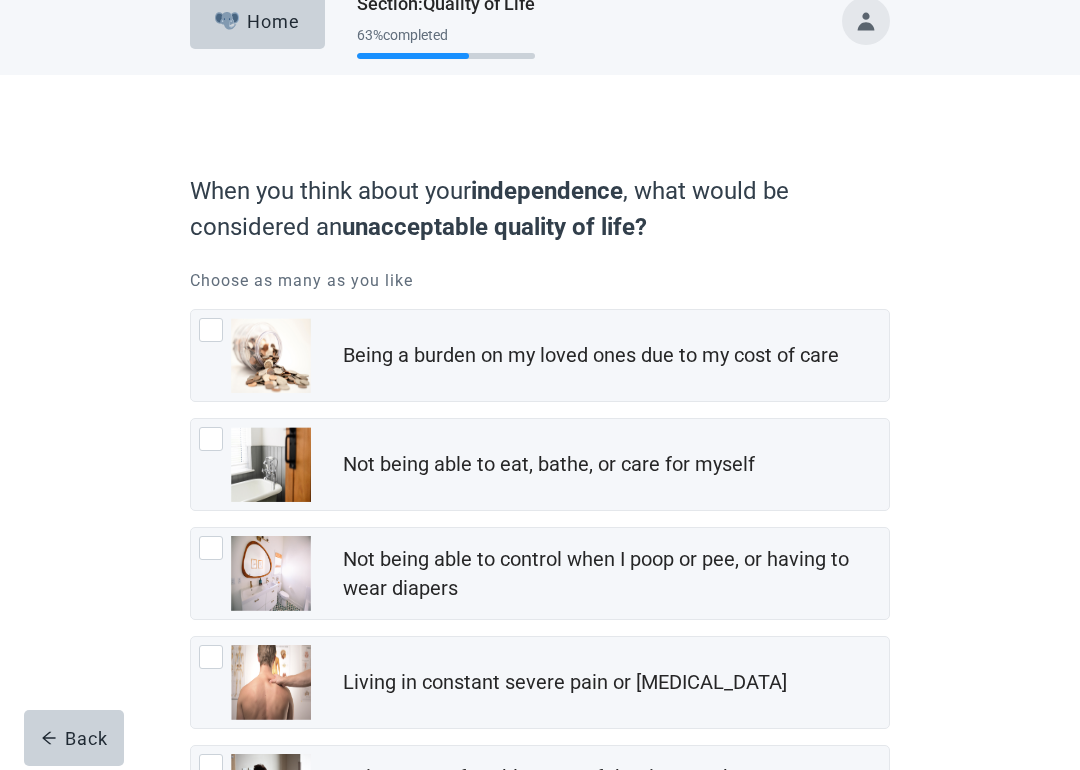 scroll, scrollTop: 38, scrollLeft: 0, axis: vertical 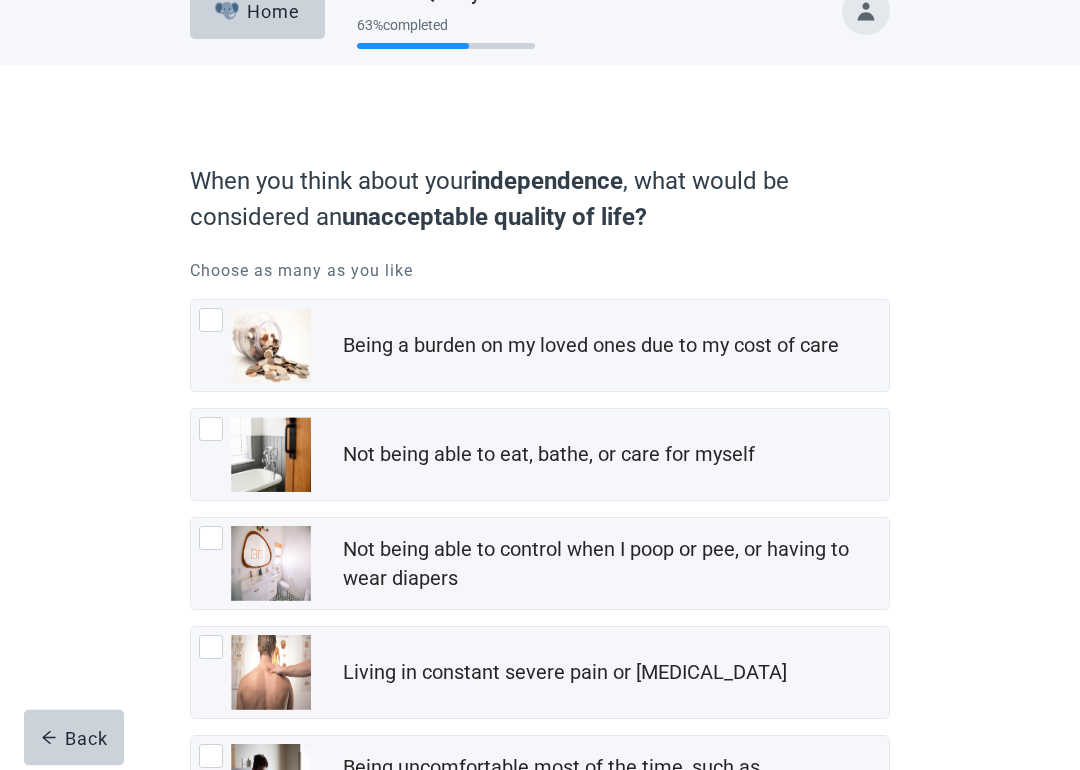 click at bounding box center [211, 321] 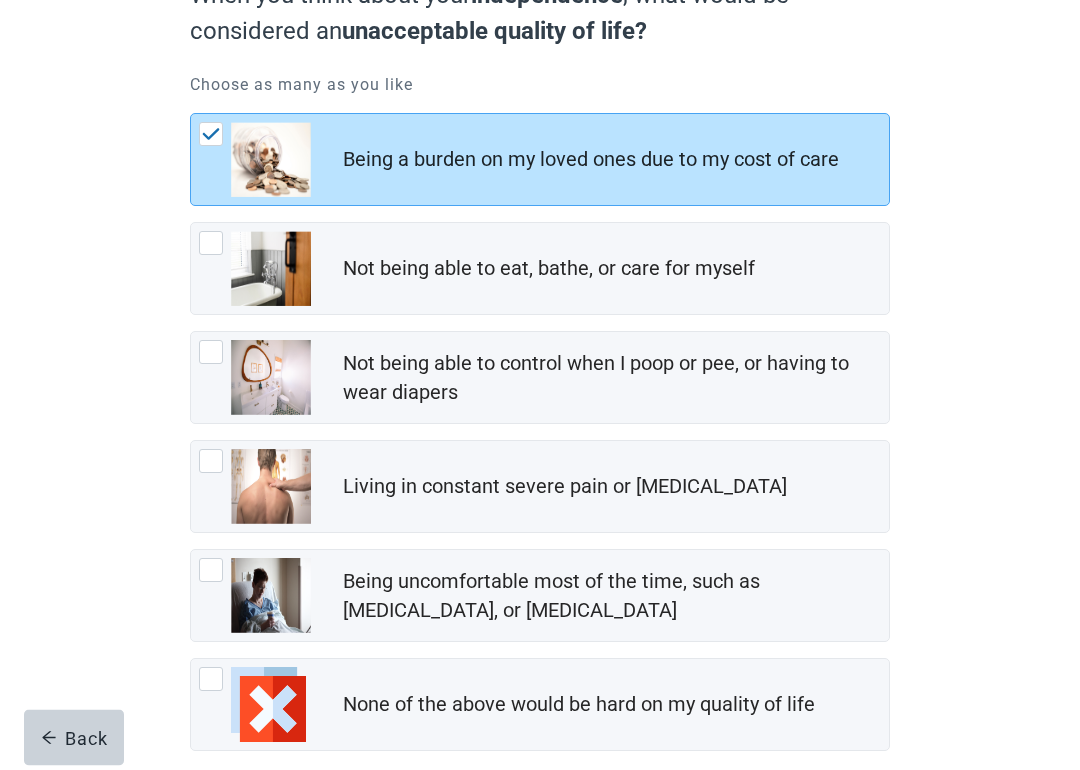 scroll, scrollTop: 237, scrollLeft: 0, axis: vertical 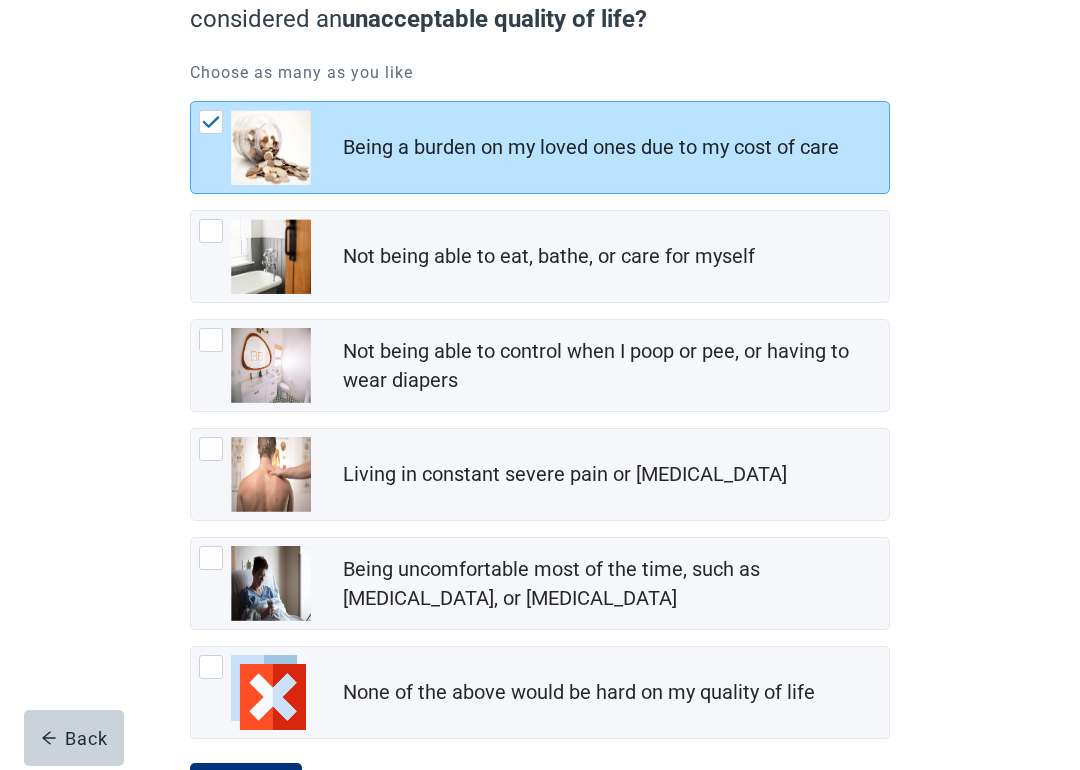 click at bounding box center [211, 231] 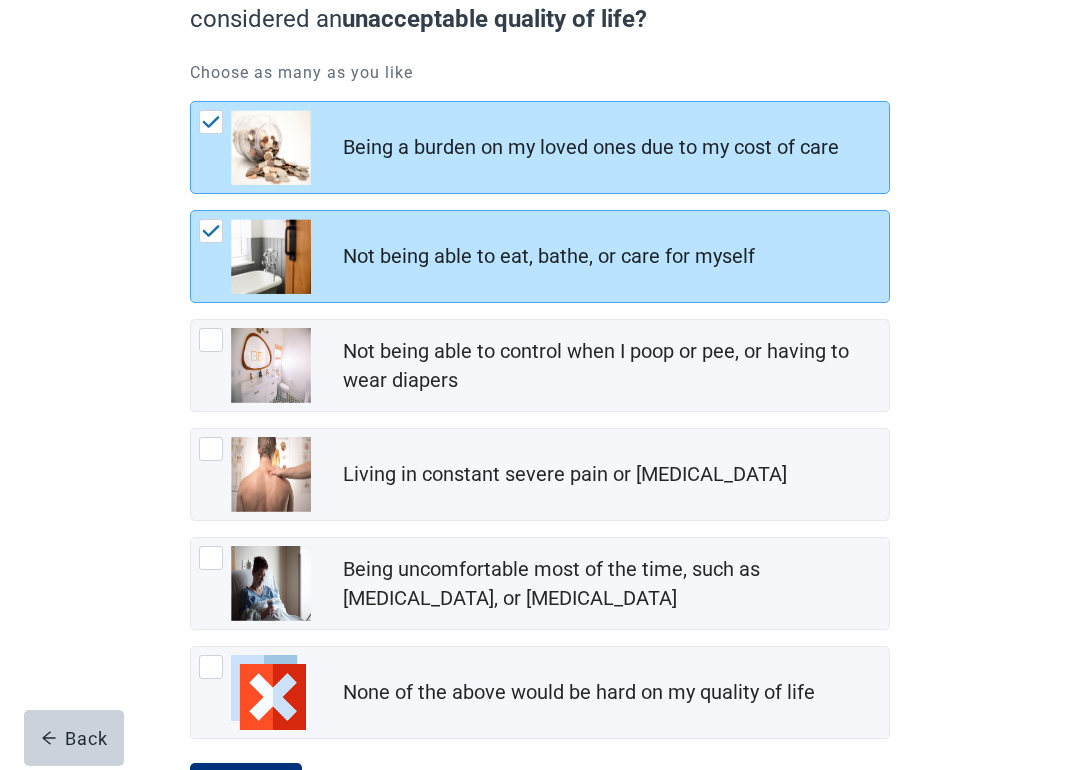 click at bounding box center (255, 365) 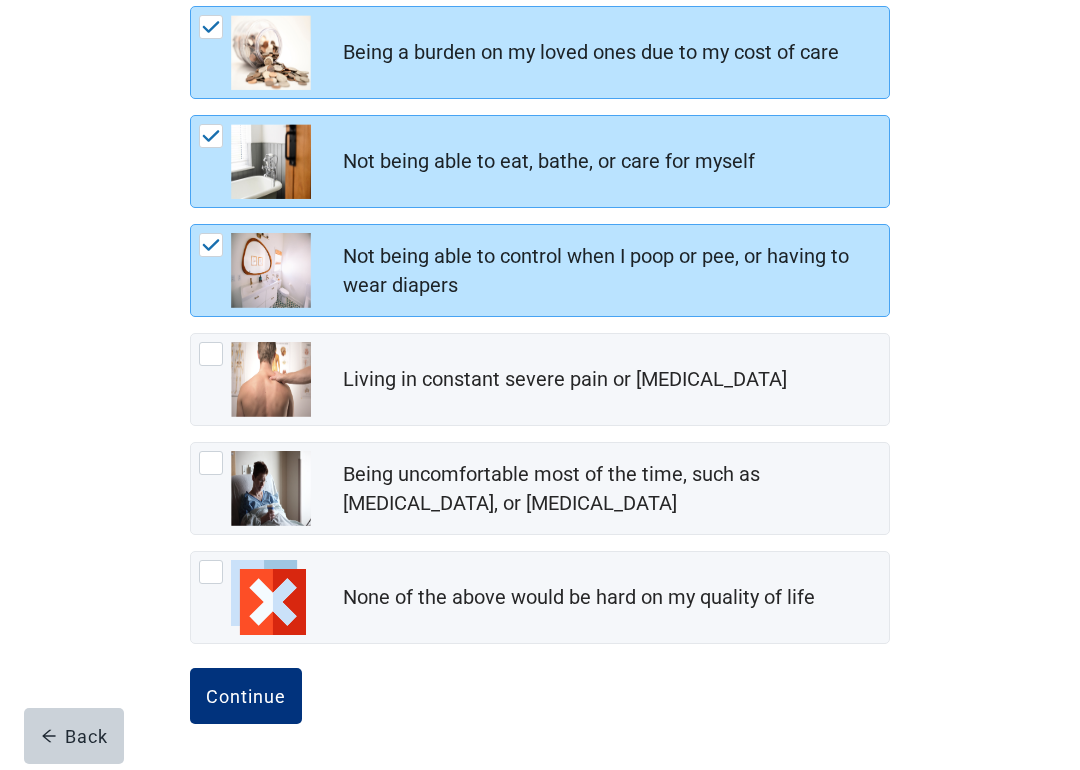 scroll, scrollTop: 330, scrollLeft: 0, axis: vertical 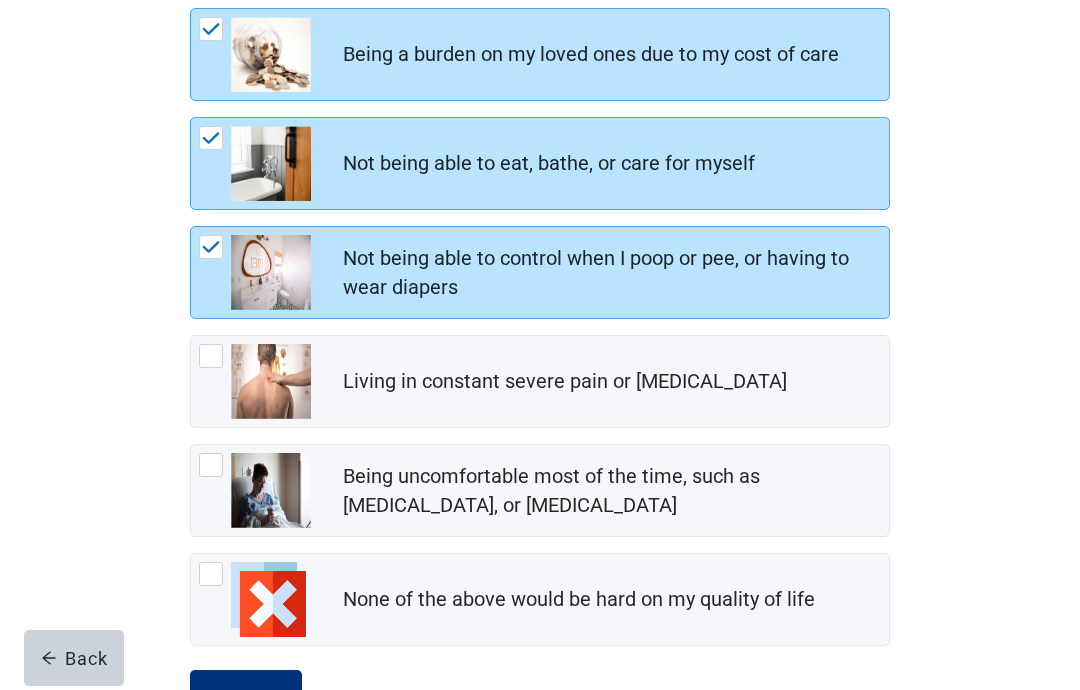 click at bounding box center (255, 490) 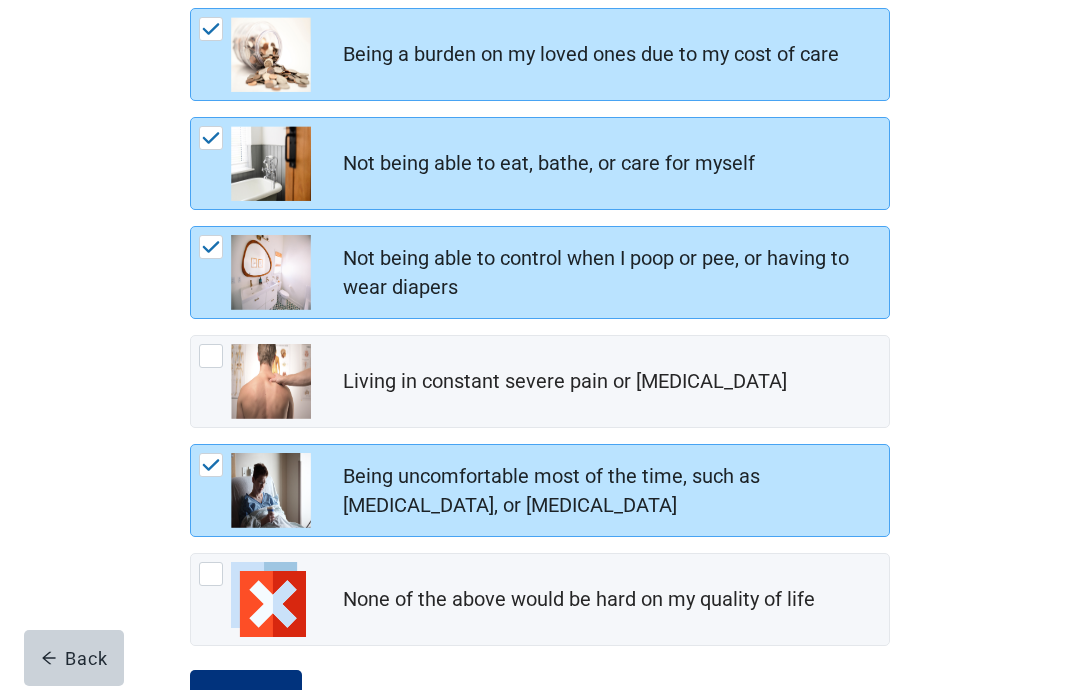 click at bounding box center (211, 356) 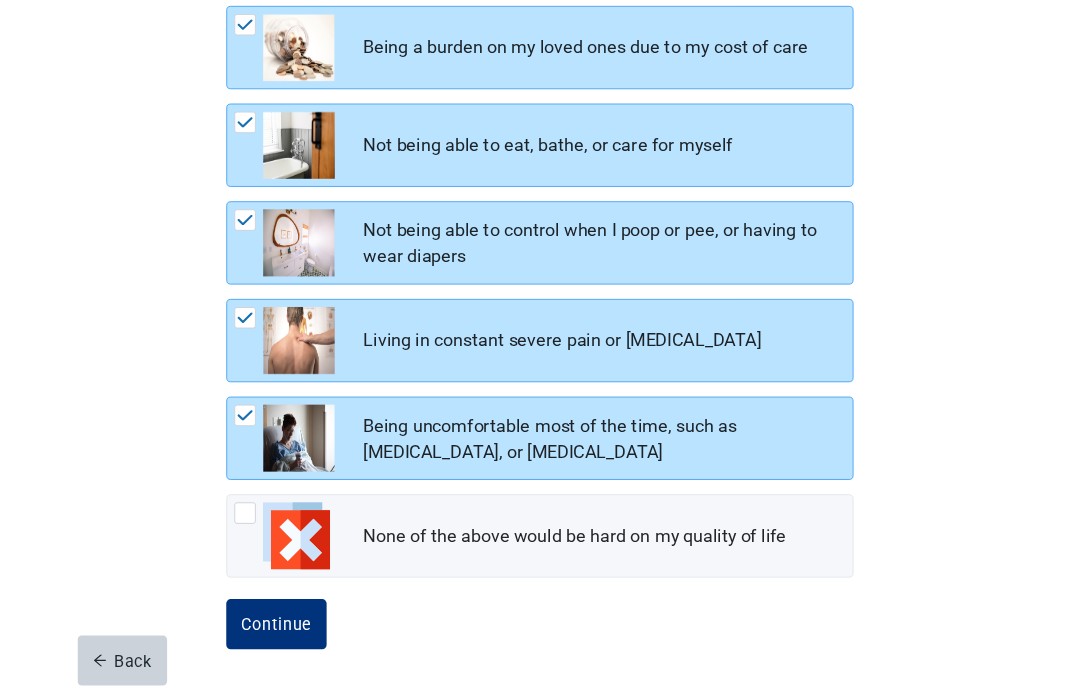 scroll, scrollTop: 410, scrollLeft: 0, axis: vertical 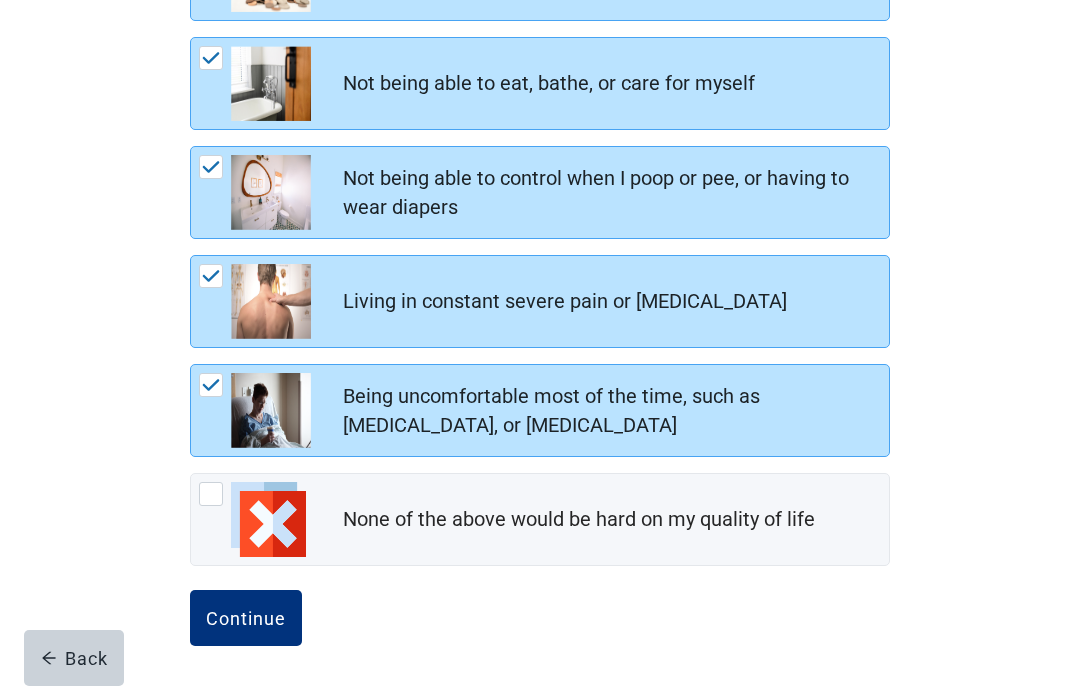click on "Continue" at bounding box center (246, 618) 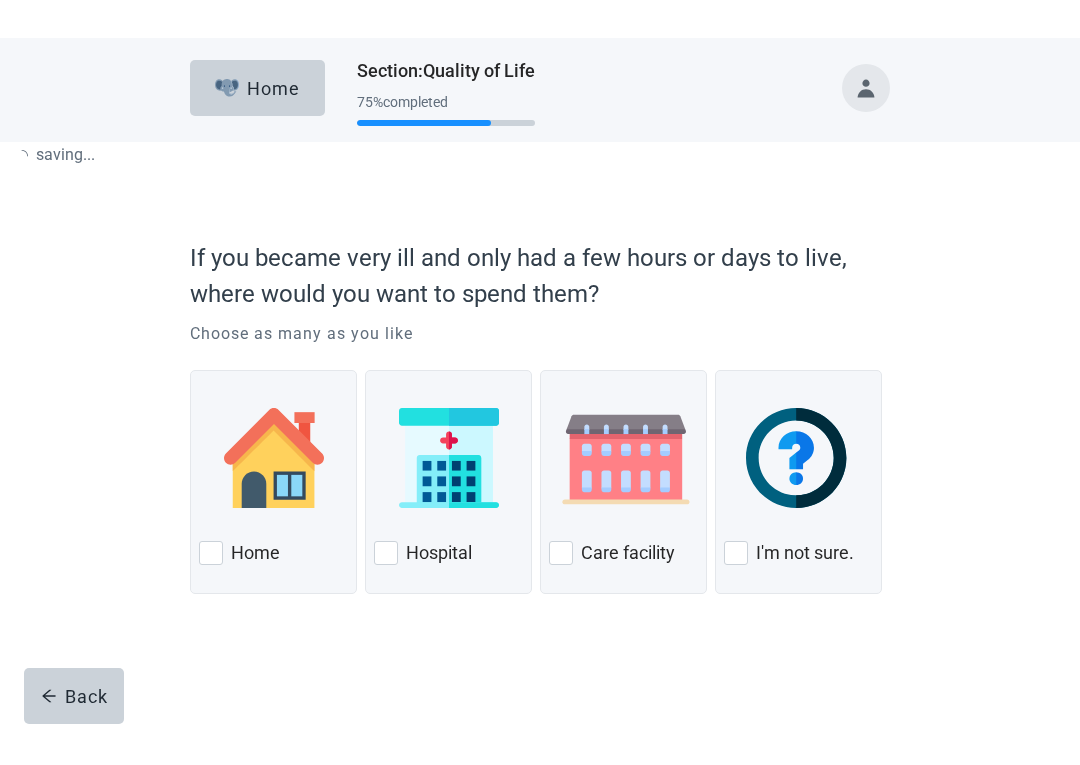 scroll, scrollTop: 0, scrollLeft: 0, axis: both 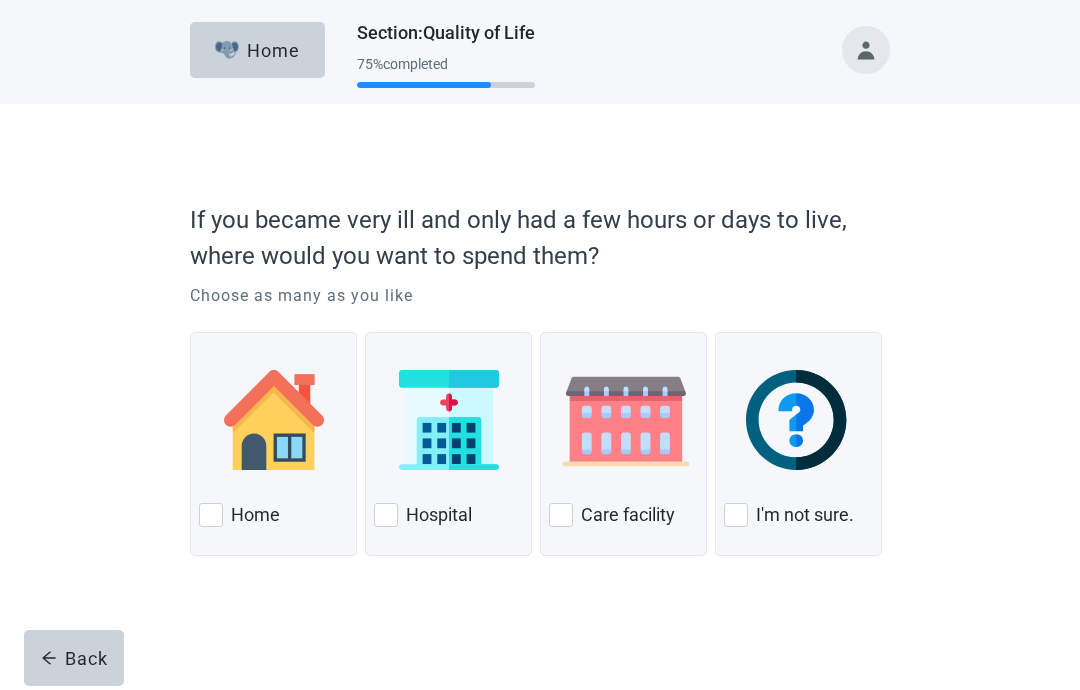 click at bounding box center [273, 420] 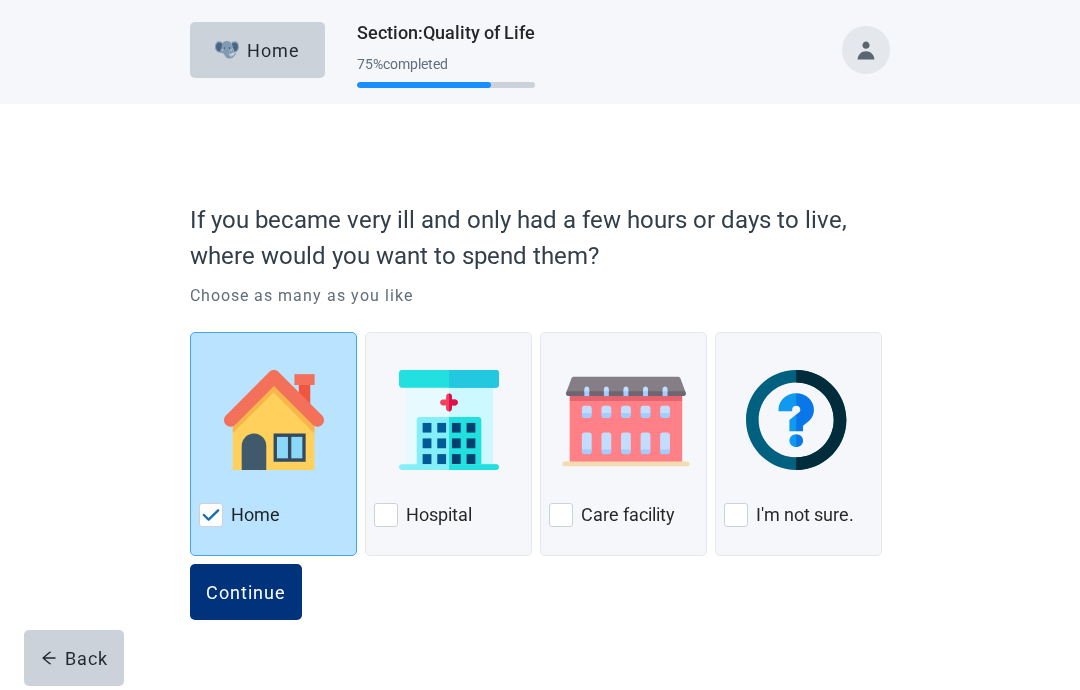 click on "Continue" at bounding box center (246, 592) 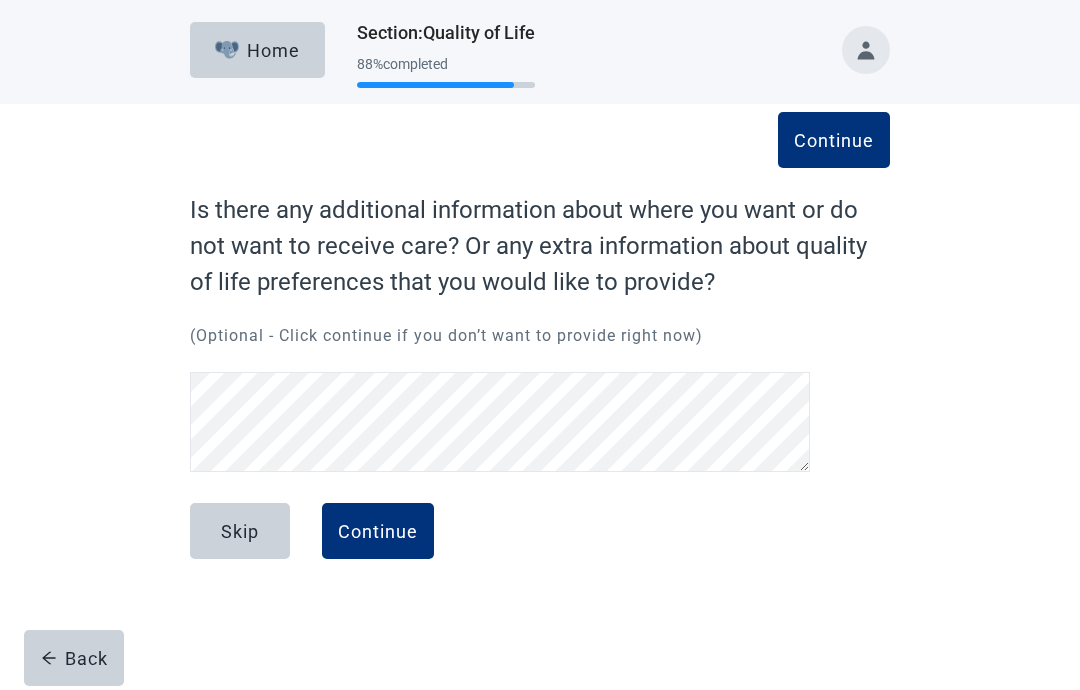 click on "Continue" at bounding box center [378, 531] 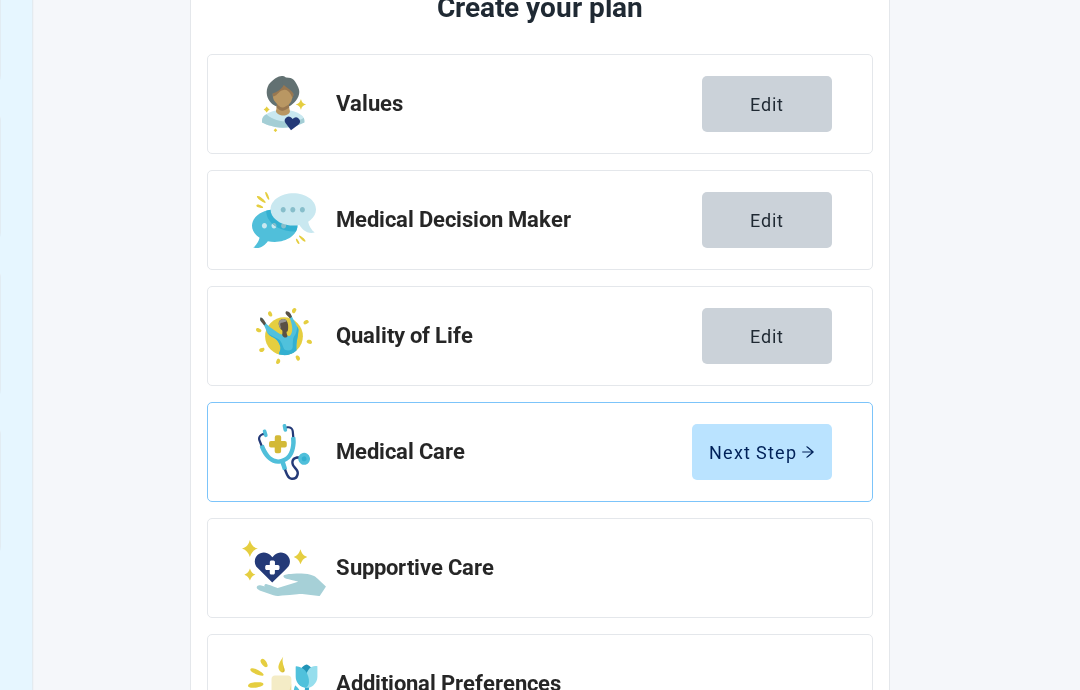 click on "Next Step" at bounding box center [762, 452] 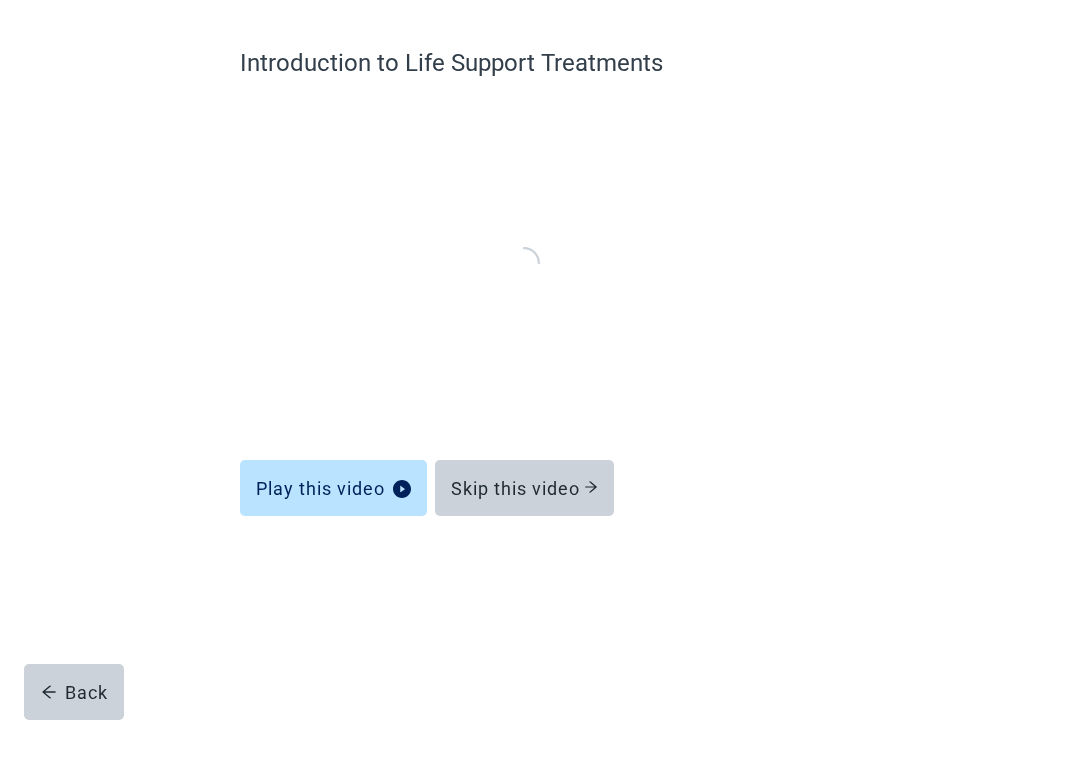 scroll, scrollTop: 81, scrollLeft: 0, axis: vertical 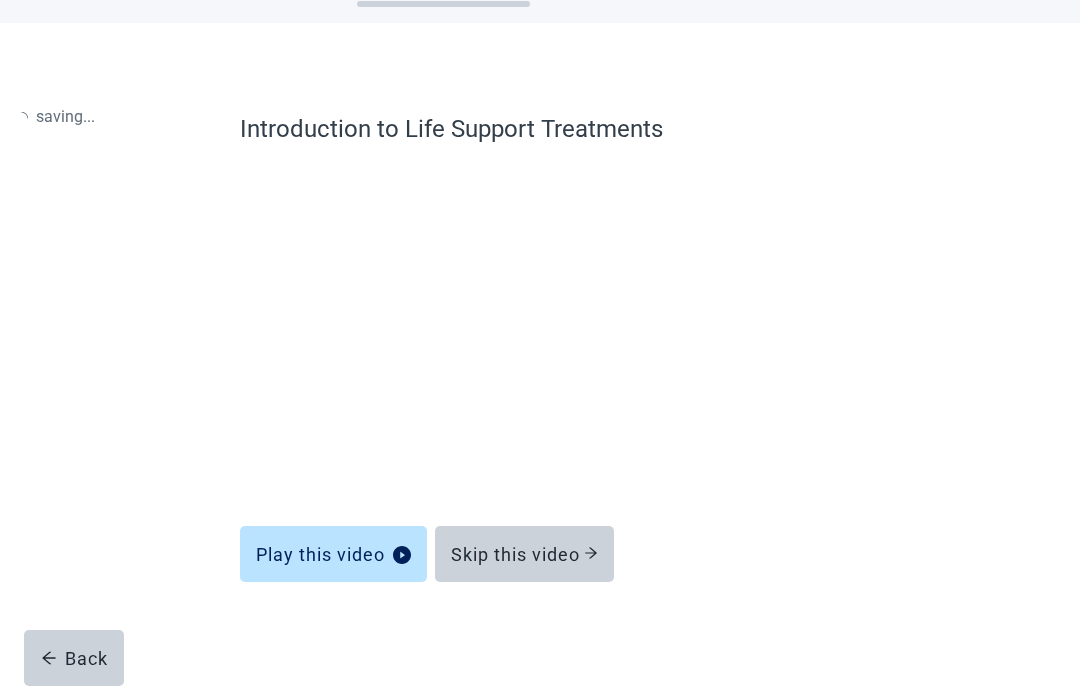 click on "Skip this video" at bounding box center [524, 554] 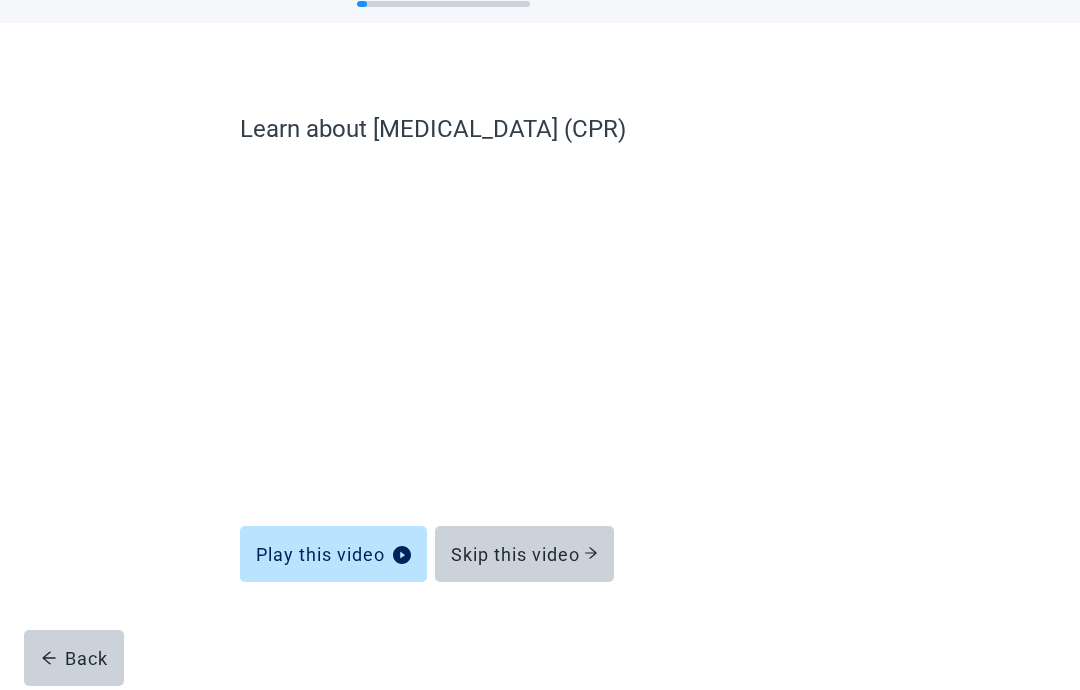 click on "Skip this video" at bounding box center [524, 554] 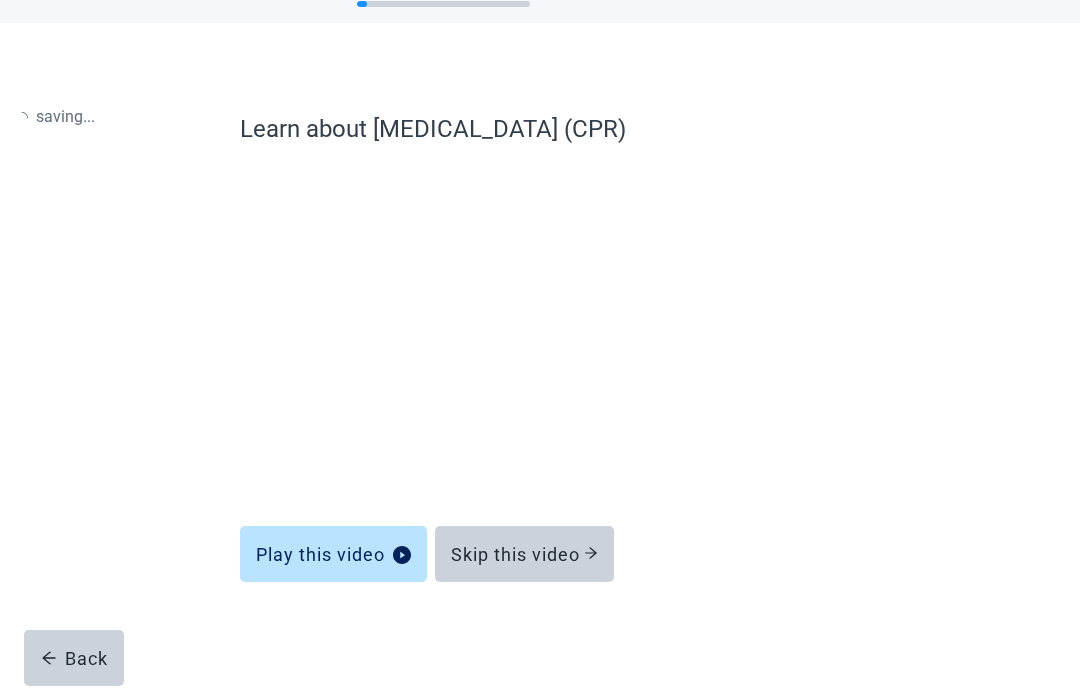 click on "Skip this video" at bounding box center (524, 554) 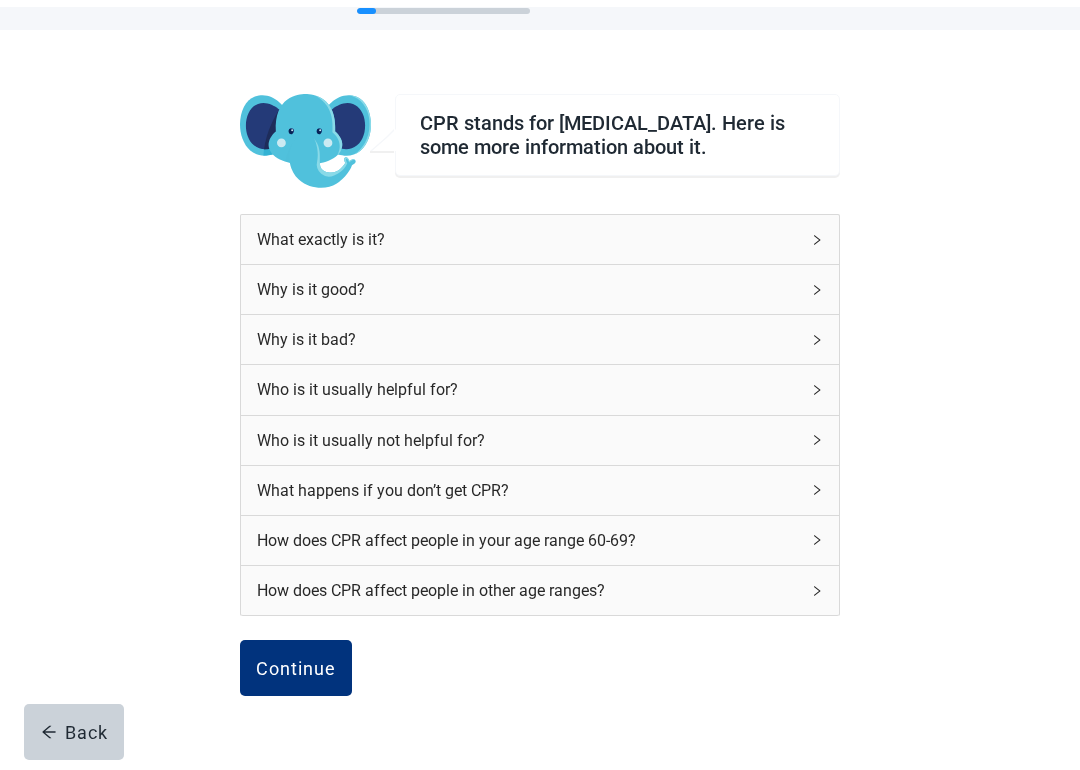 scroll, scrollTop: 68, scrollLeft: 0, axis: vertical 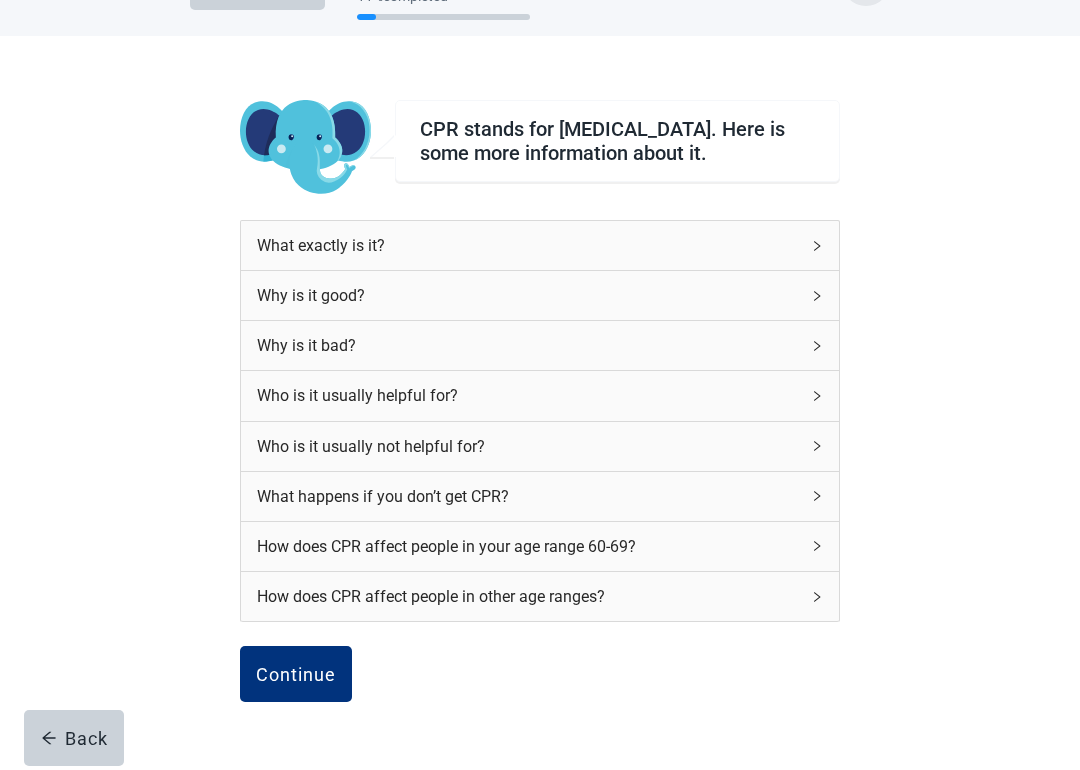 click on "Continue" at bounding box center (296, 674) 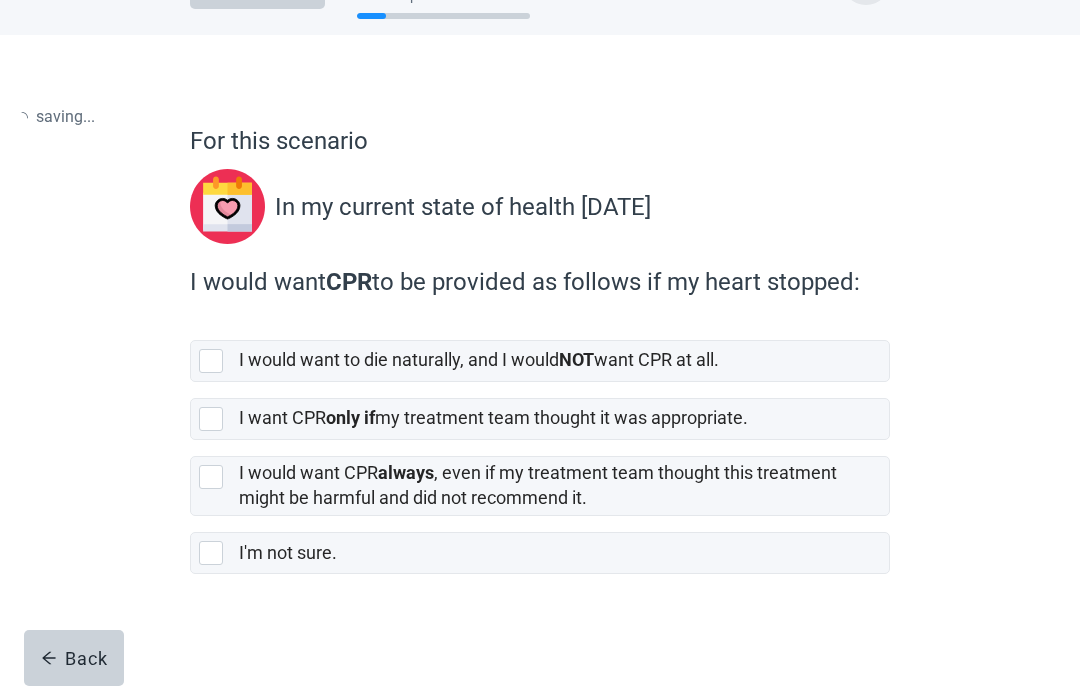 scroll, scrollTop: 0, scrollLeft: 0, axis: both 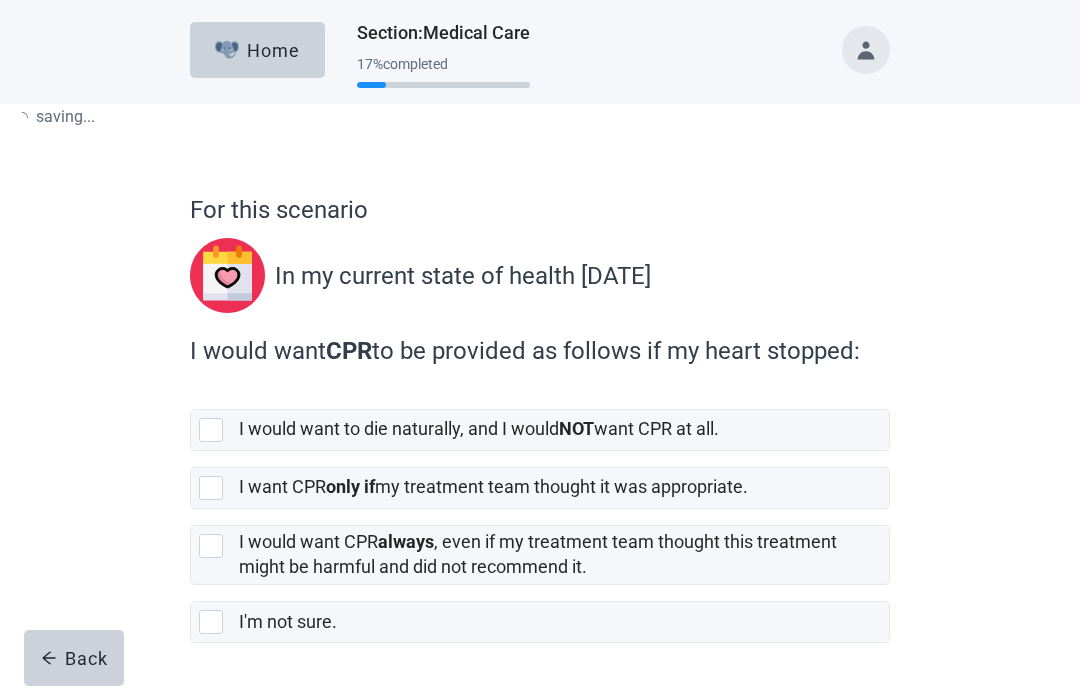 click on "For this scenario In my current state of health [DATE]" at bounding box center [540, 257] 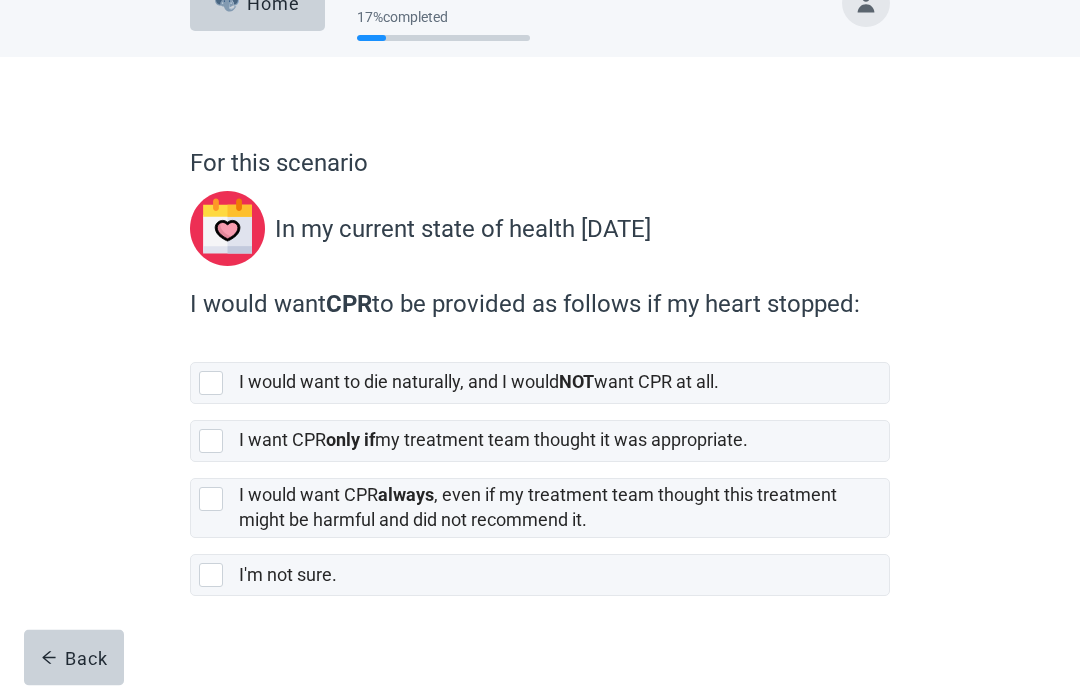 scroll, scrollTop: 69, scrollLeft: 0, axis: vertical 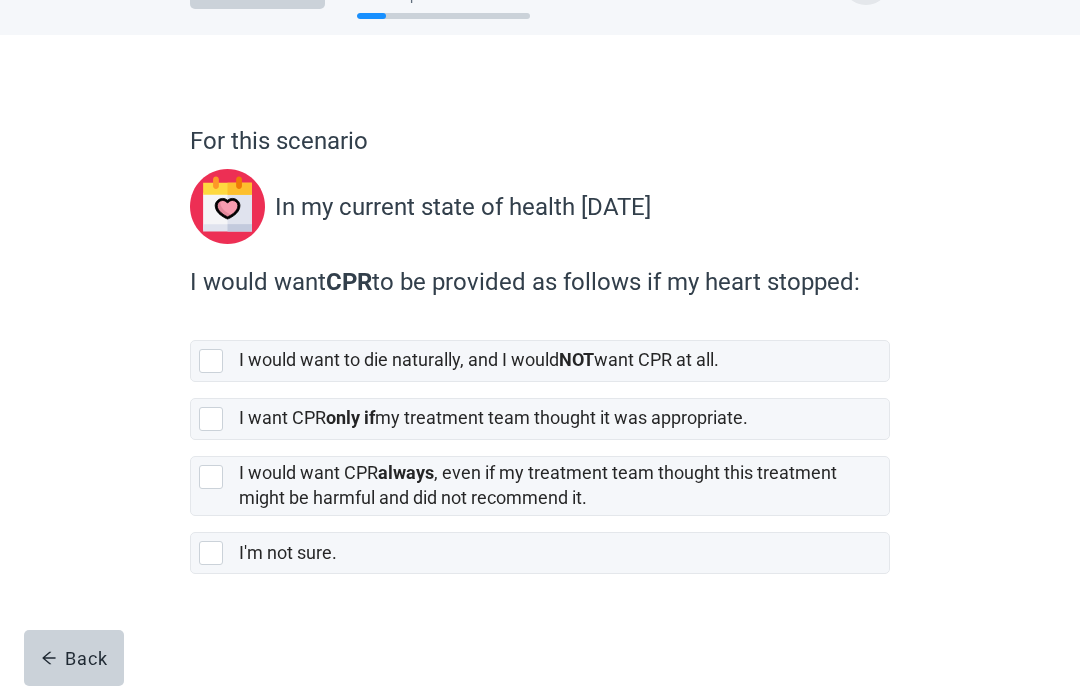 click at bounding box center (211, 419) 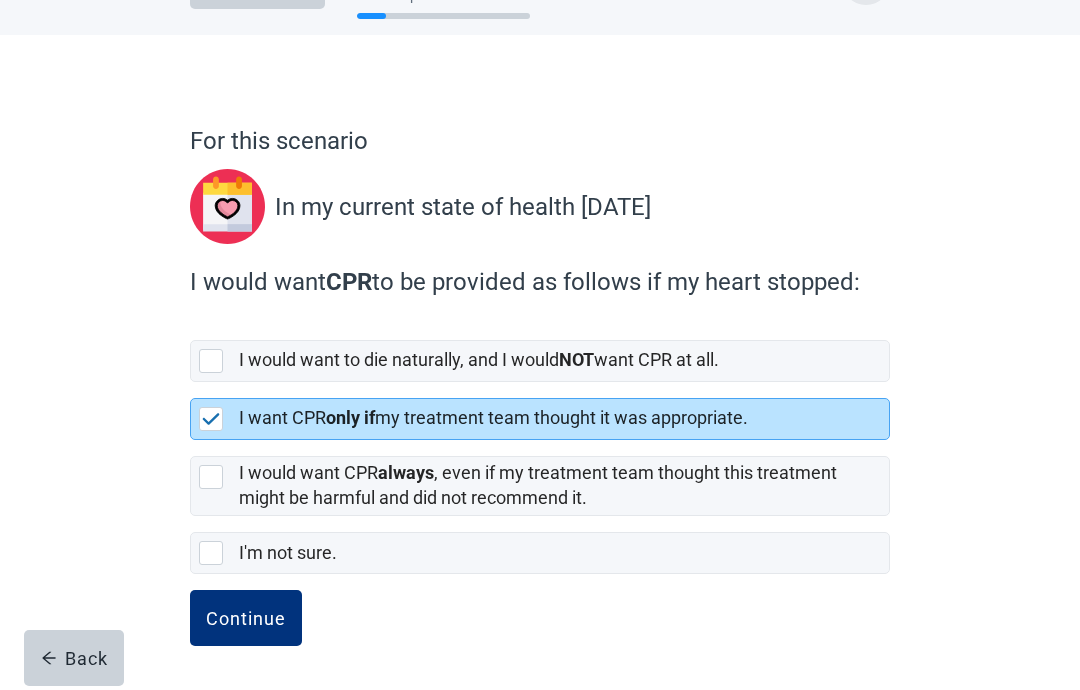 click on "Continue" at bounding box center [246, 618] 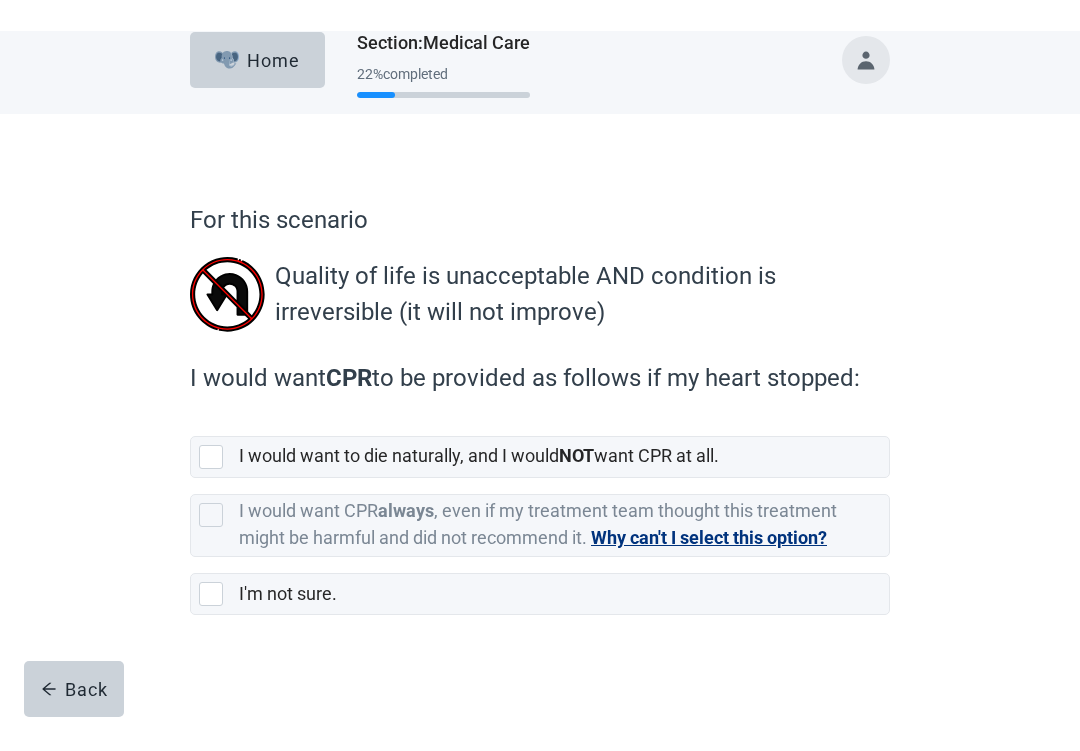 scroll, scrollTop: 31, scrollLeft: 0, axis: vertical 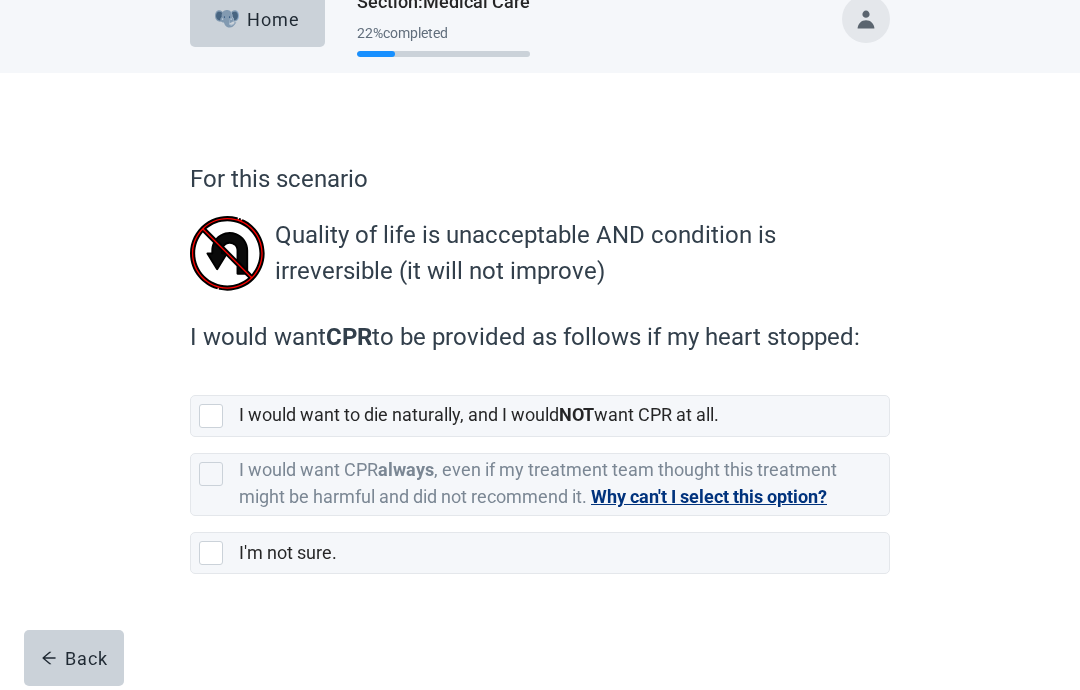 click at bounding box center [211, 416] 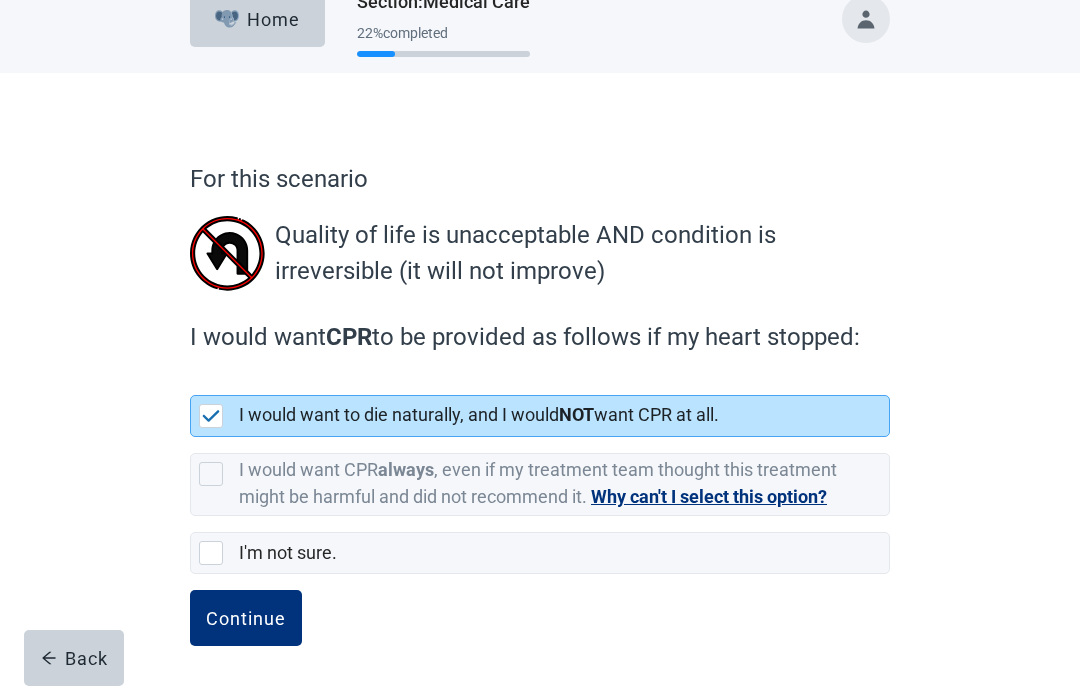 click on "Continue" at bounding box center [246, 618] 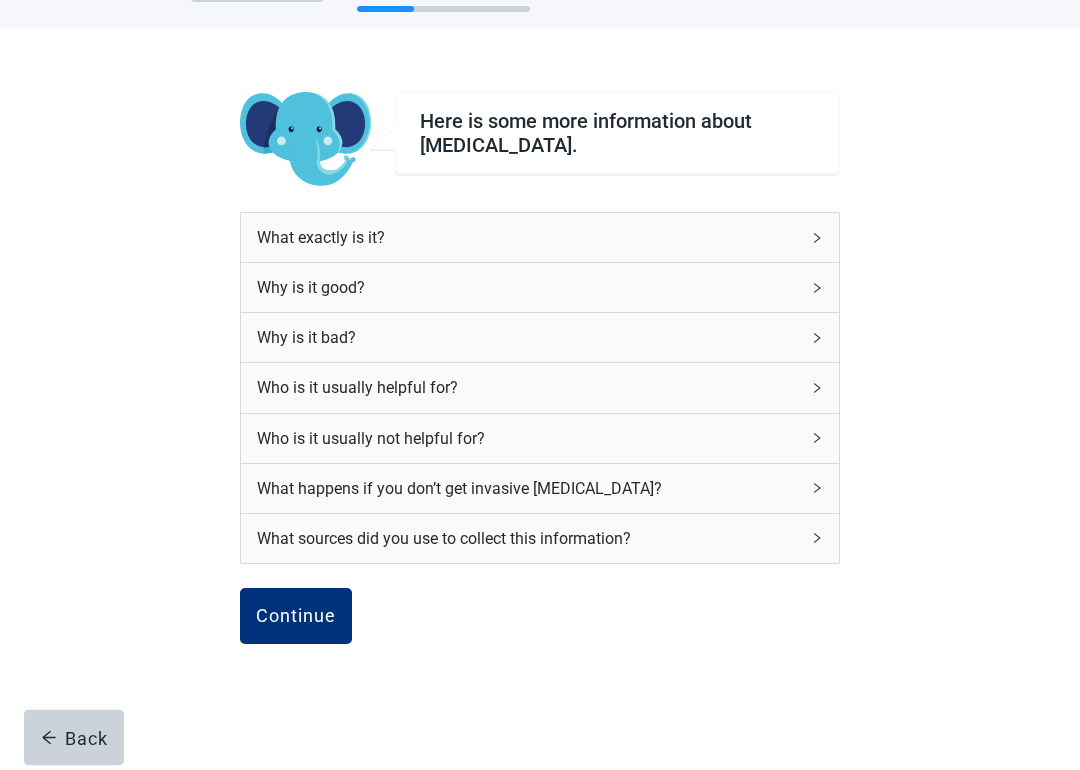 scroll, scrollTop: 83, scrollLeft: 0, axis: vertical 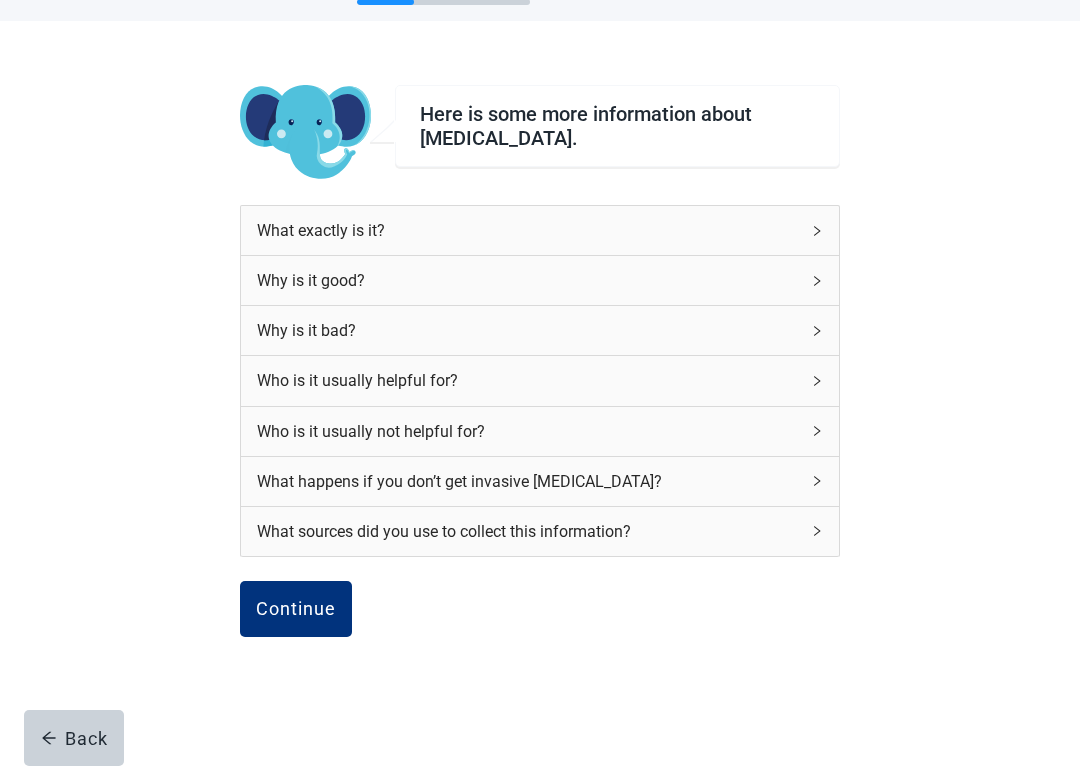 click on "Continue" at bounding box center (296, 609) 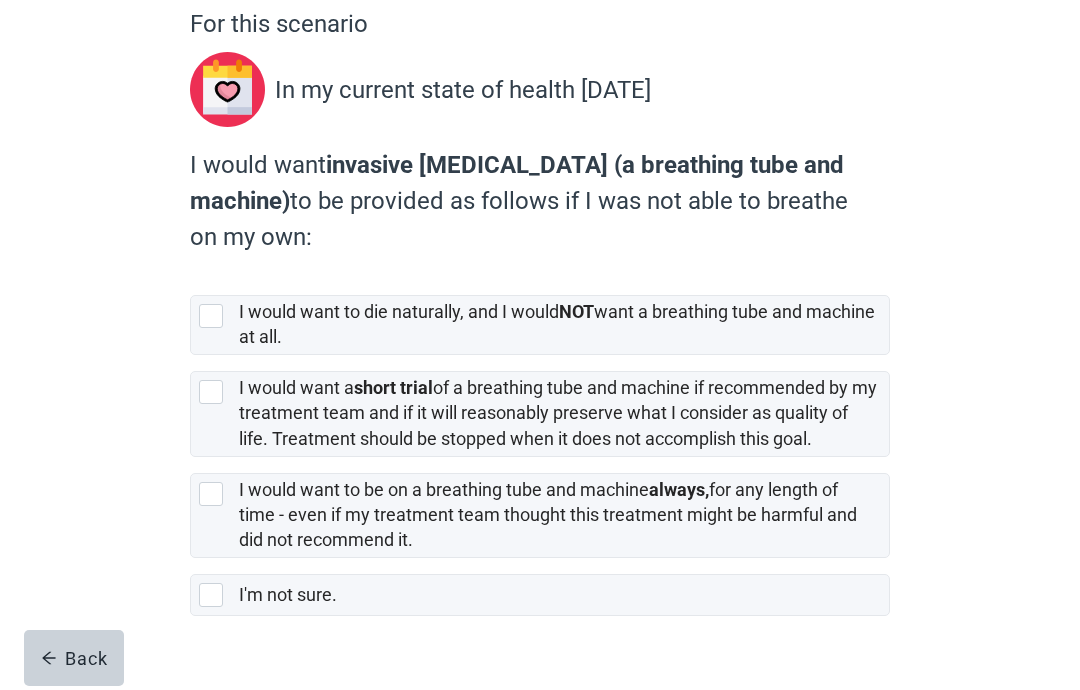 scroll, scrollTop: 187, scrollLeft: 0, axis: vertical 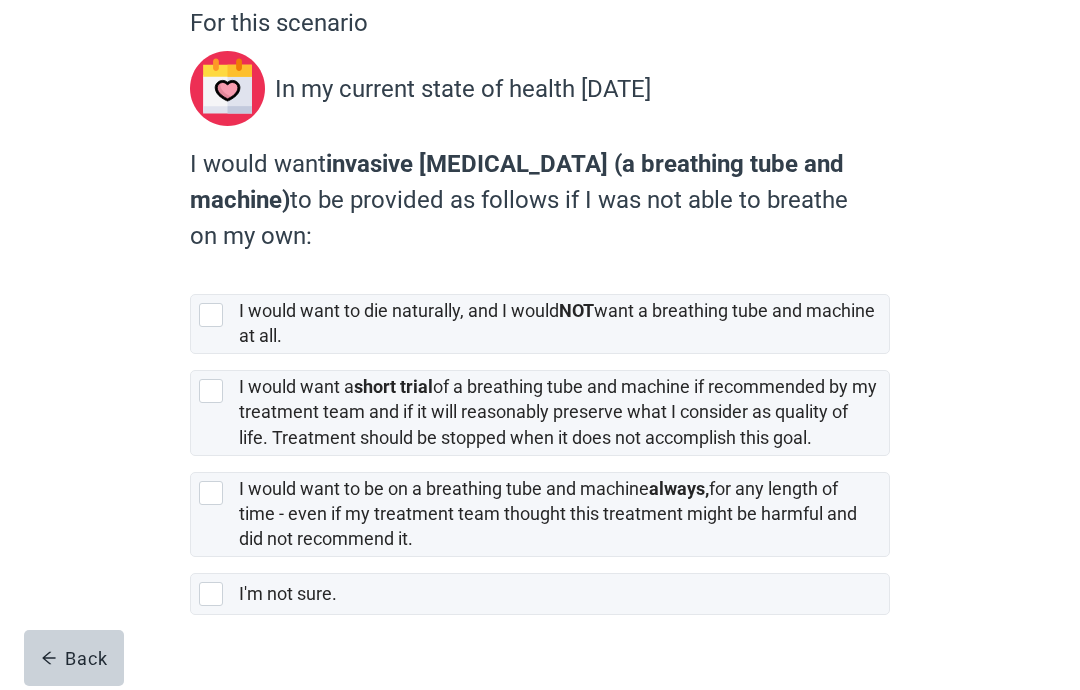 click at bounding box center (211, 391) 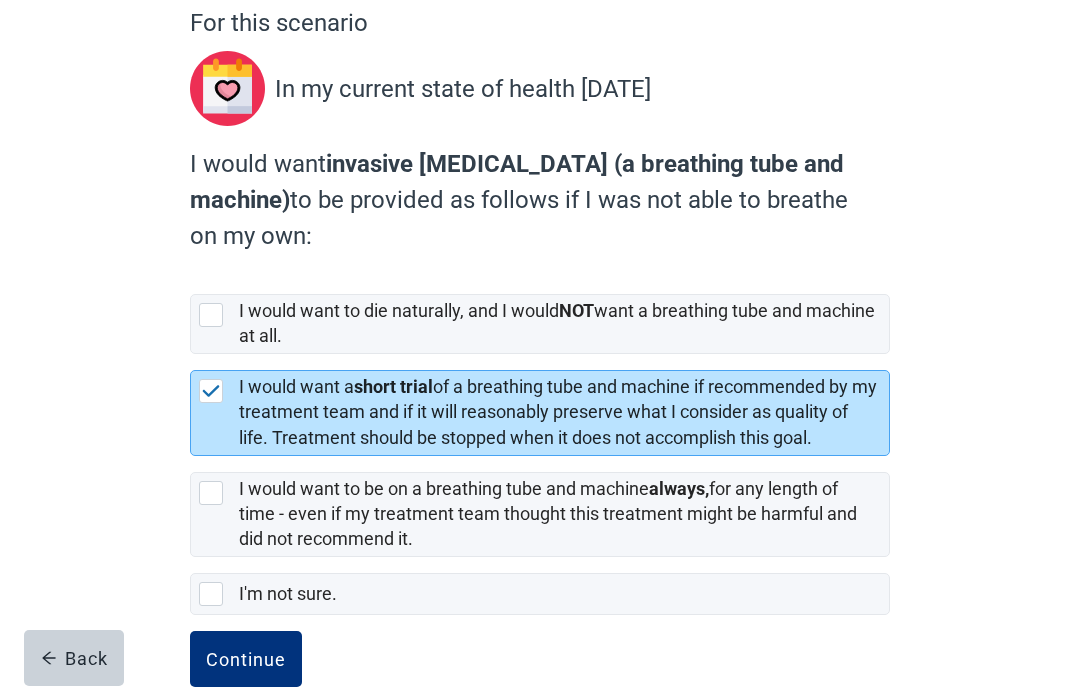 click on "Continue" at bounding box center (246, 659) 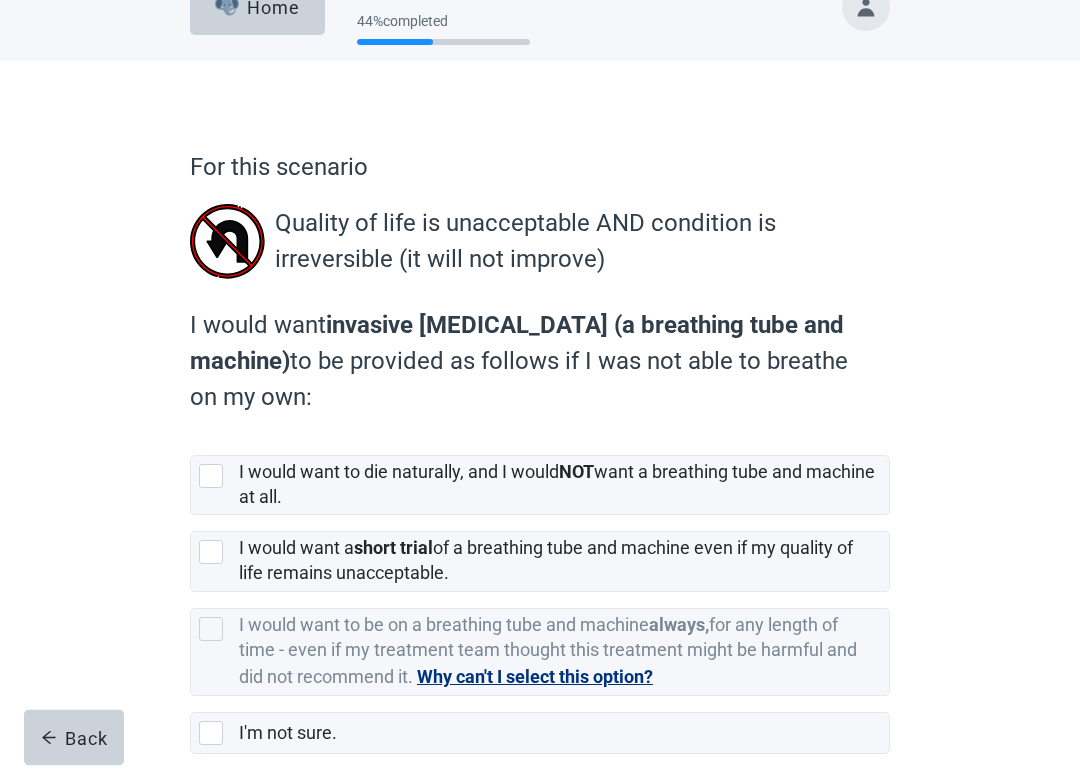 scroll, scrollTop: 47, scrollLeft: 0, axis: vertical 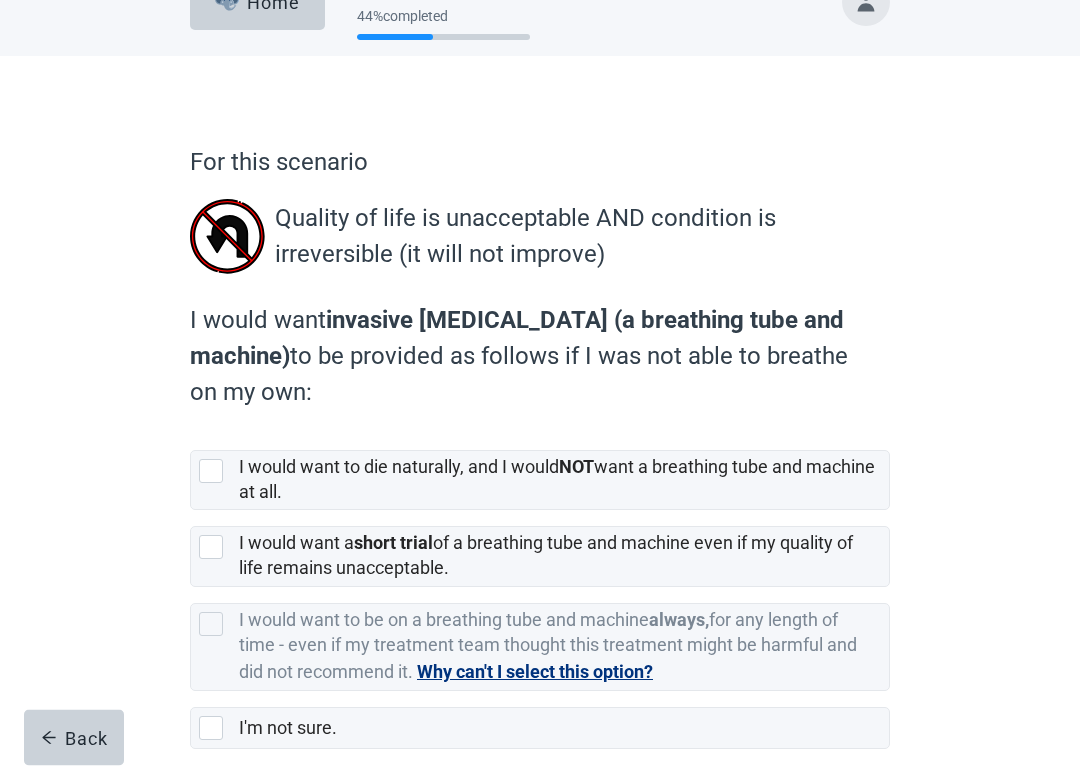 click at bounding box center [211, 472] 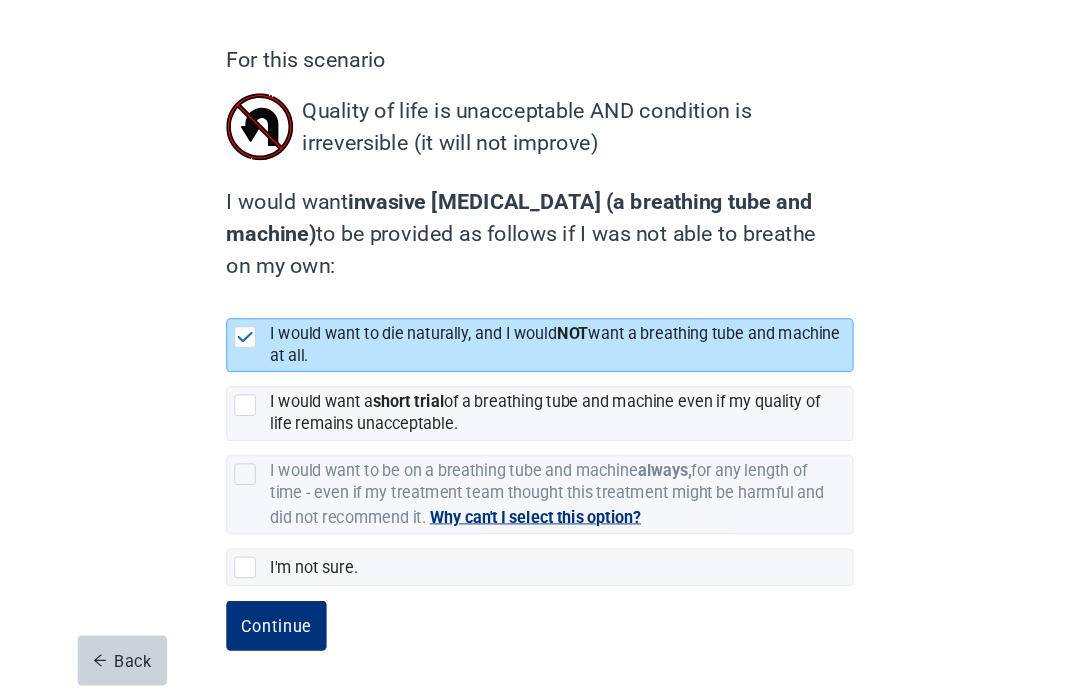 scroll, scrollTop: 222, scrollLeft: 0, axis: vertical 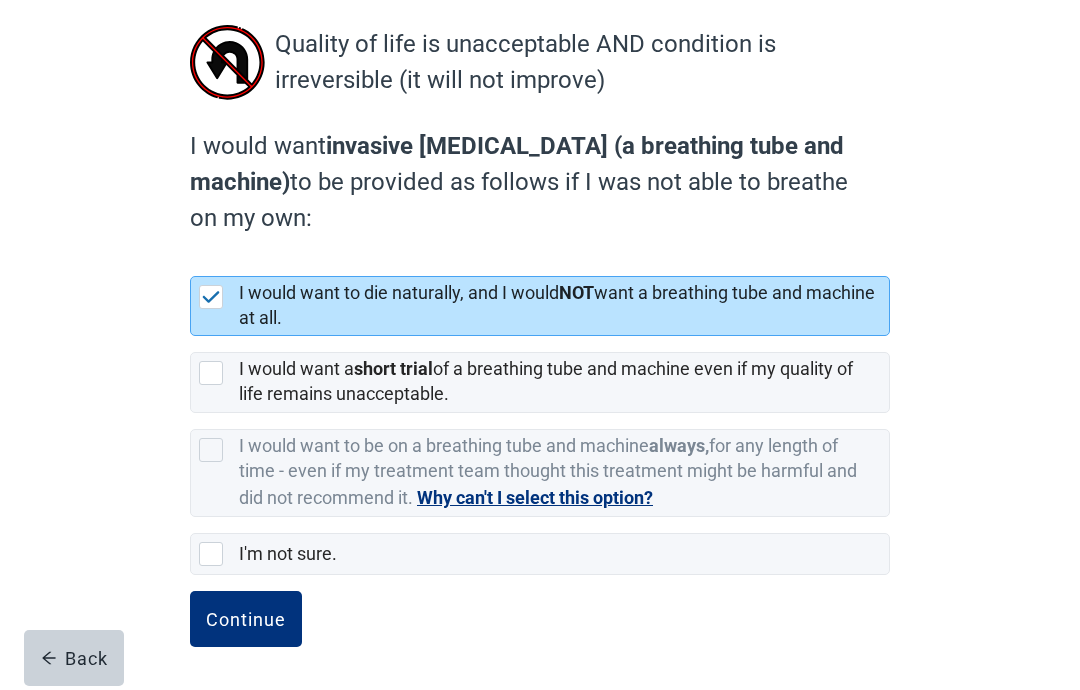 click on "Continue" at bounding box center [246, 619] 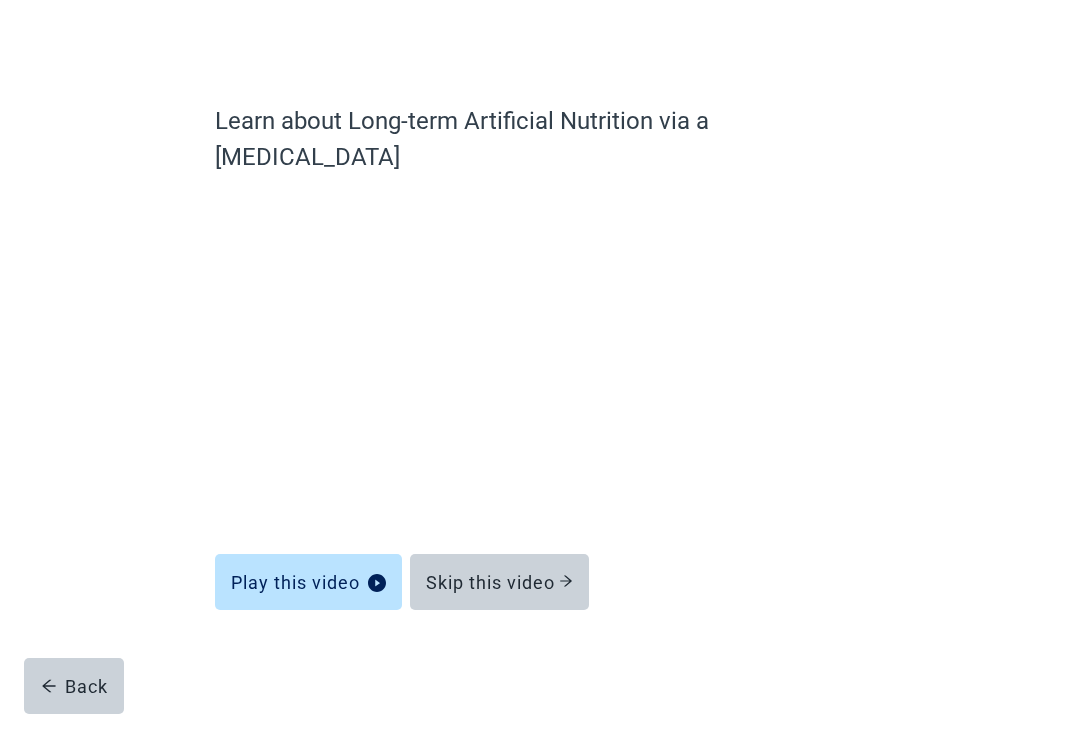 scroll, scrollTop: 81, scrollLeft: 0, axis: vertical 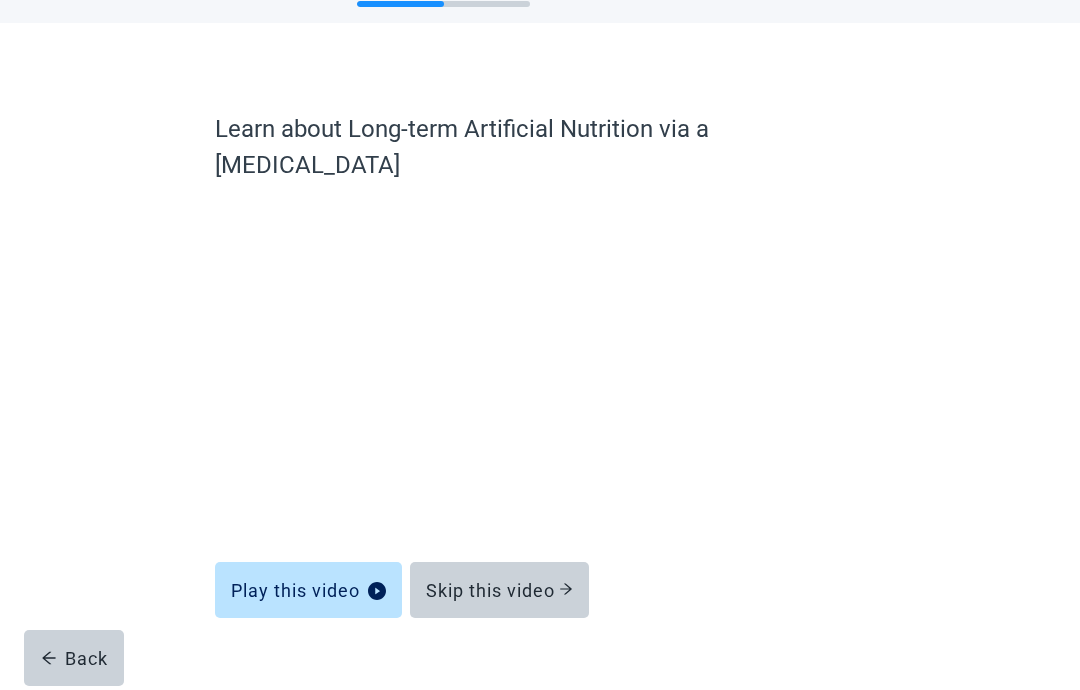 click on "Skip this video" at bounding box center [499, 590] 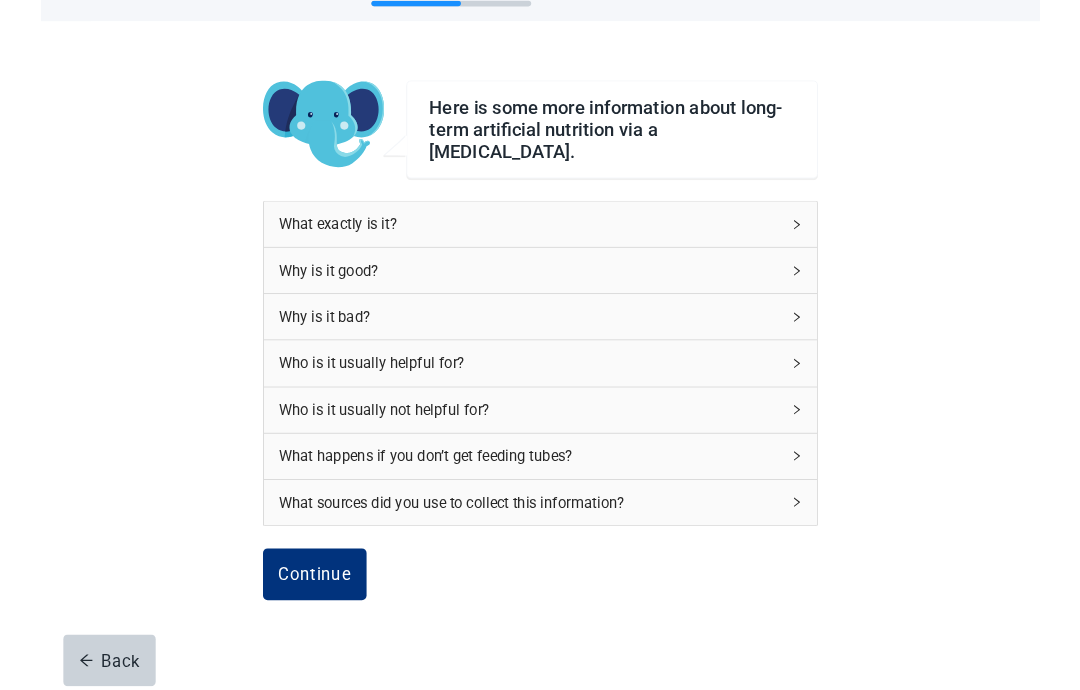 scroll, scrollTop: 133, scrollLeft: 0, axis: vertical 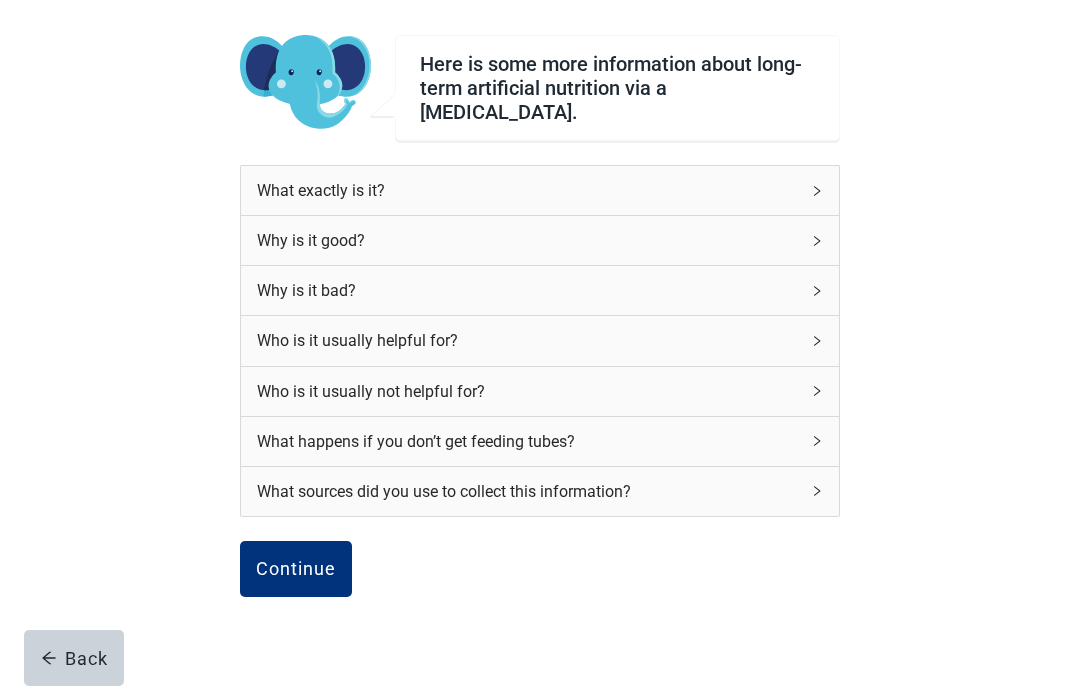 click on "Continue" at bounding box center (296, 569) 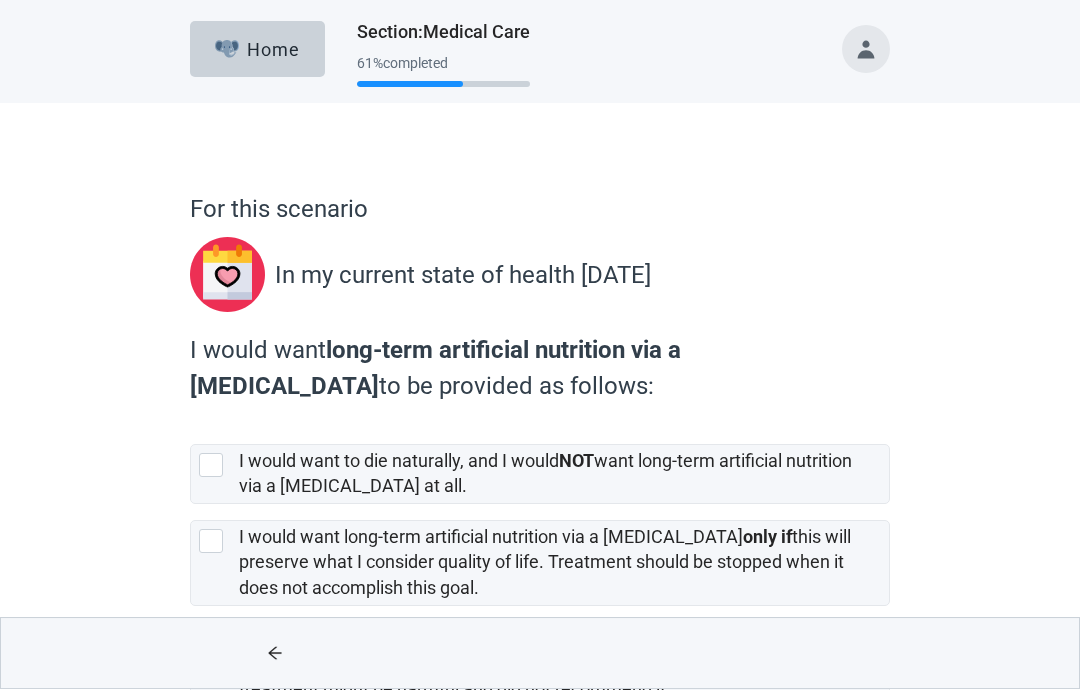 scroll, scrollTop: 80, scrollLeft: 0, axis: vertical 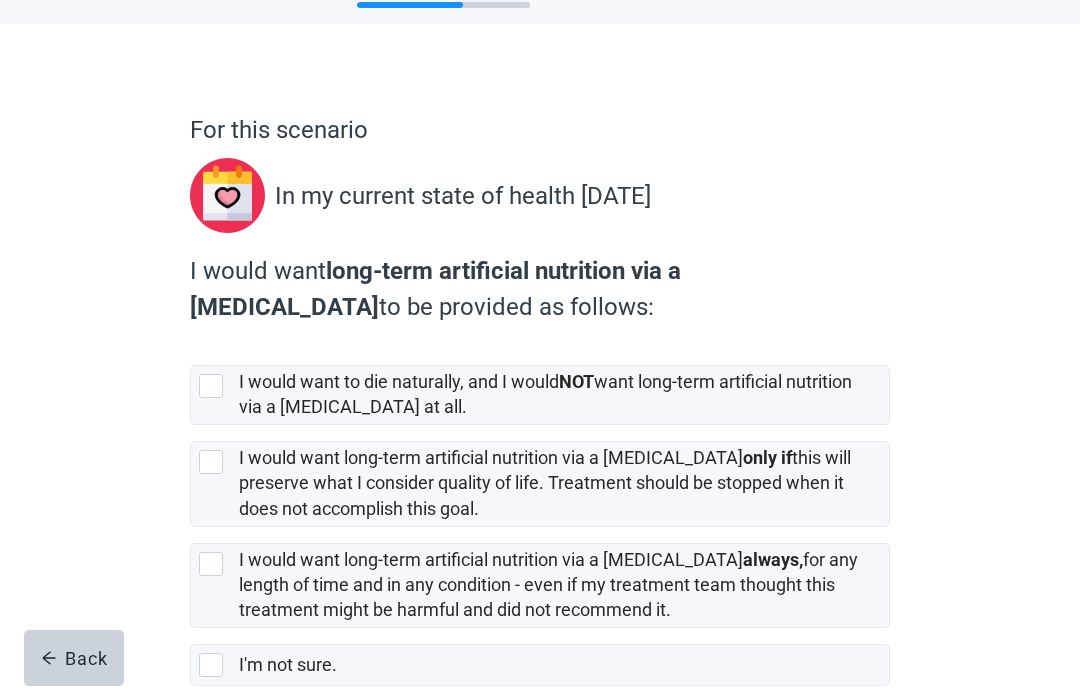 click at bounding box center (211, 462) 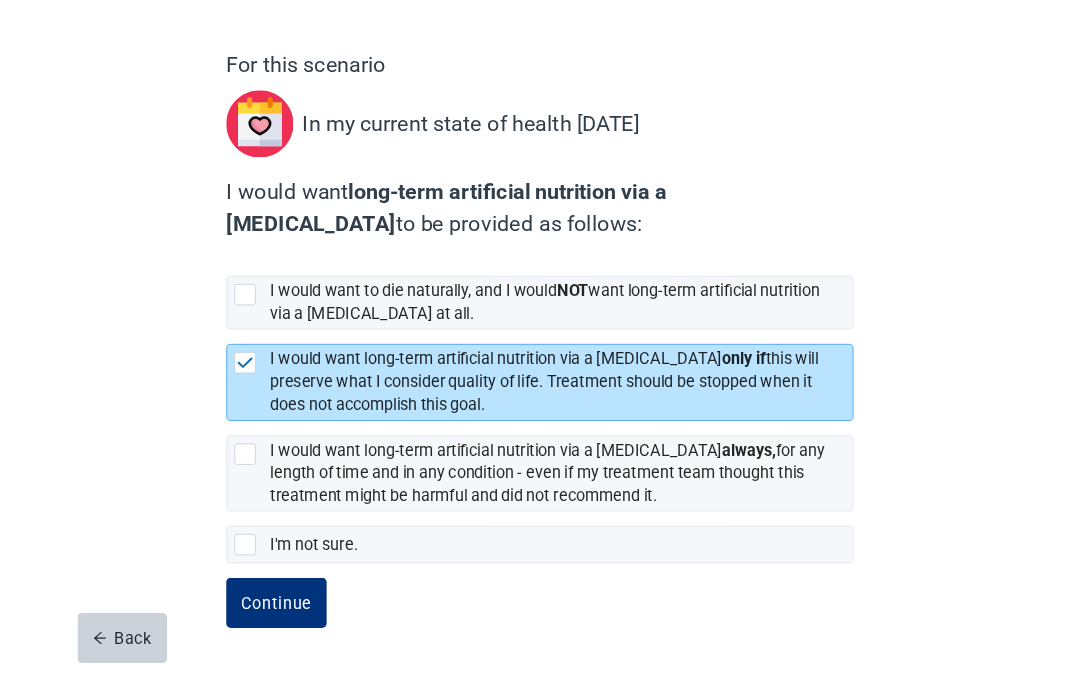 scroll, scrollTop: 191, scrollLeft: 0, axis: vertical 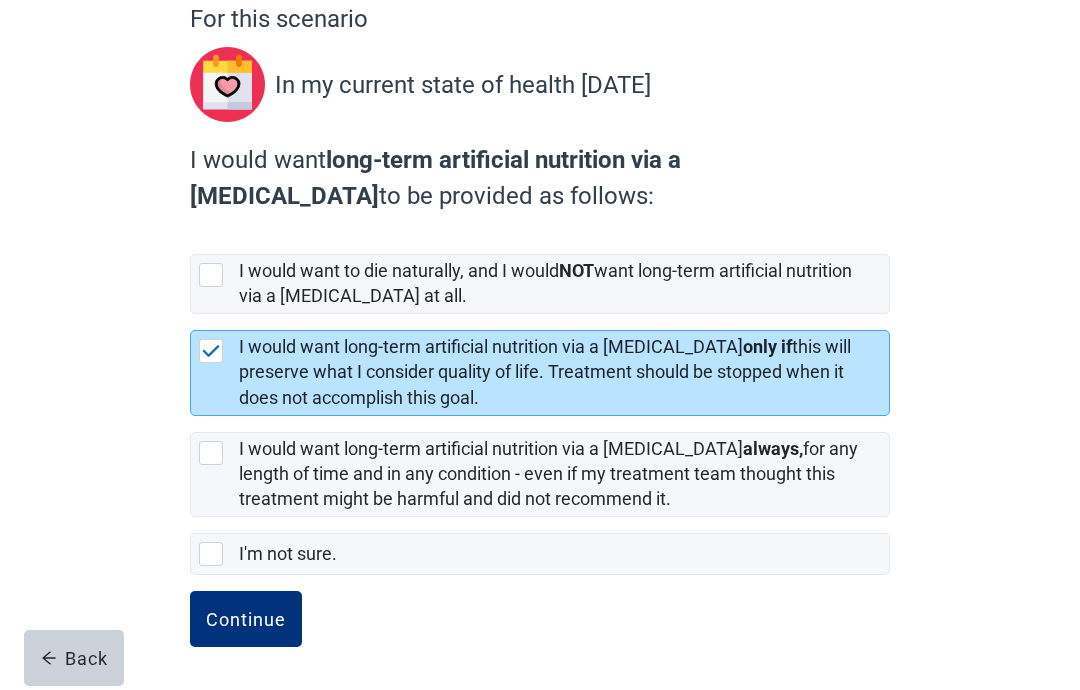 click on "Continue" at bounding box center [246, 619] 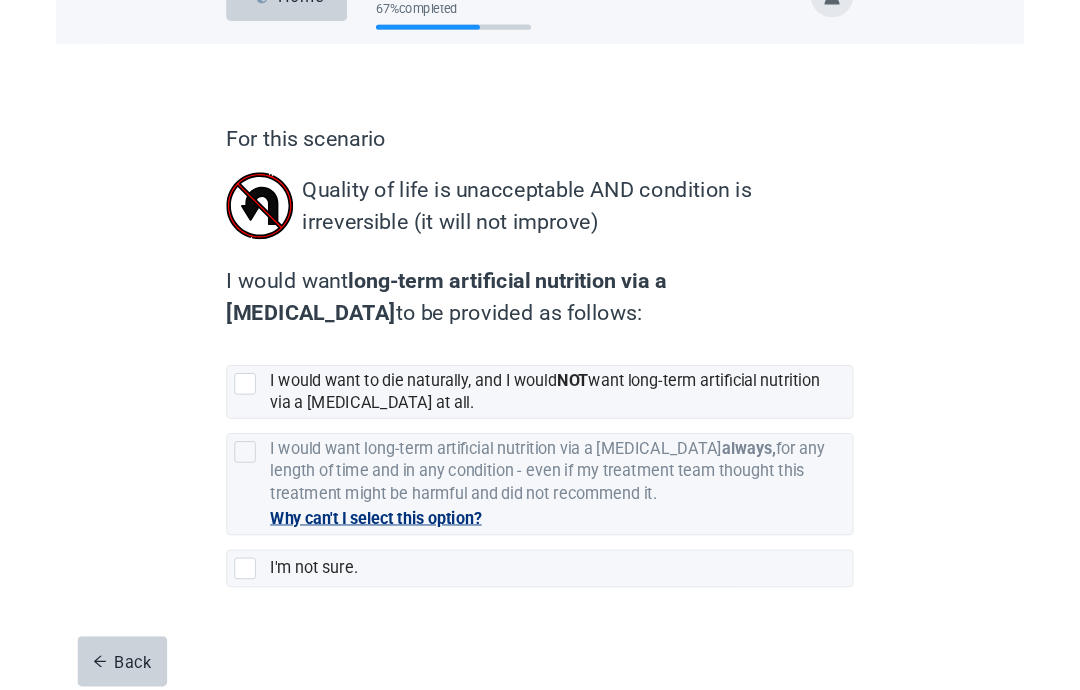 scroll, scrollTop: 135, scrollLeft: 0, axis: vertical 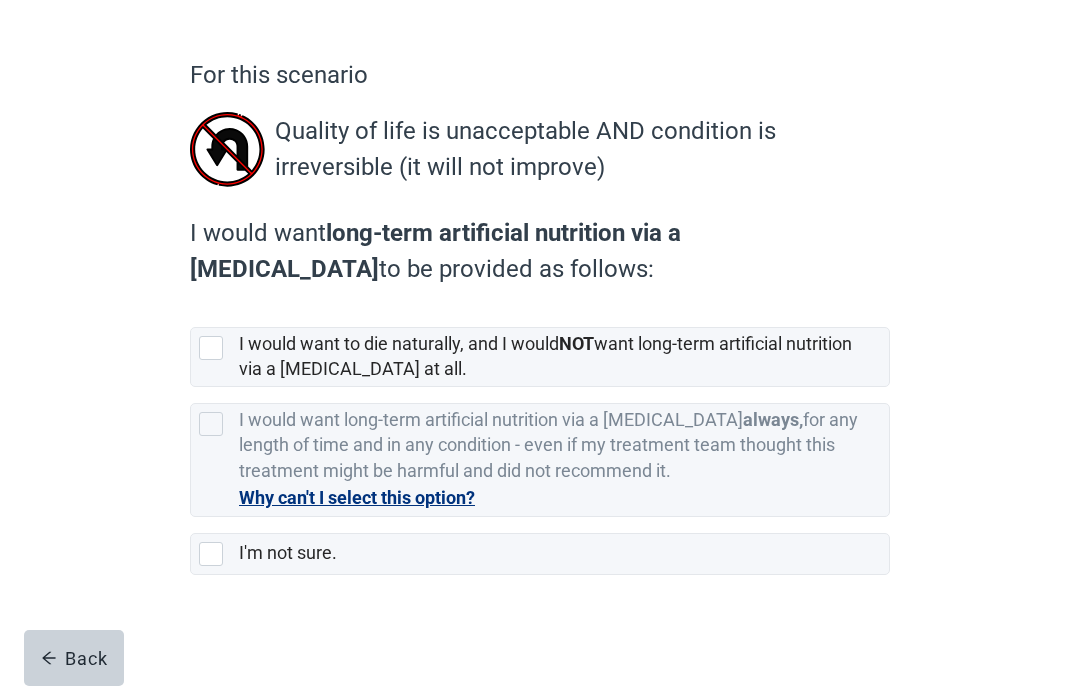 click at bounding box center (211, 348) 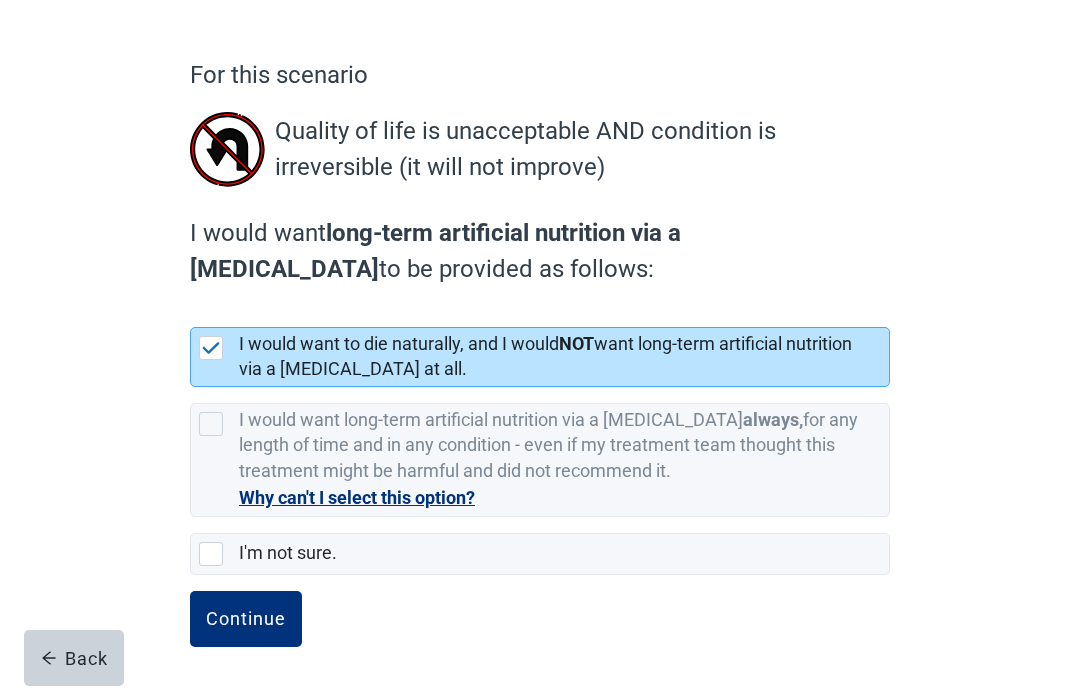 click on "Continue" at bounding box center [246, 619] 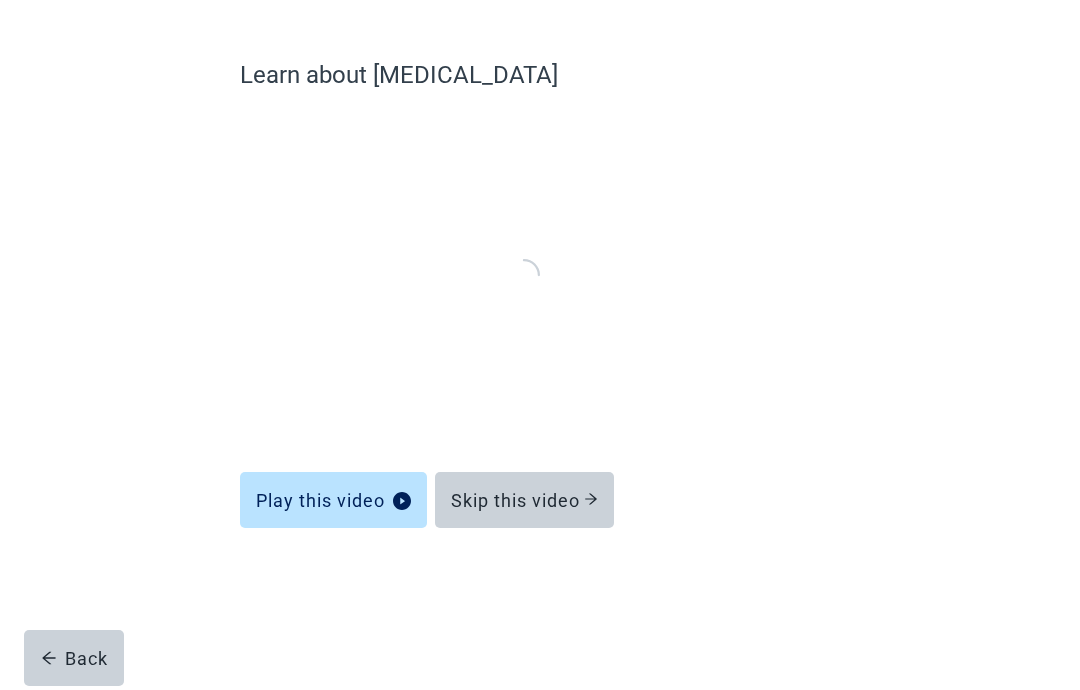 scroll, scrollTop: 81, scrollLeft: 0, axis: vertical 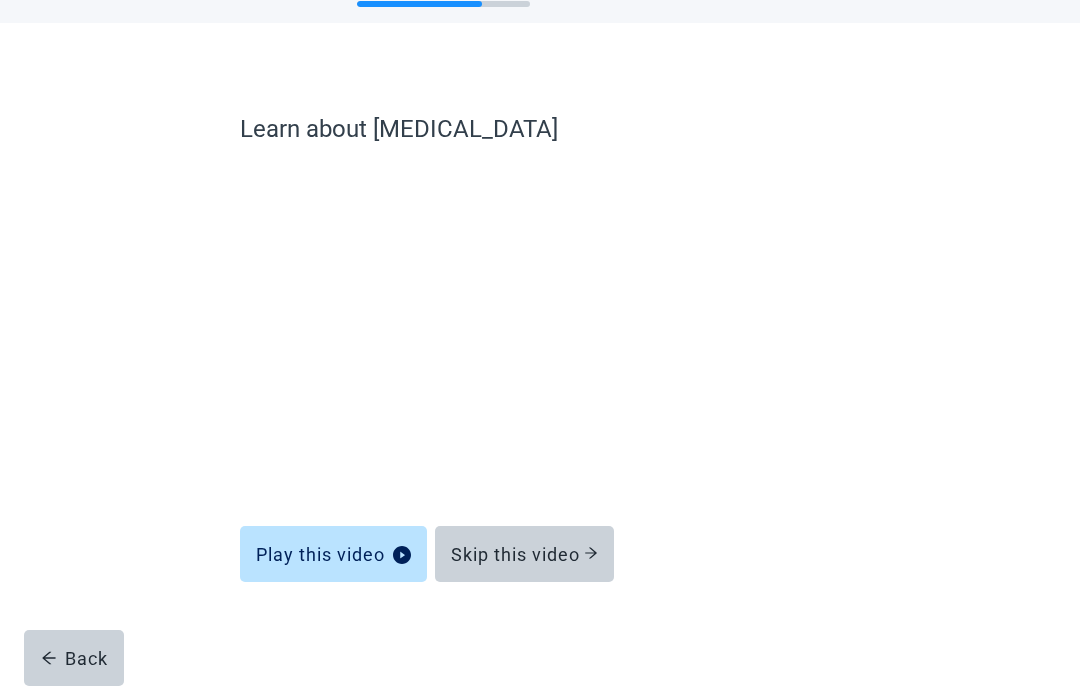 click on "Skip this video" at bounding box center [524, 554] 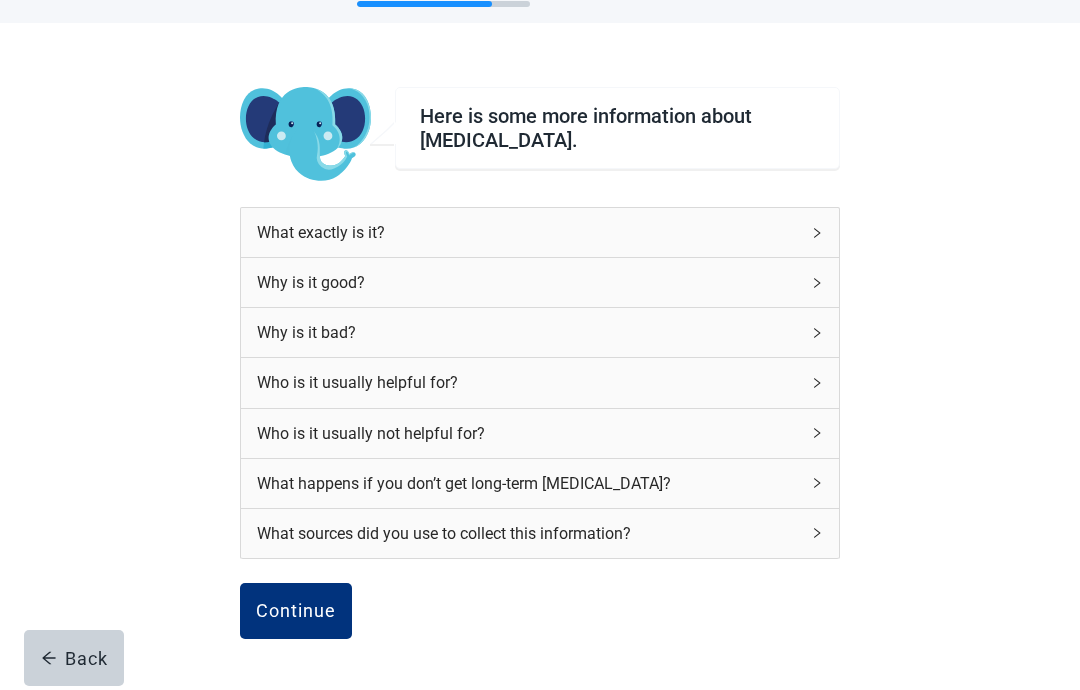 click on "Continue" at bounding box center (296, 611) 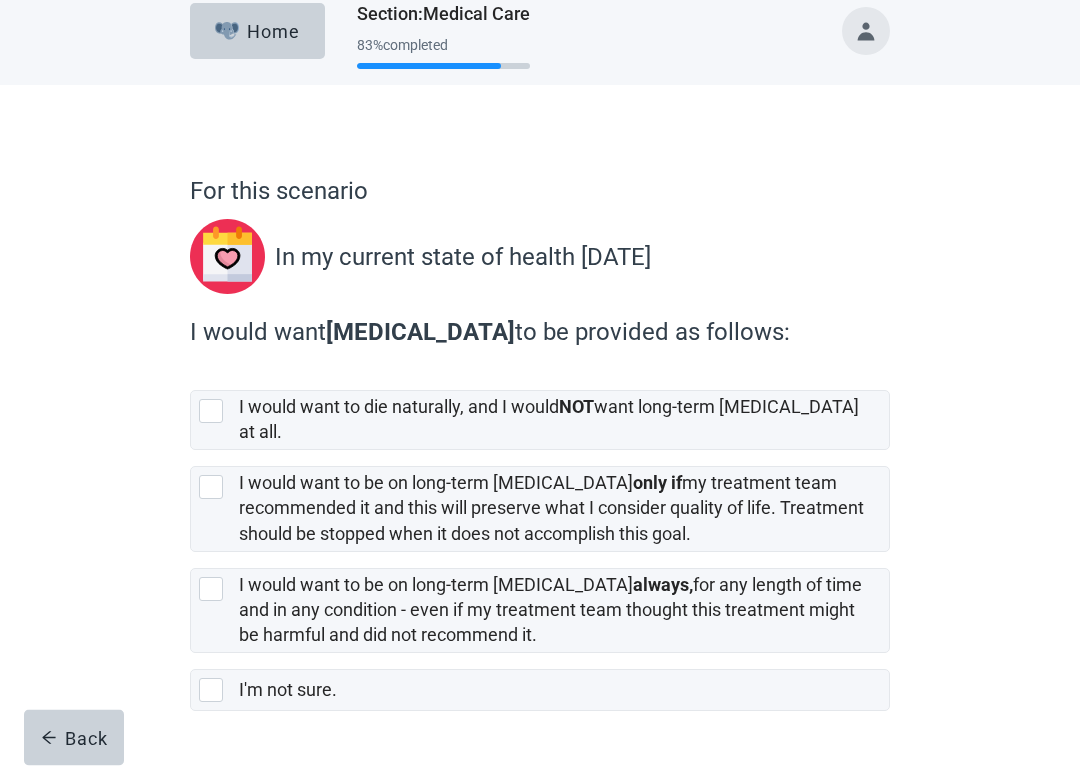 scroll, scrollTop: 31, scrollLeft: 0, axis: vertical 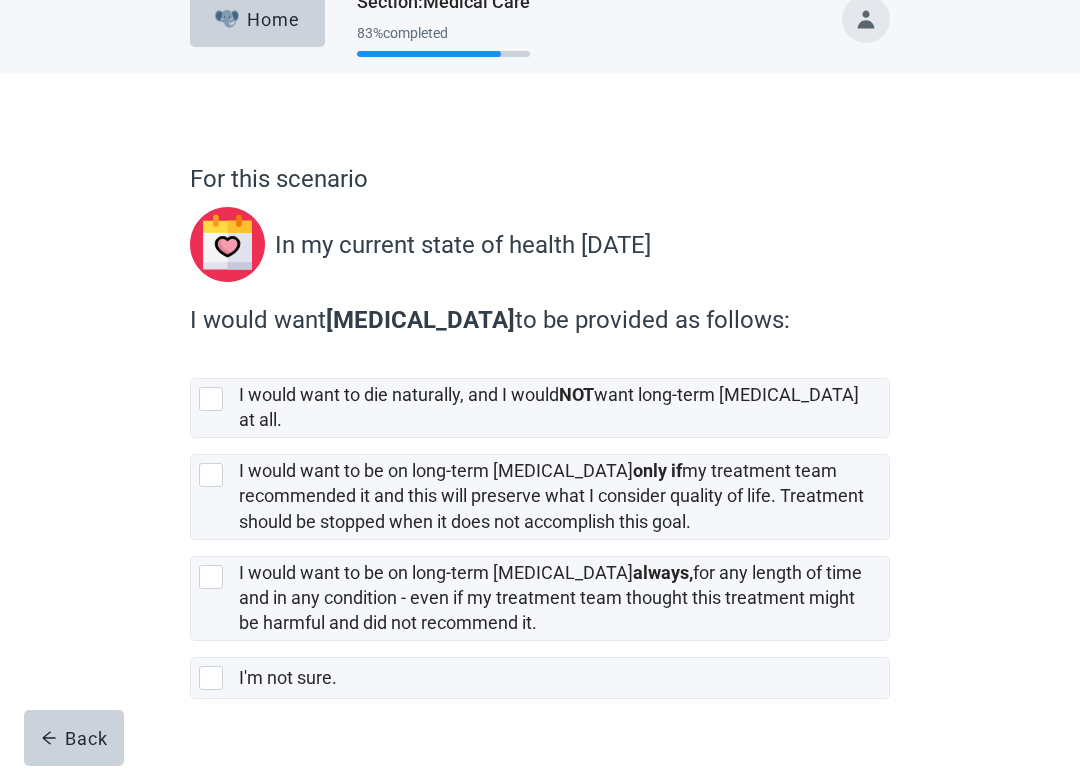 click on "I would want to die naturally, and I would  NOT  want long-term [MEDICAL_DATA] at all." at bounding box center (540, 408) 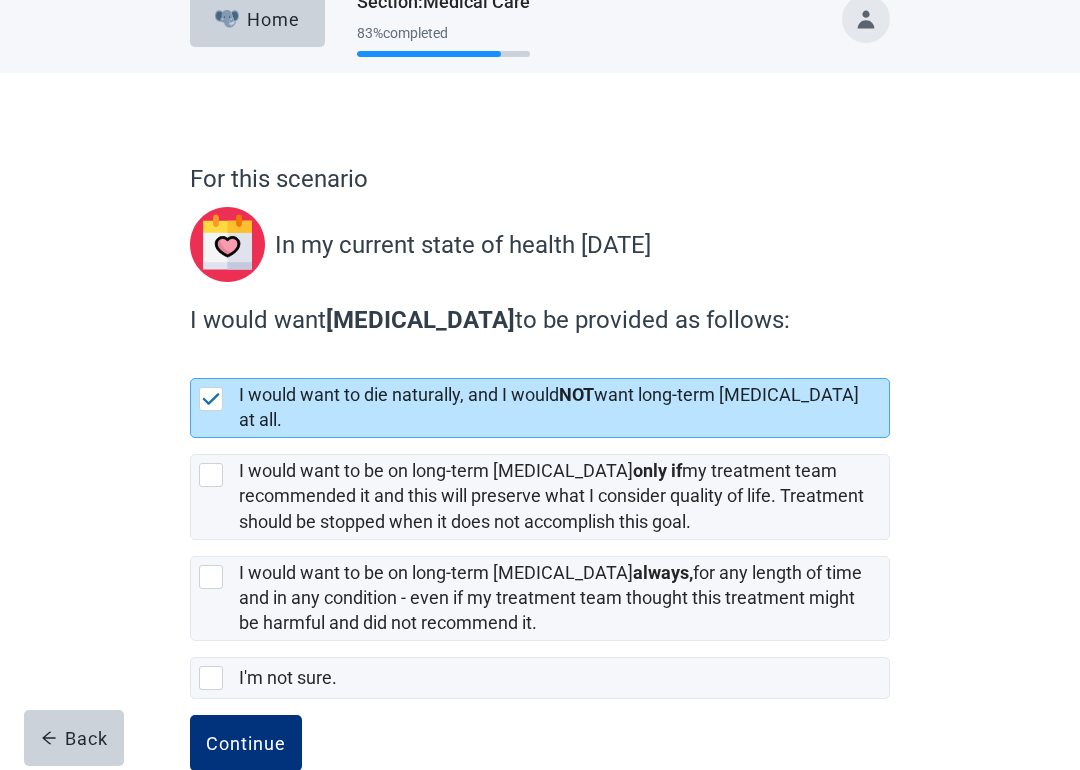 click on "I would want to be on long-term [MEDICAL_DATA]  only if  my treatment team recommended it and this will preserve what I consider quality of life. Treatment should be stopped when it does not accomplish this goal." at bounding box center (540, 496) 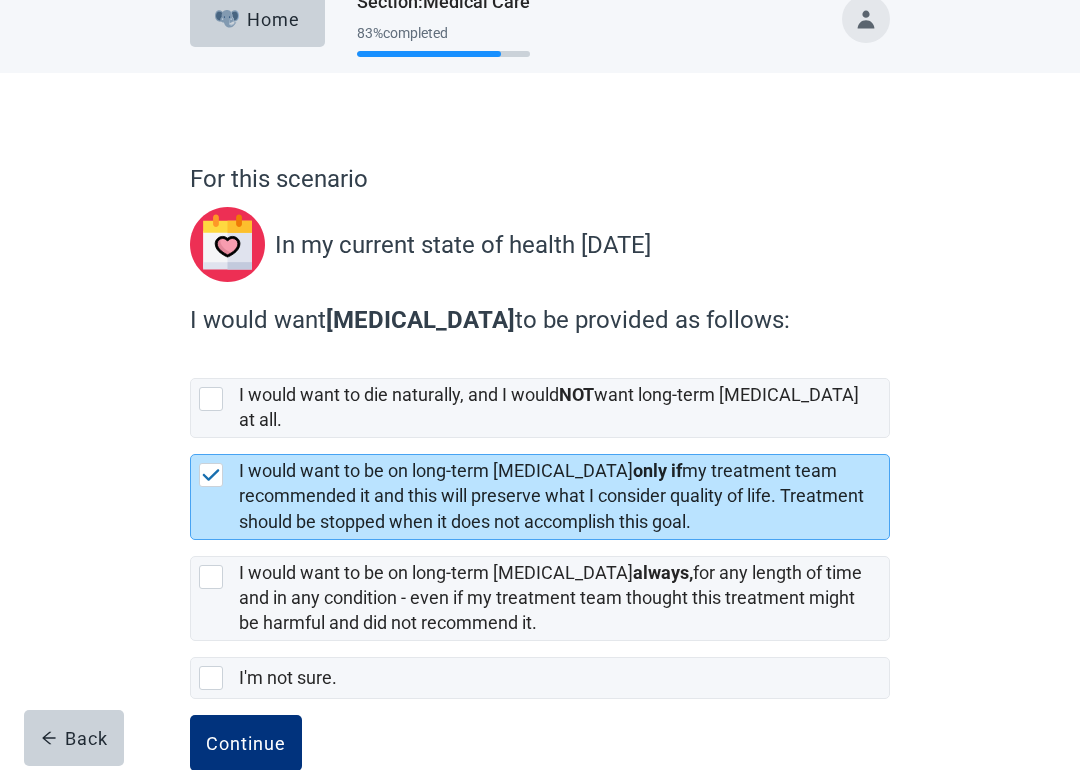 click on "Continue" at bounding box center (246, 743) 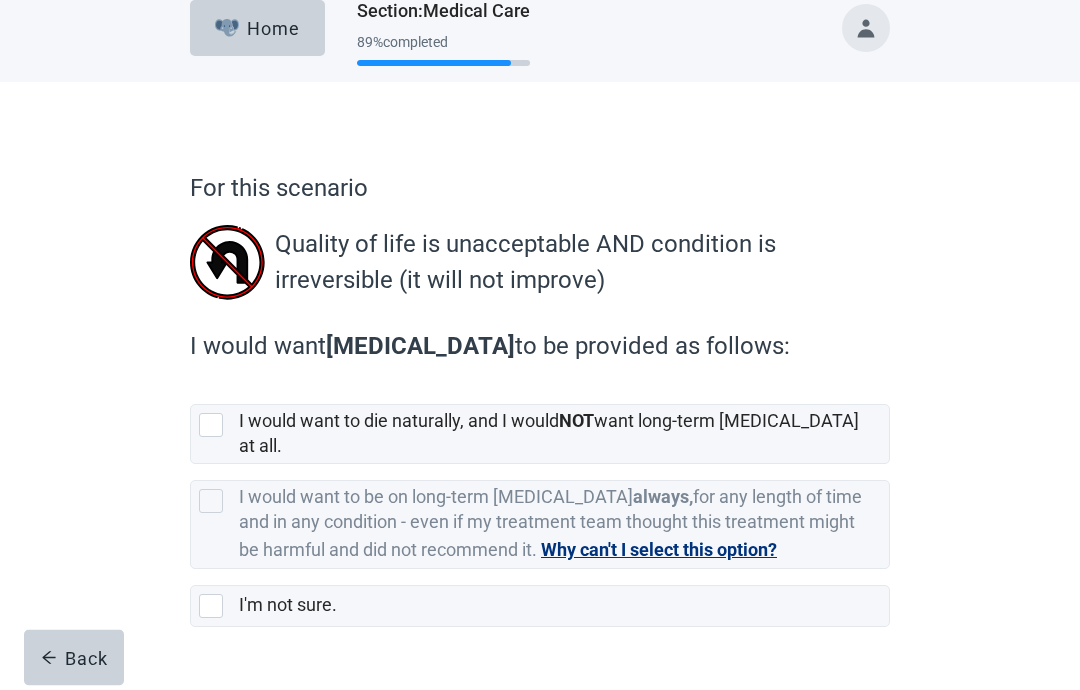 scroll, scrollTop: 56, scrollLeft: 0, axis: vertical 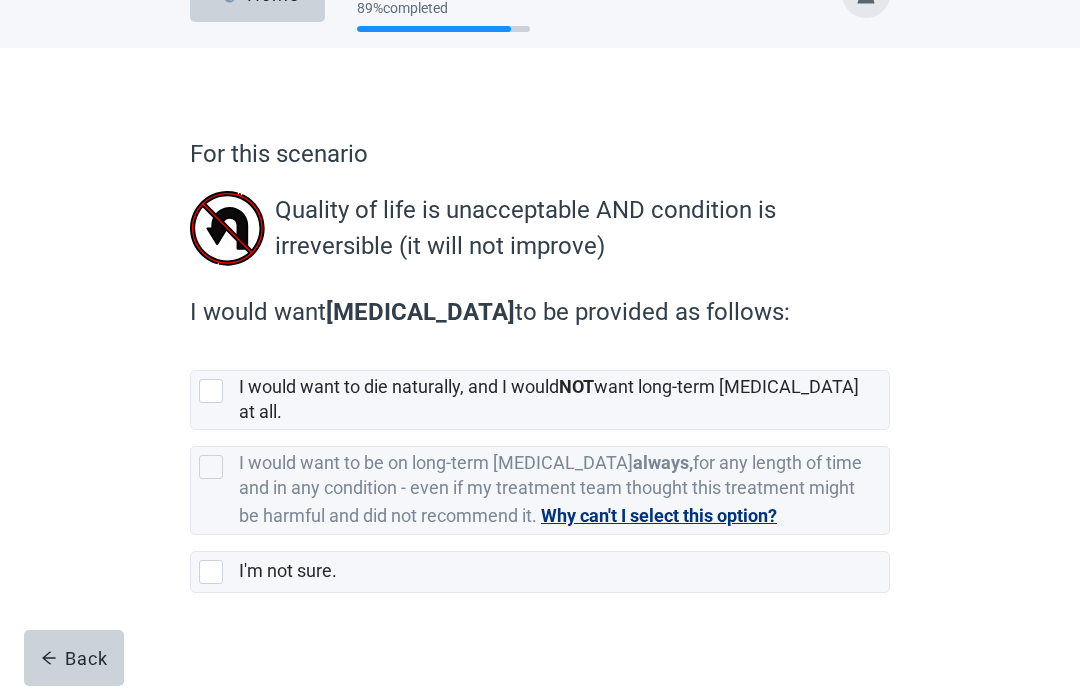 click at bounding box center [211, 391] 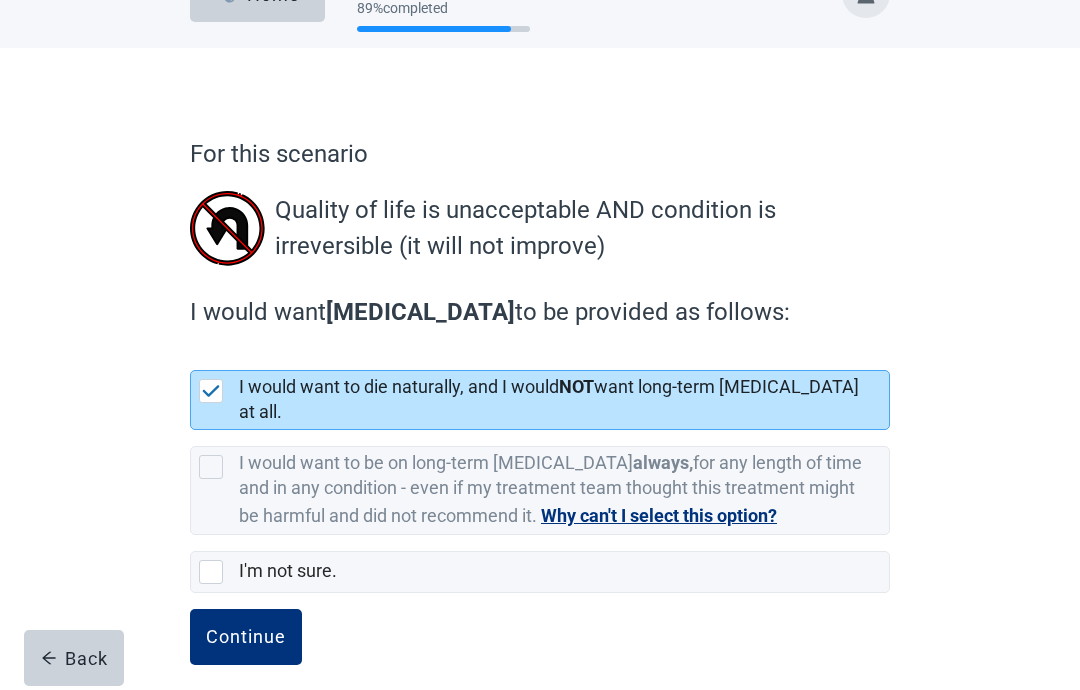 click on "Continue" at bounding box center [246, 637] 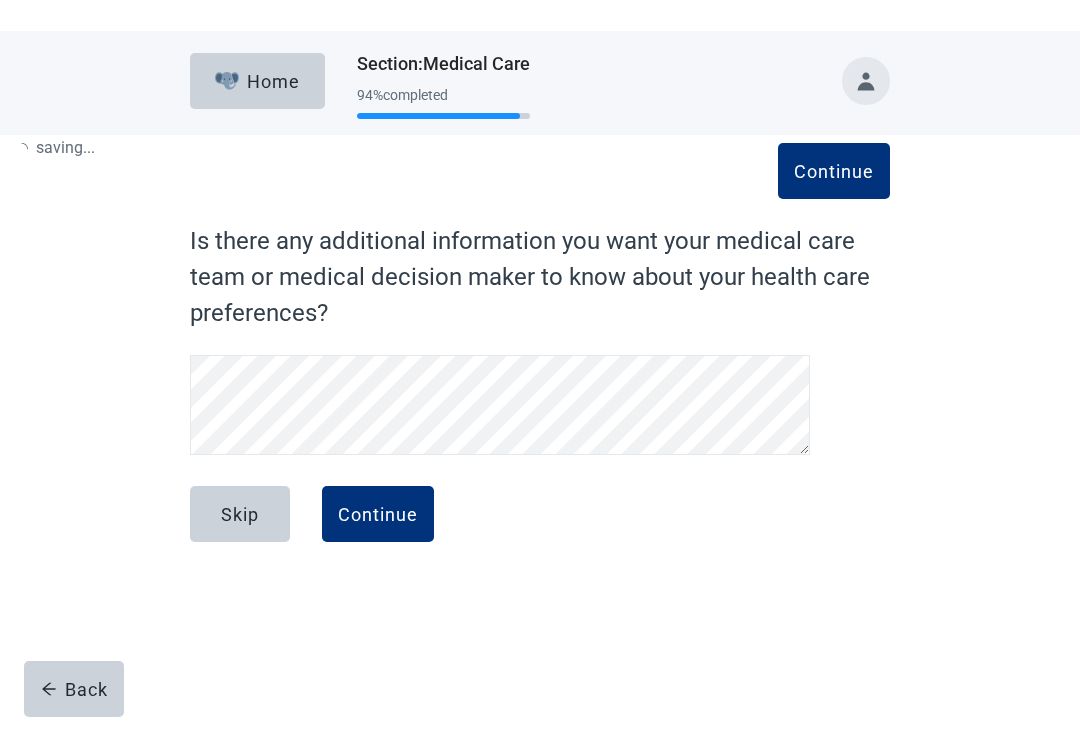 scroll, scrollTop: 0, scrollLeft: 0, axis: both 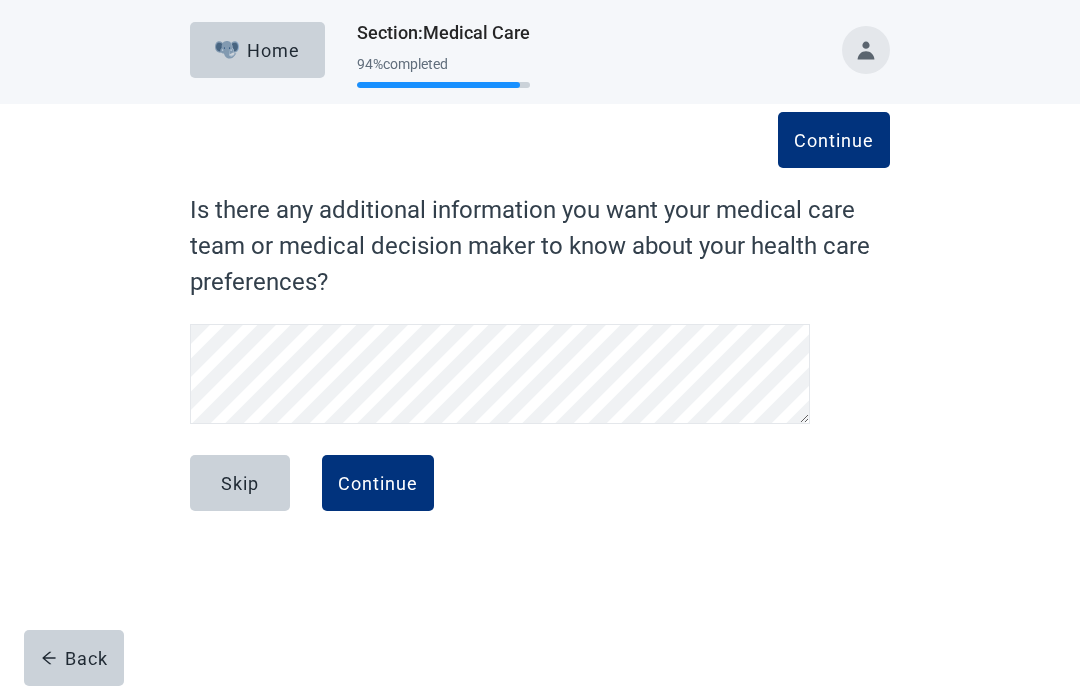 click on "Continue" at bounding box center [378, 483] 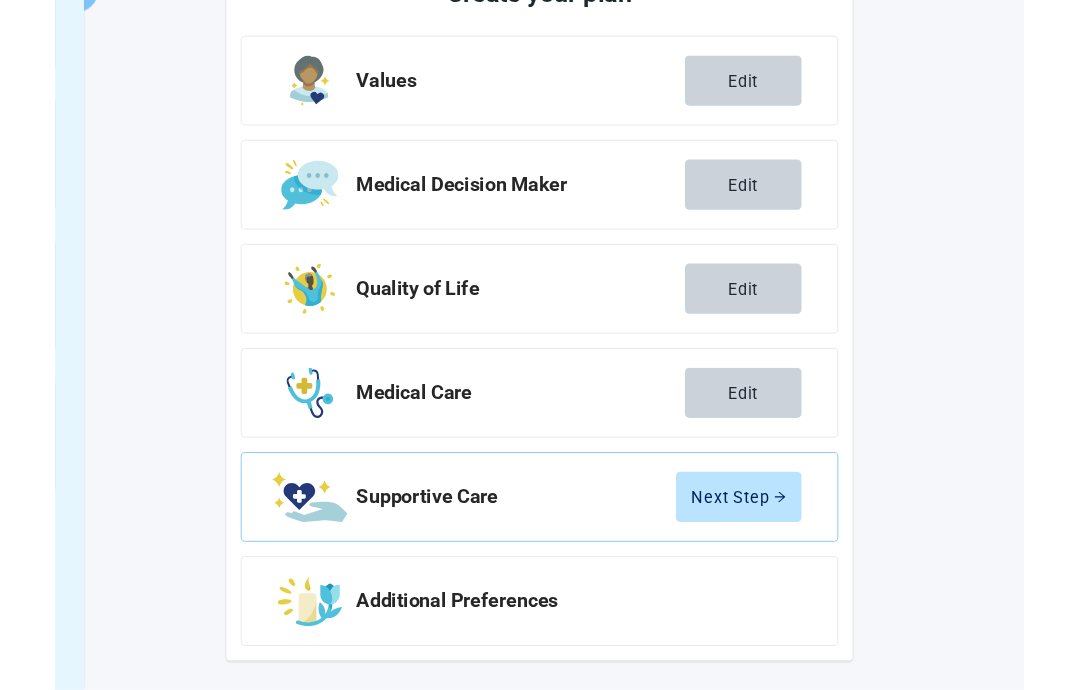 scroll, scrollTop: 373, scrollLeft: 0, axis: vertical 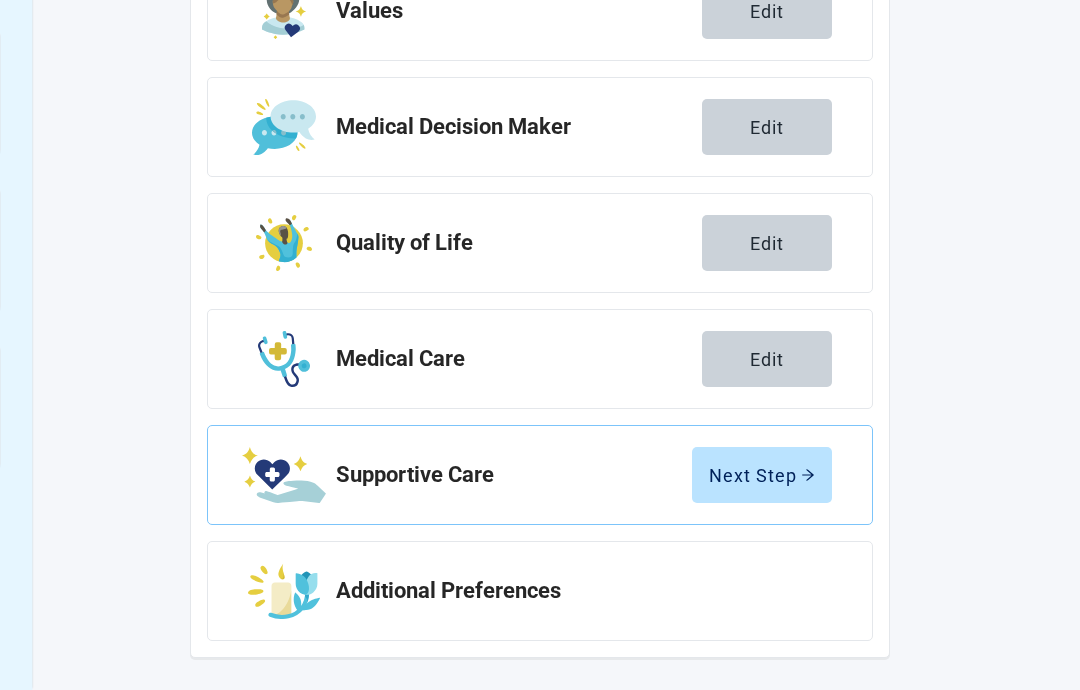 click on "Next Step" at bounding box center [762, 475] 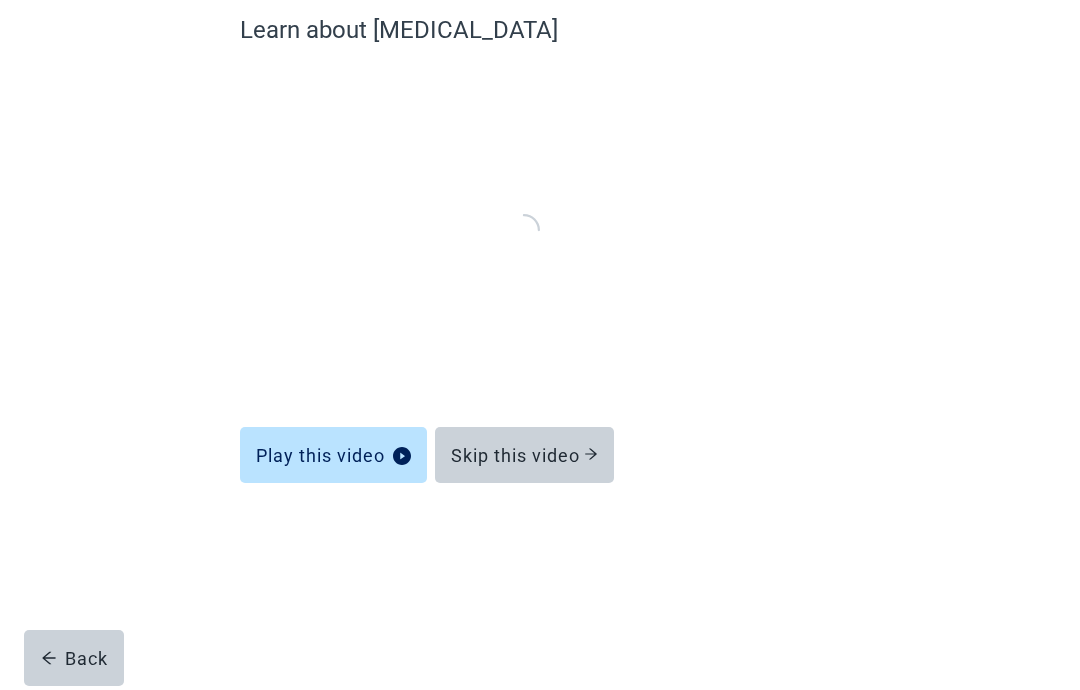 scroll, scrollTop: 81, scrollLeft: 0, axis: vertical 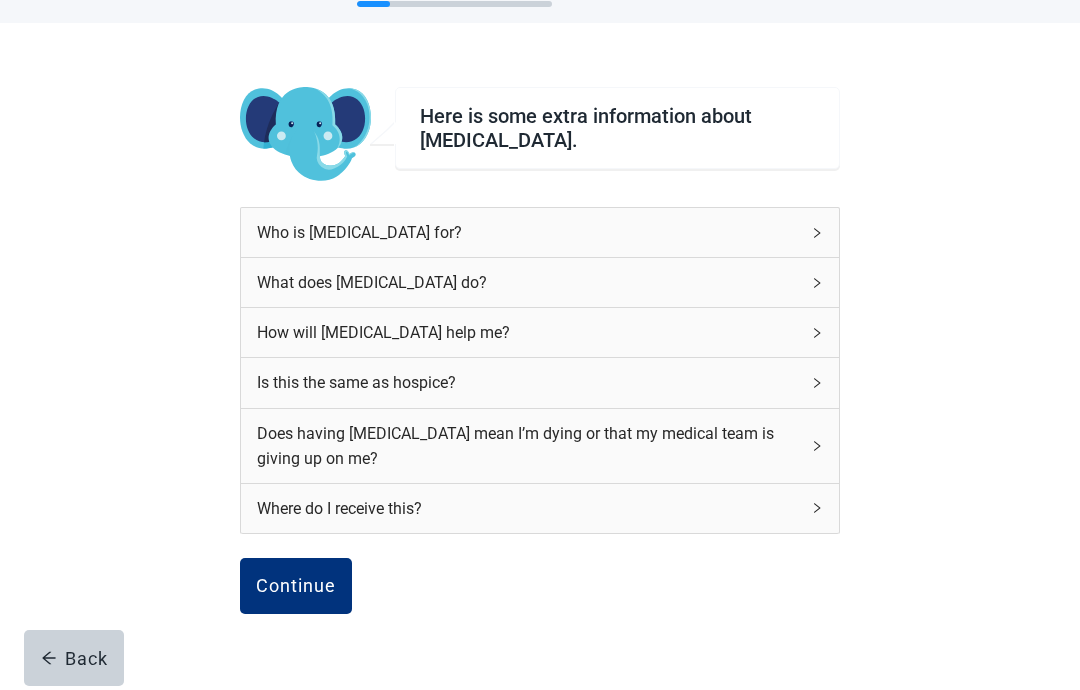 click on "Continue" at bounding box center (296, 586) 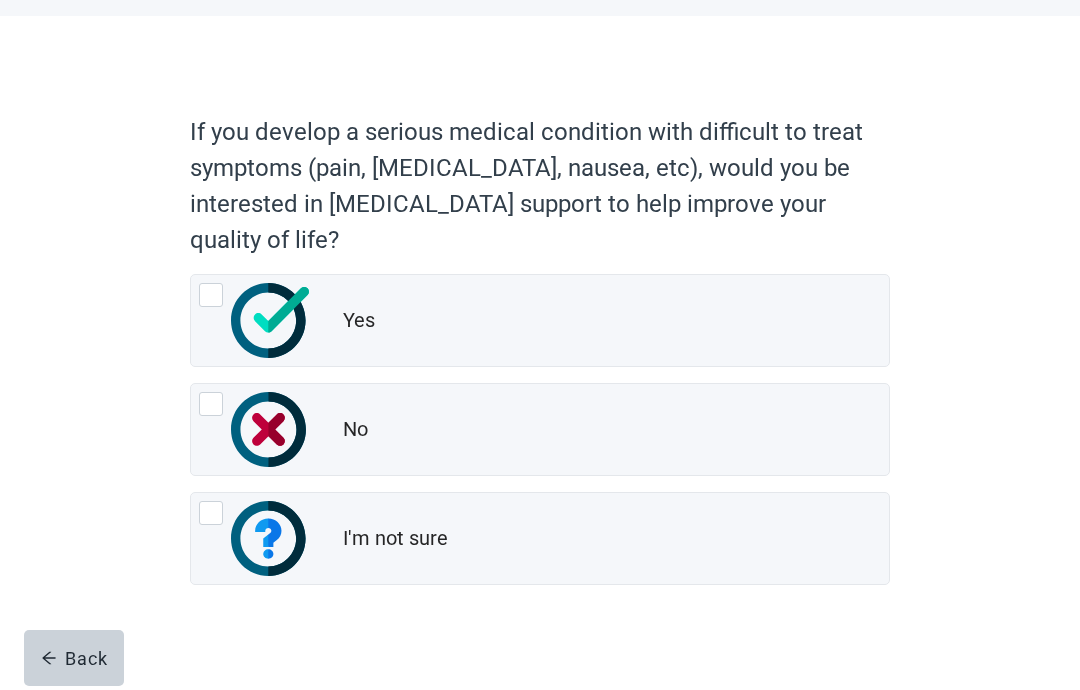 scroll, scrollTop: 107, scrollLeft: 0, axis: vertical 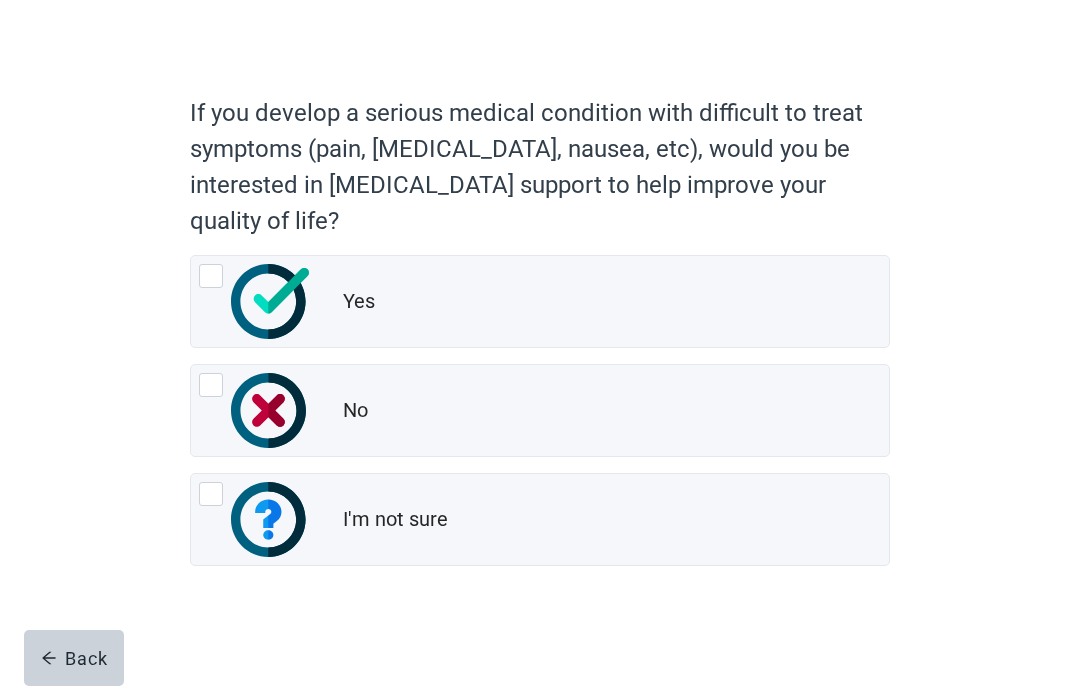 click at bounding box center (255, 519) 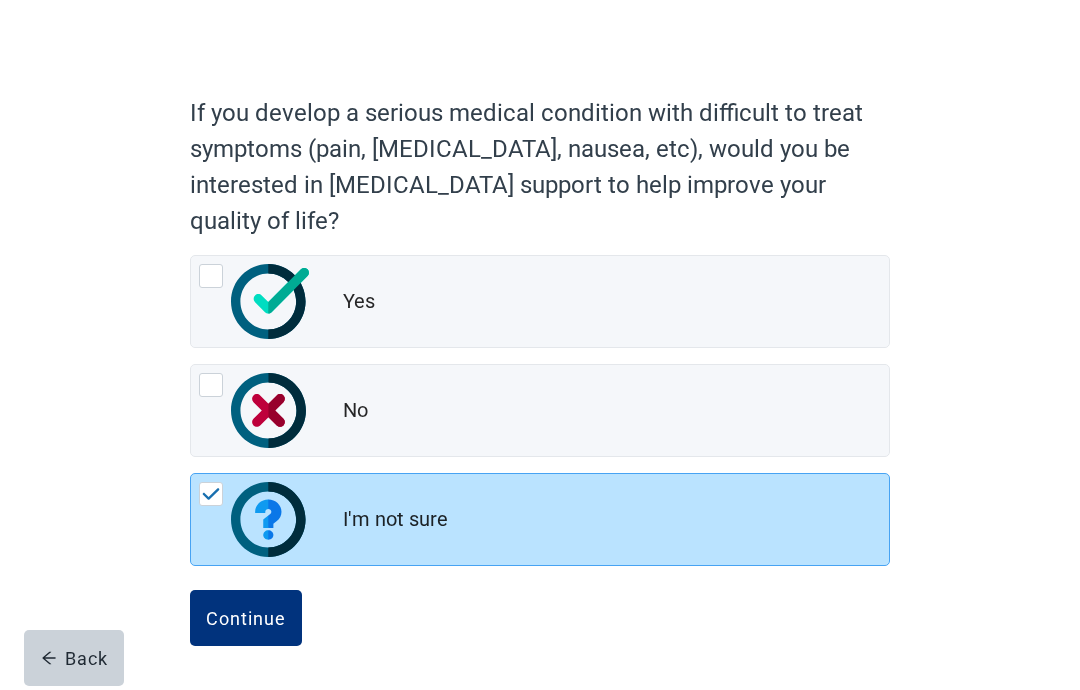 click on "Continue" at bounding box center (246, 618) 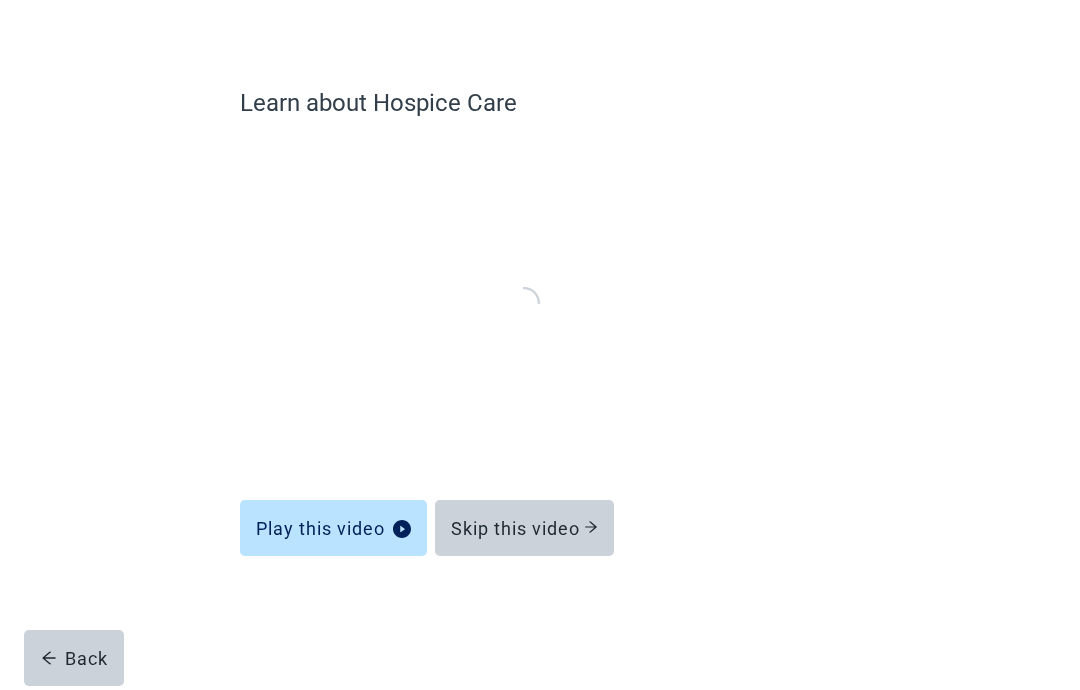 scroll, scrollTop: 81, scrollLeft: 0, axis: vertical 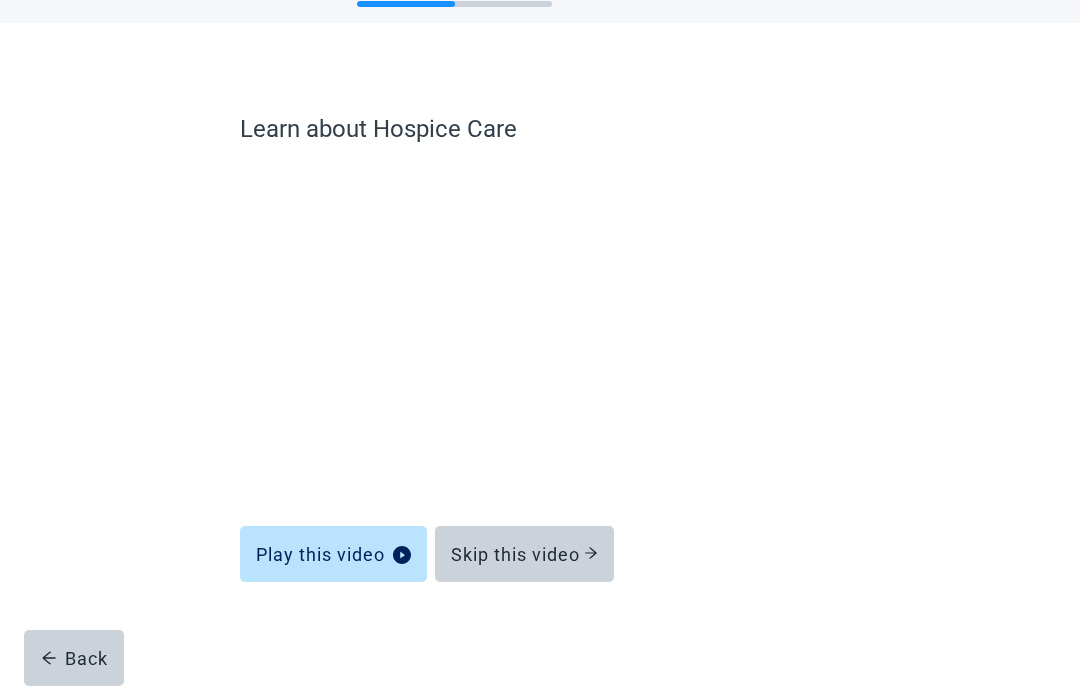 click on "Skip this video" at bounding box center [524, 554] 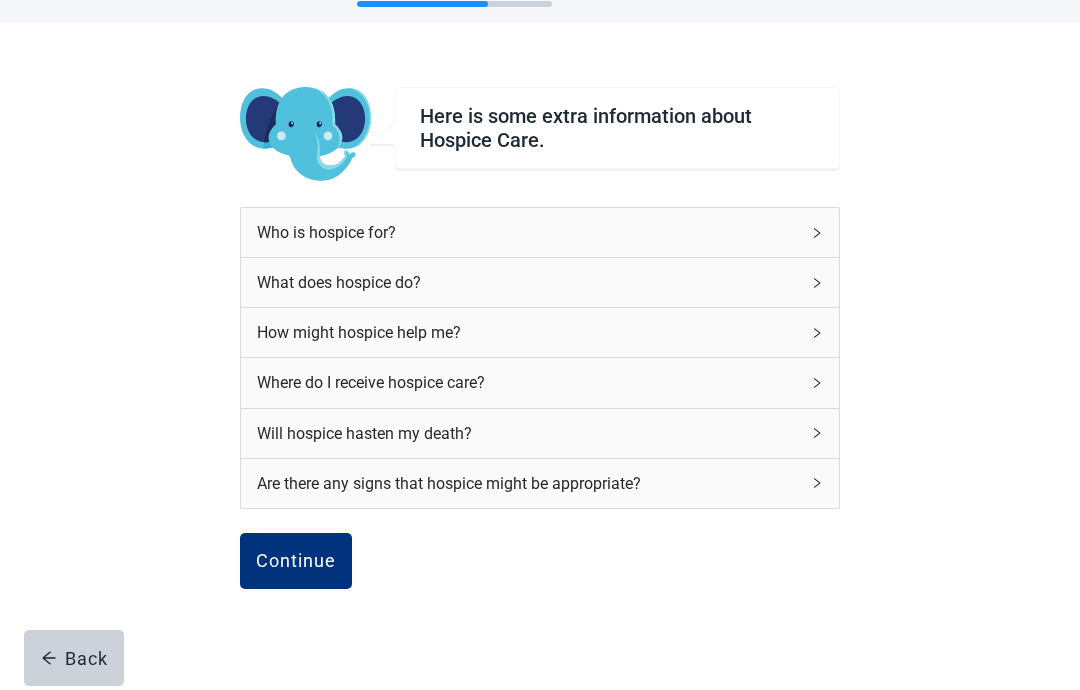 click on "Continue" at bounding box center [296, 561] 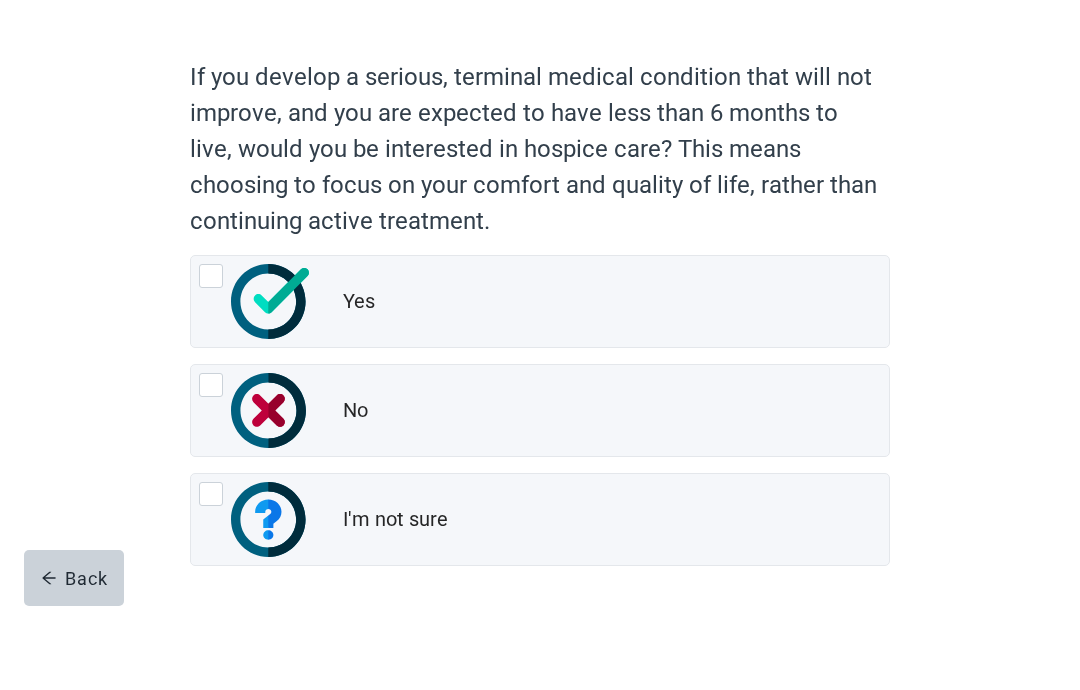 scroll, scrollTop: 143, scrollLeft: 0, axis: vertical 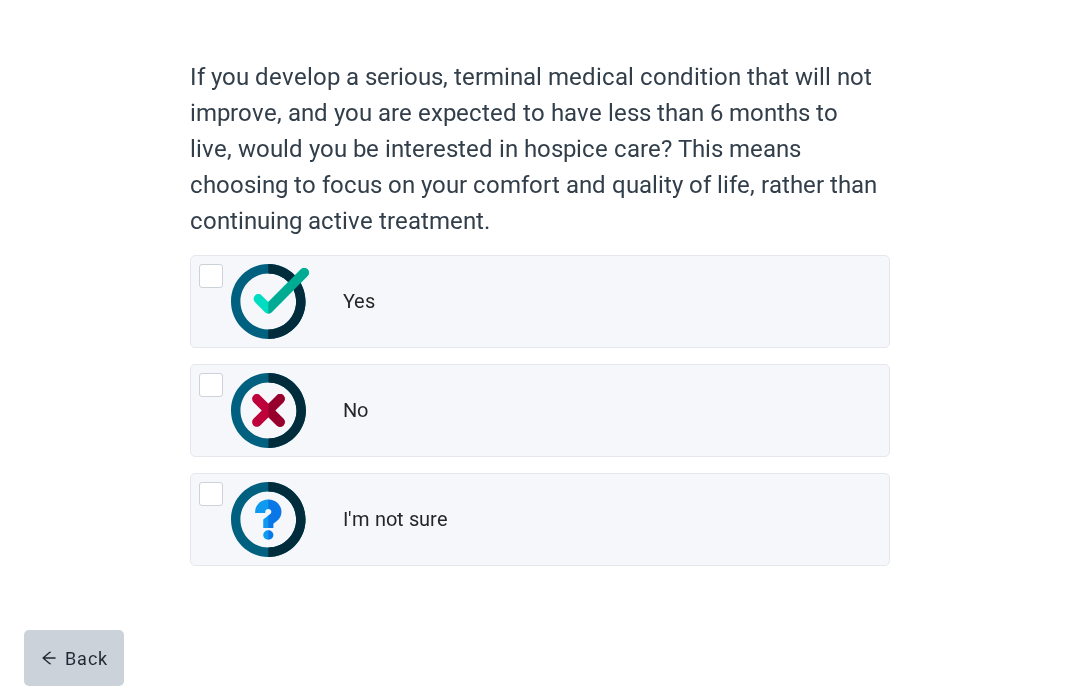 click at bounding box center (211, 276) 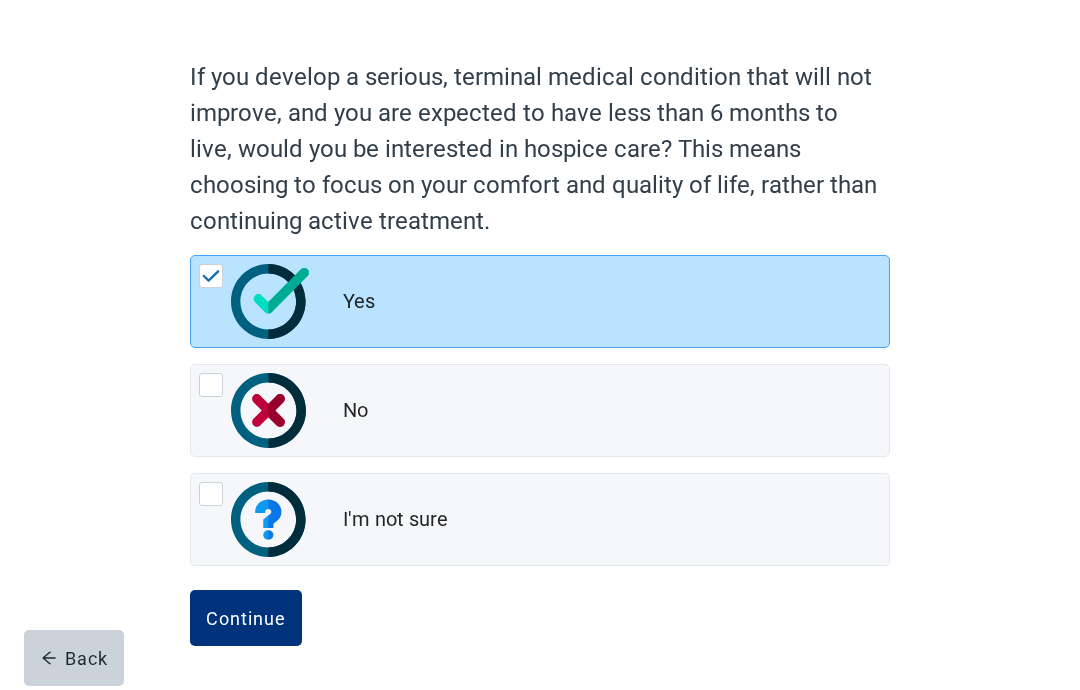 click on "Continue" at bounding box center [246, 618] 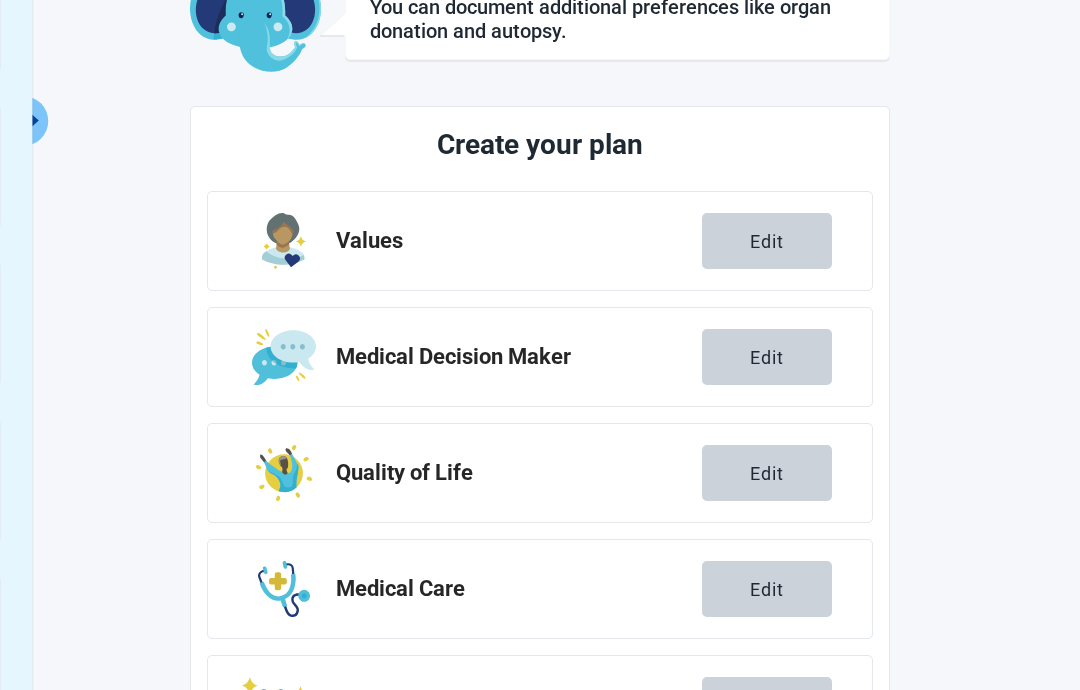 click at bounding box center (284, 589) 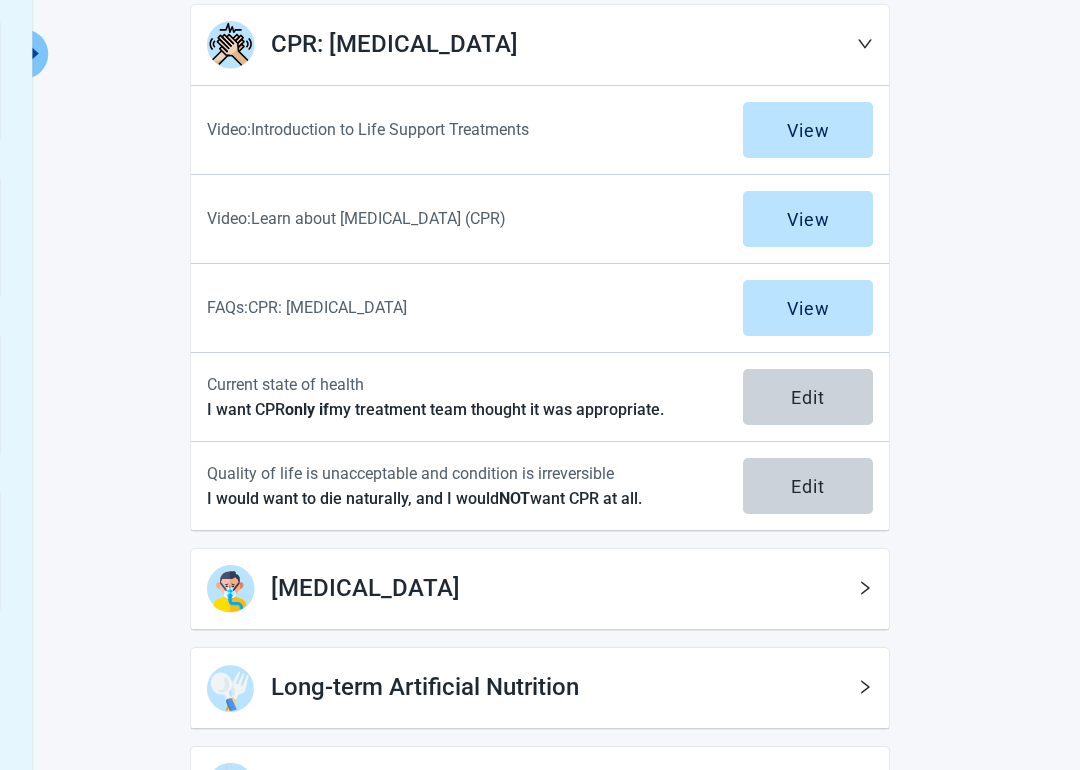 scroll, scrollTop: 229, scrollLeft: 0, axis: vertical 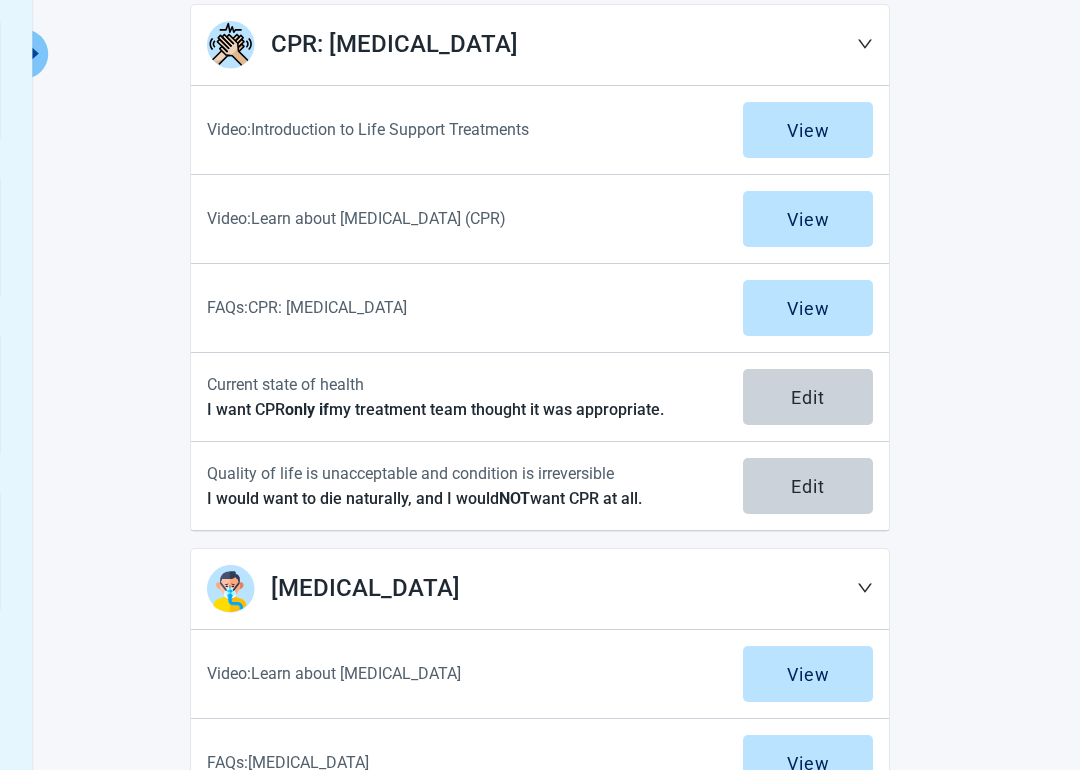 click on "View Unsigned Plan Sign your Plan Share Plan Completed Plans Get Help Select the information you want to edit CPR: [MEDICAL_DATA] Video:  Introduction to [MEDICAL_DATA] Treatments View Video:  Learn about [MEDICAL_DATA] (CPR) View FAQs:  CPR: [MEDICAL_DATA] View Current state of health I want CPR  only if  my treatment team thought it was appropriate. Edit Quality of life is unacceptable and condition is irreversible I would want to die naturally, and I would  NOT  want CPR at all. Edit [MEDICAL_DATA] Video:  Learn about [MEDICAL_DATA] View FAQs:  [MEDICAL_DATA] View Current state of health I would want a  short trial  of a breathing tube and machine if recommended by my treatment team and if it will reasonably preserve what I consider as quality of life. Treatment should be stopped when it does not accomplish this goal. Edit Quality of life is unacceptable and condition is irreversible I would want to die naturally, and I would  NOT Edit" at bounding box center [540, 616] 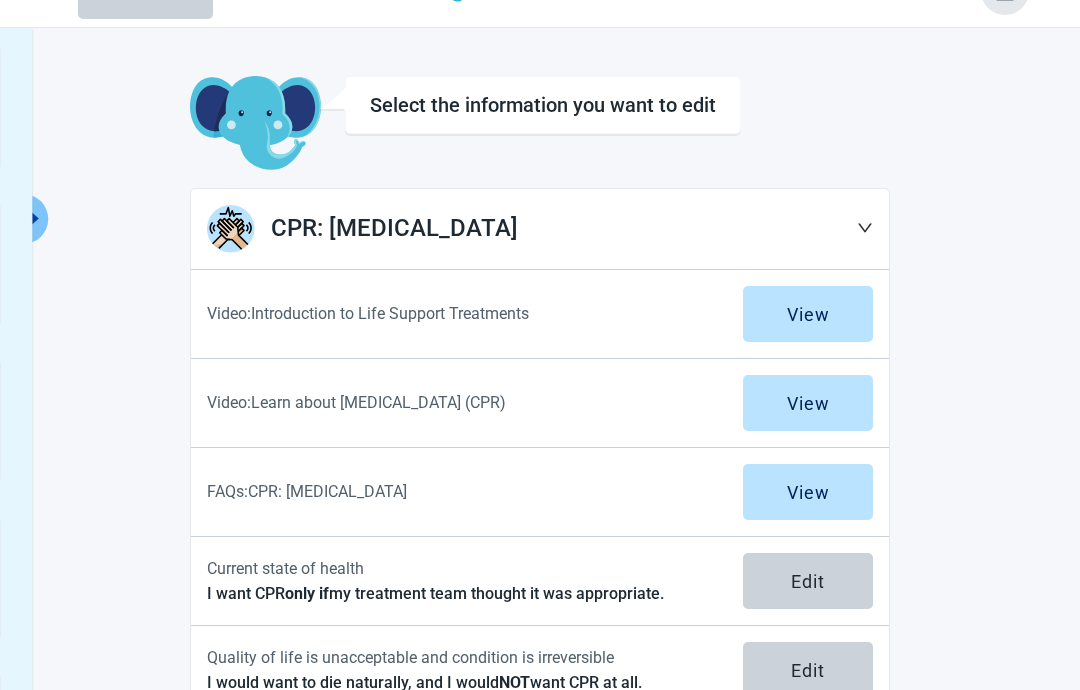 scroll, scrollTop: 0, scrollLeft: 0, axis: both 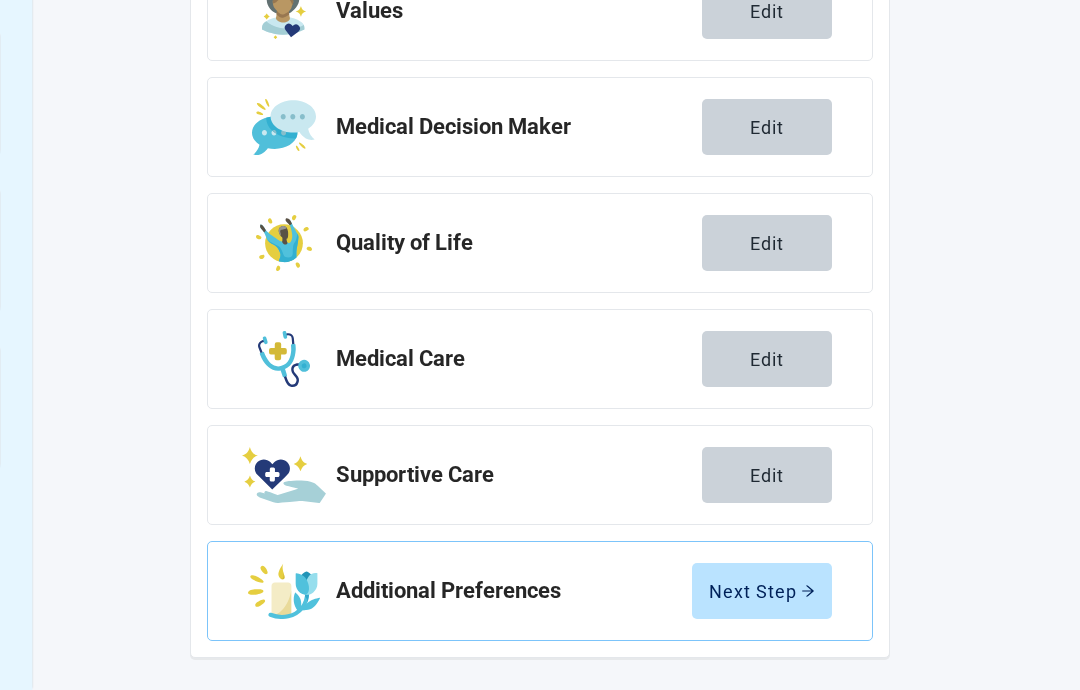 click on "Next Step" at bounding box center [762, 591] 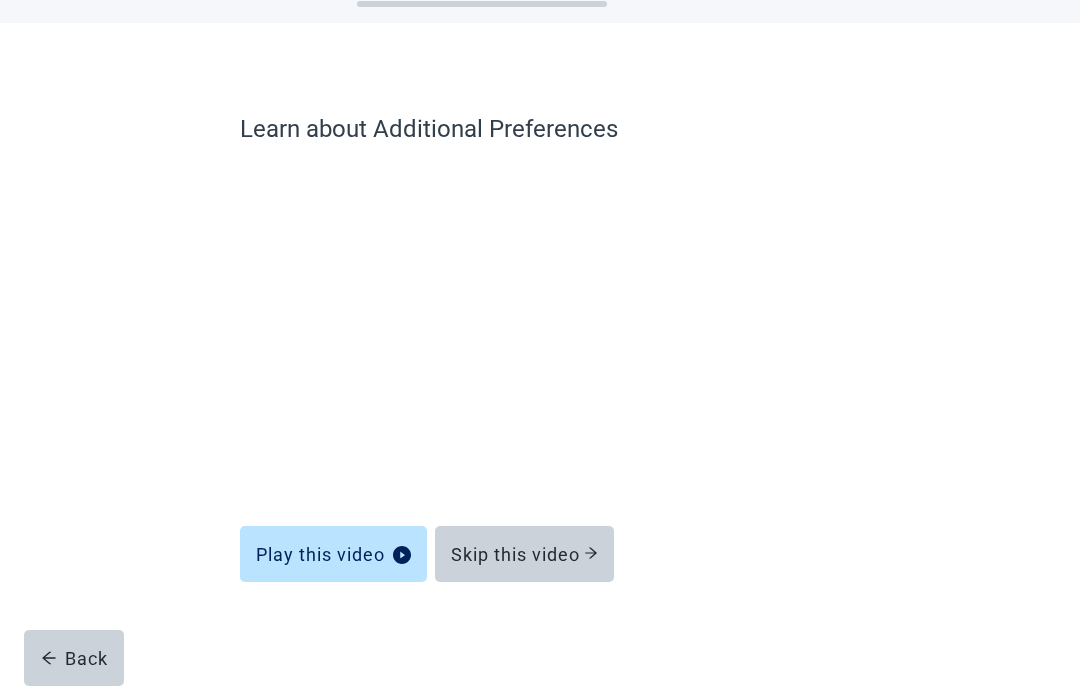 scroll, scrollTop: 81, scrollLeft: 0, axis: vertical 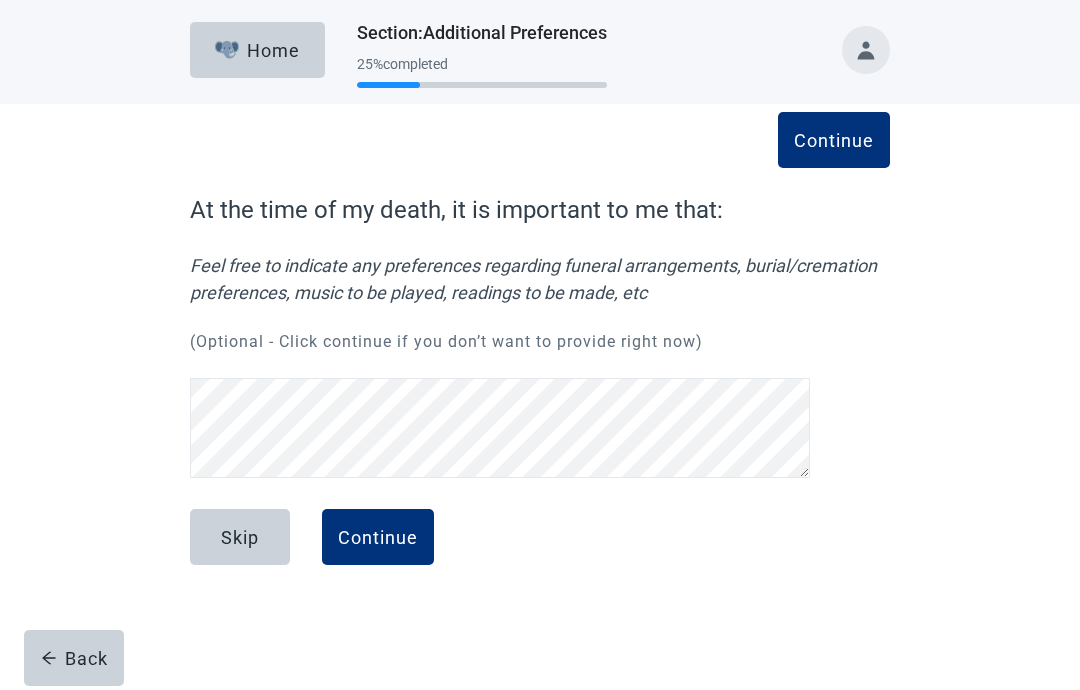 click on "Continue" at bounding box center (378, 537) 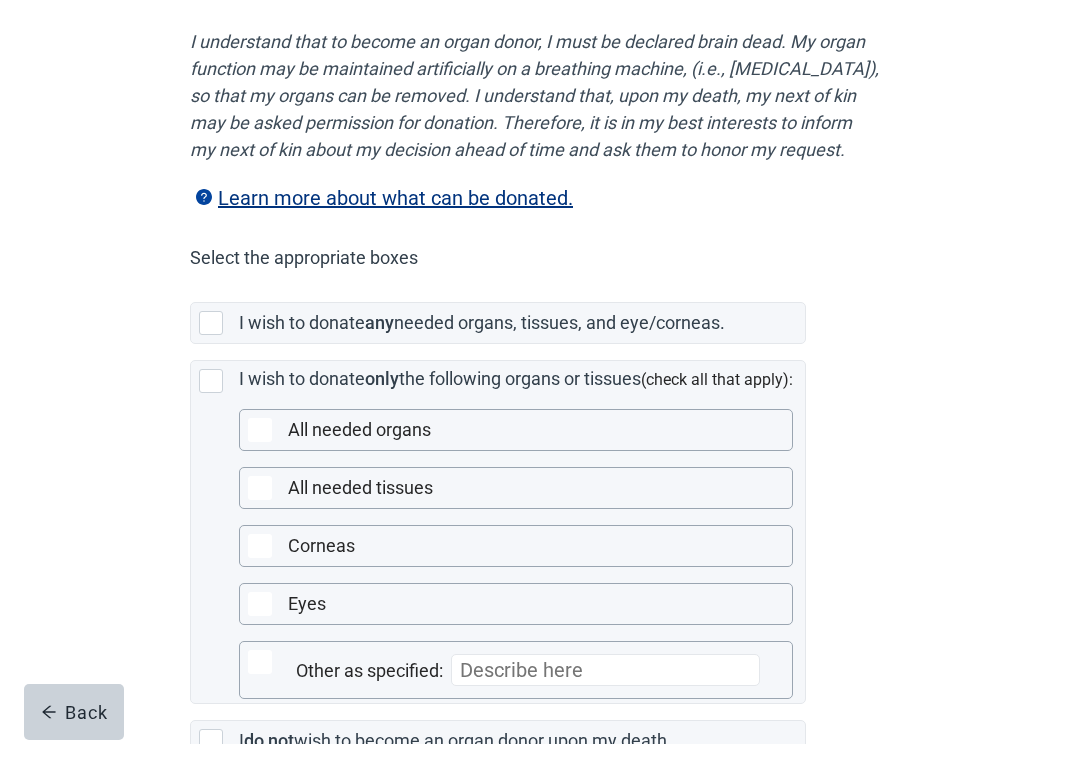 scroll, scrollTop: 252, scrollLeft: 0, axis: vertical 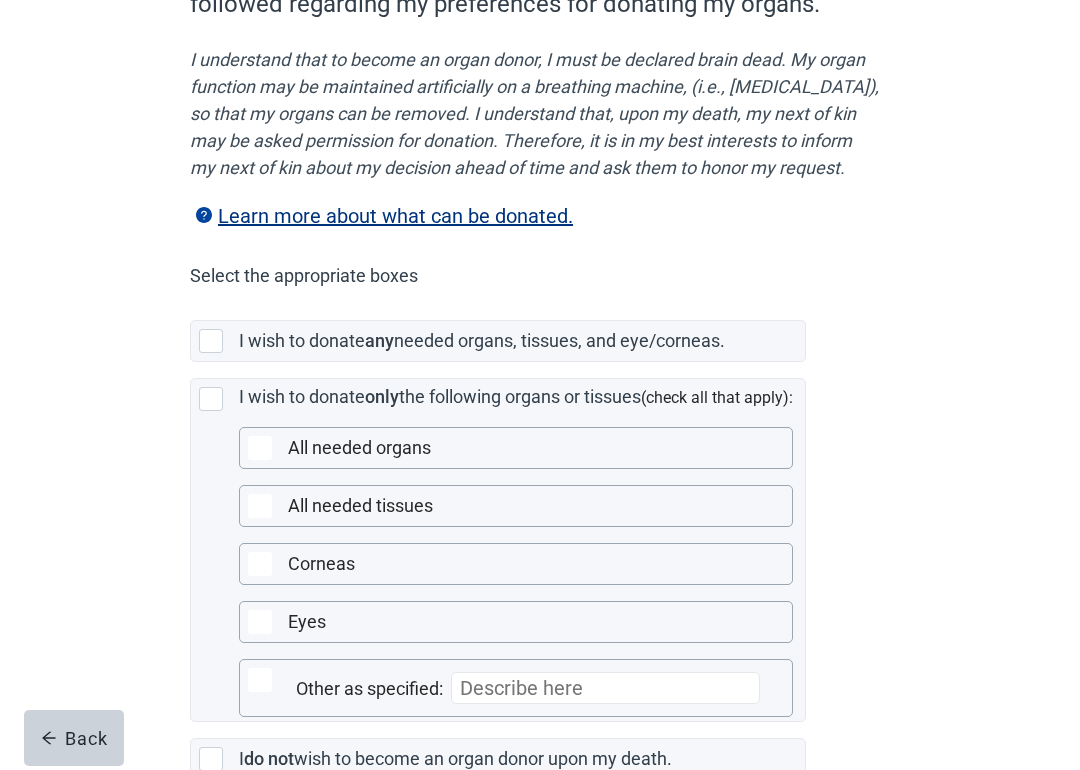 click at bounding box center [211, 341] 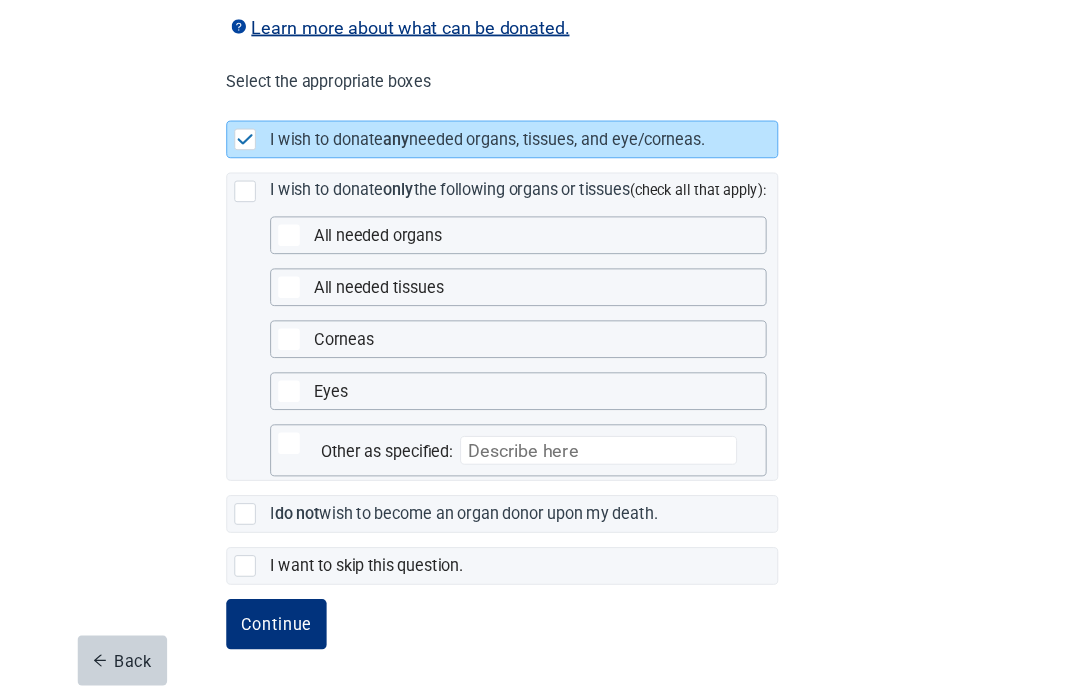 scroll, scrollTop: 551, scrollLeft: 0, axis: vertical 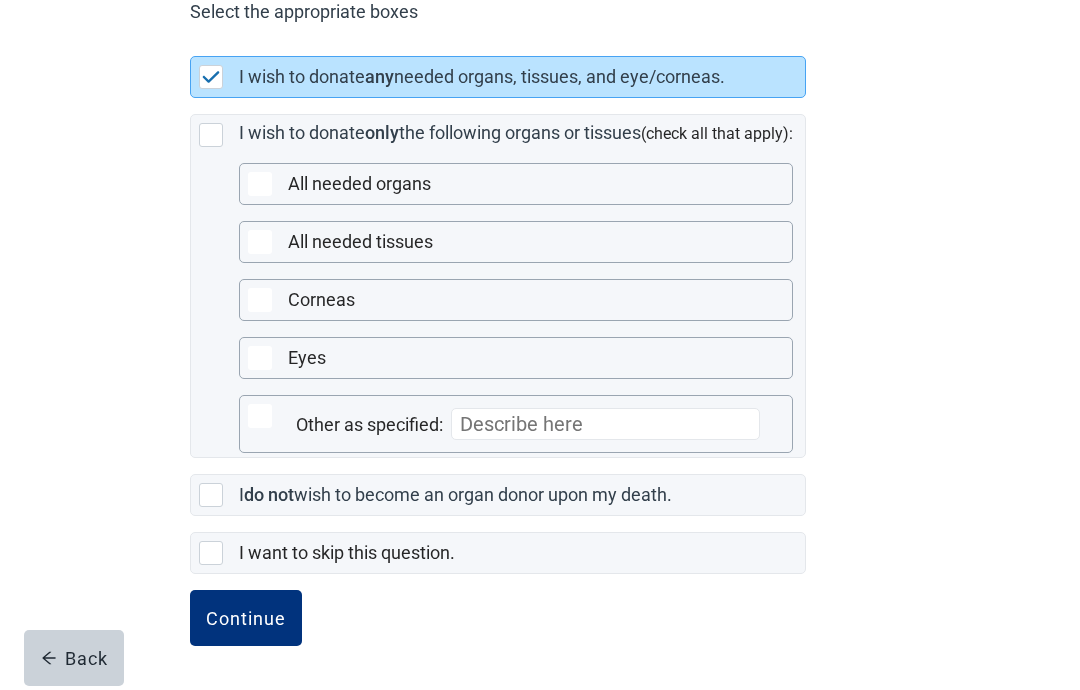 click on "Continue" at bounding box center (246, 618) 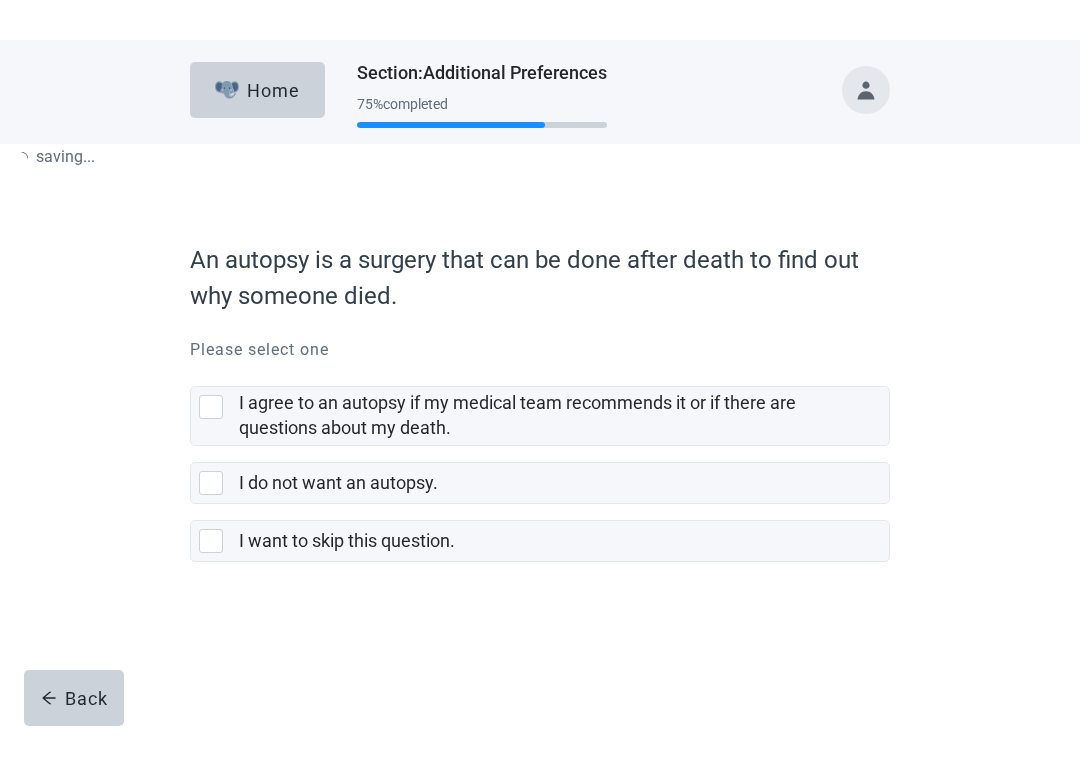 scroll, scrollTop: 0, scrollLeft: 0, axis: both 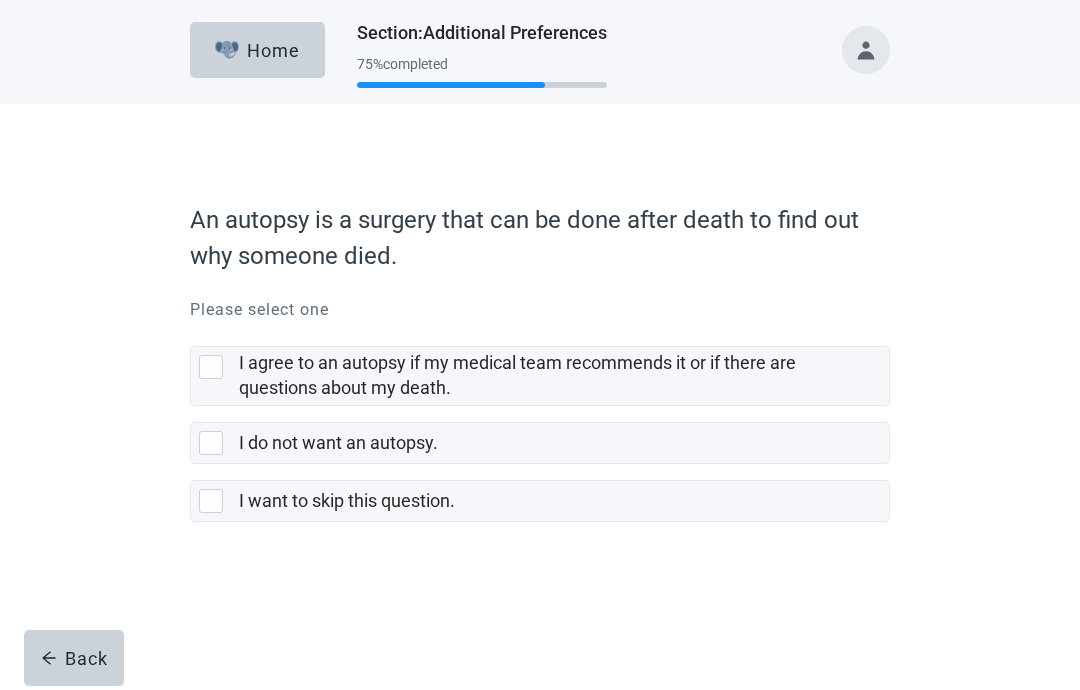 click at bounding box center [211, 443] 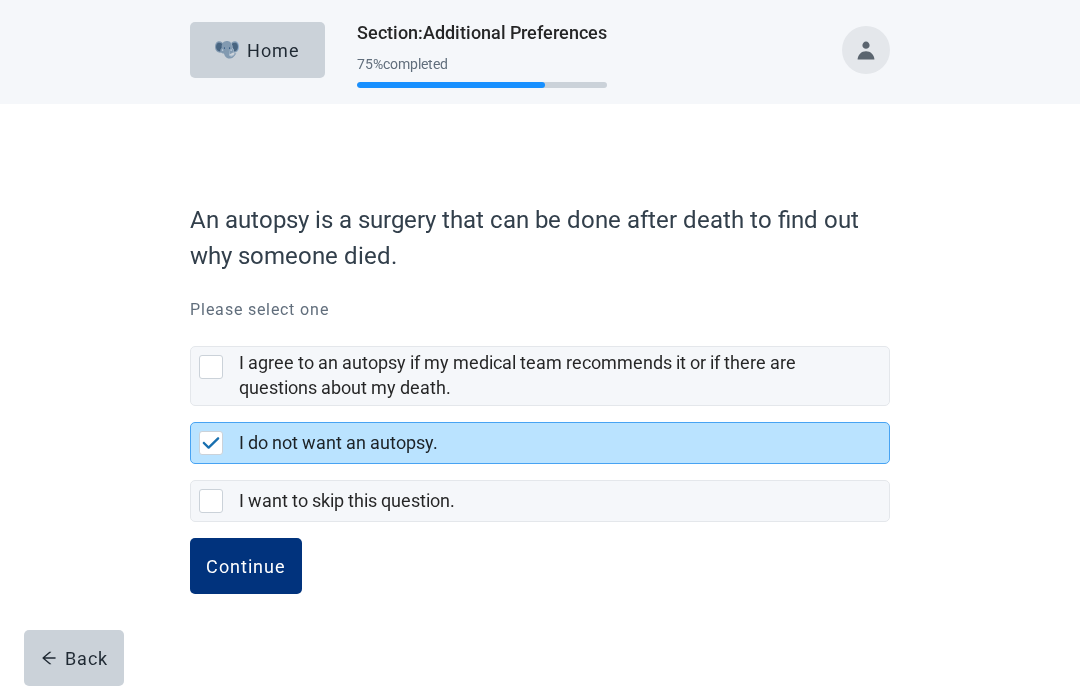 click on "Continue" at bounding box center (246, 566) 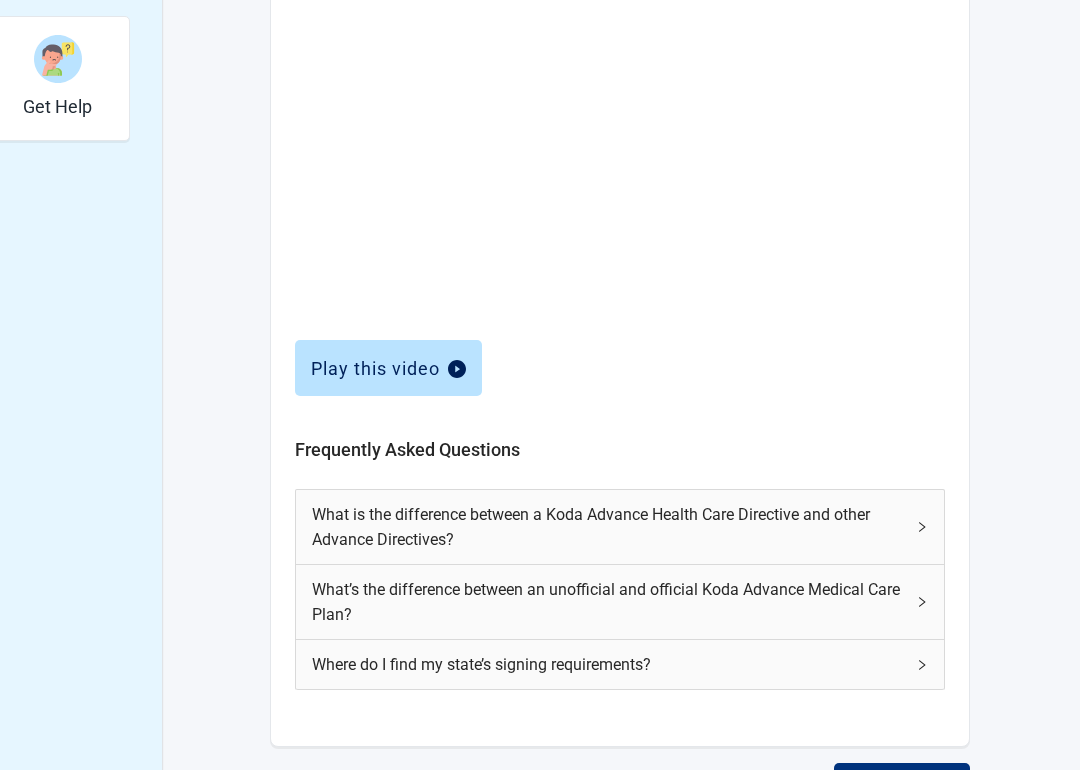 scroll, scrollTop: 780, scrollLeft: 0, axis: vertical 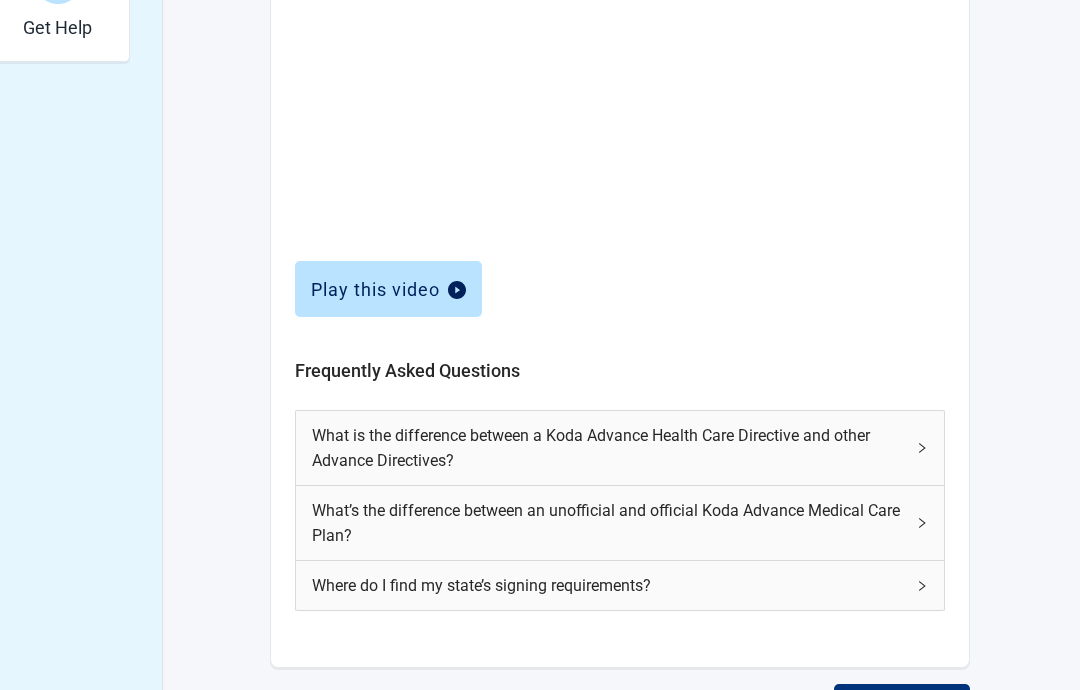 click on "What are the next steps? Step 1: Create your Care Plan. Step 2: Review your Care Plan.  Select the "Continue" button to review or edit your Koda Care Plan. Step 3: Share your Care Plan  with the important people in your life so they know what care you want. Step 4: Sign your Care Plan.  When you’re ready, sign the document according to your state’s signing and witness requirements. If you don’t sign, your doctors won’t be able to use the form and you might not get the care you want. Play this video Frequently Asked Questions What is the difference between a Koda Advance Health Care Directive and other Advance Directives? What’s the difference between an unofficial and official Koda Advance Medical Care Plan? Where do I find my state’s signing requirements?" at bounding box center (620, 88) 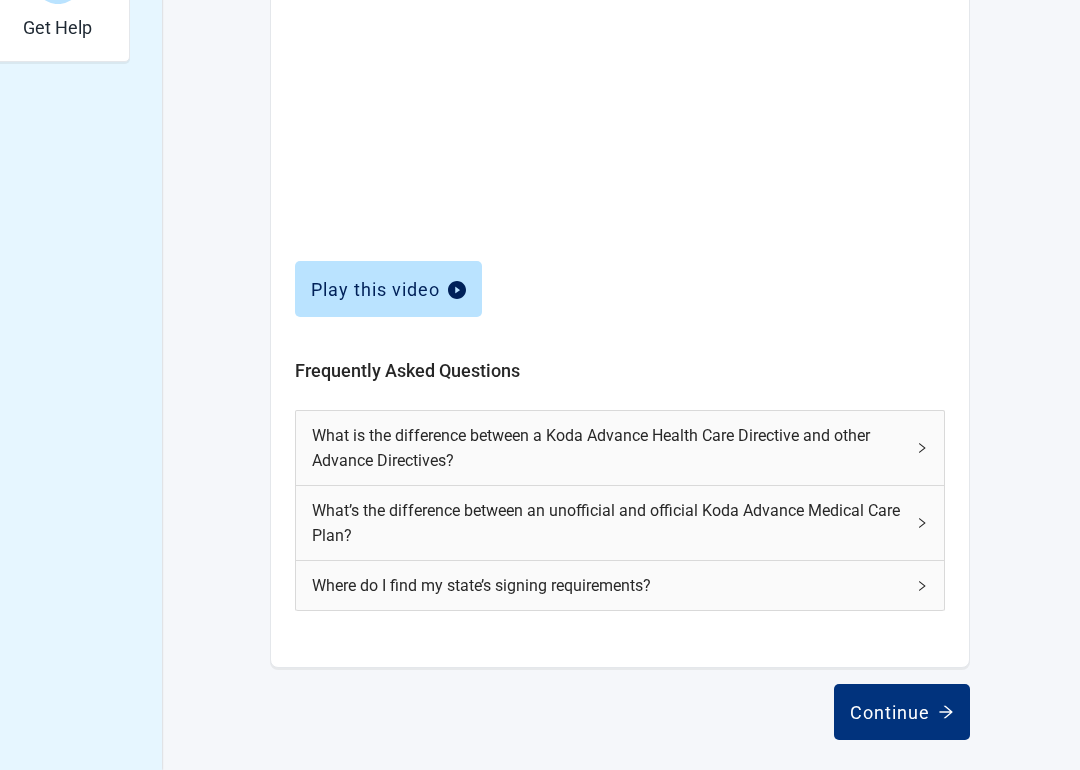 click on "Continue" at bounding box center [902, 712] 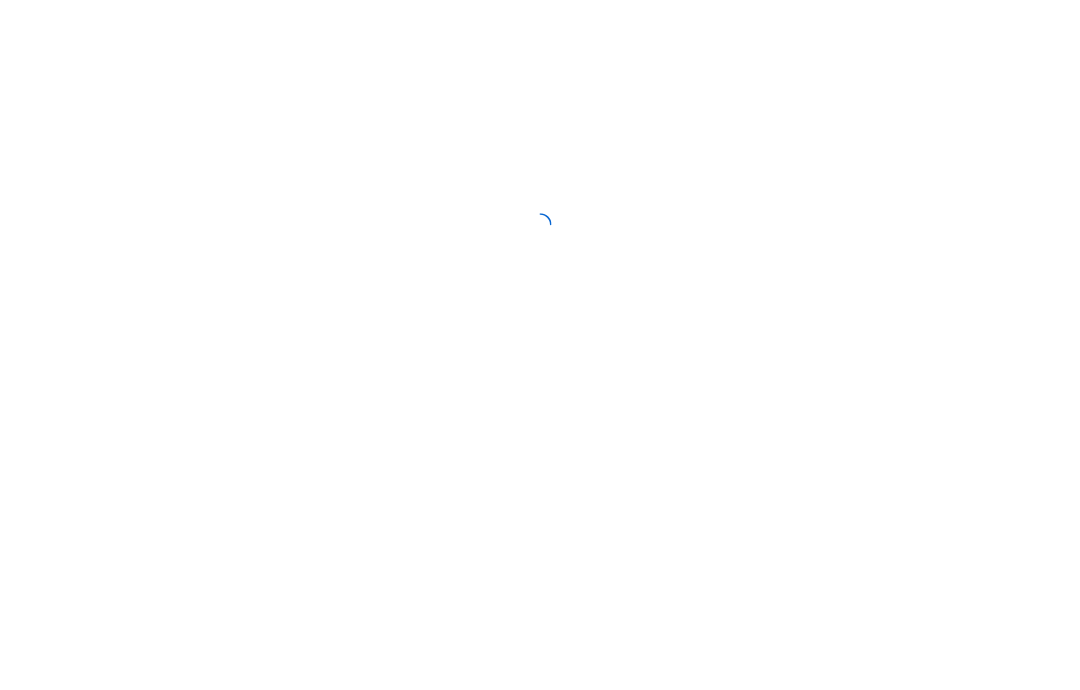 scroll, scrollTop: 0, scrollLeft: 0, axis: both 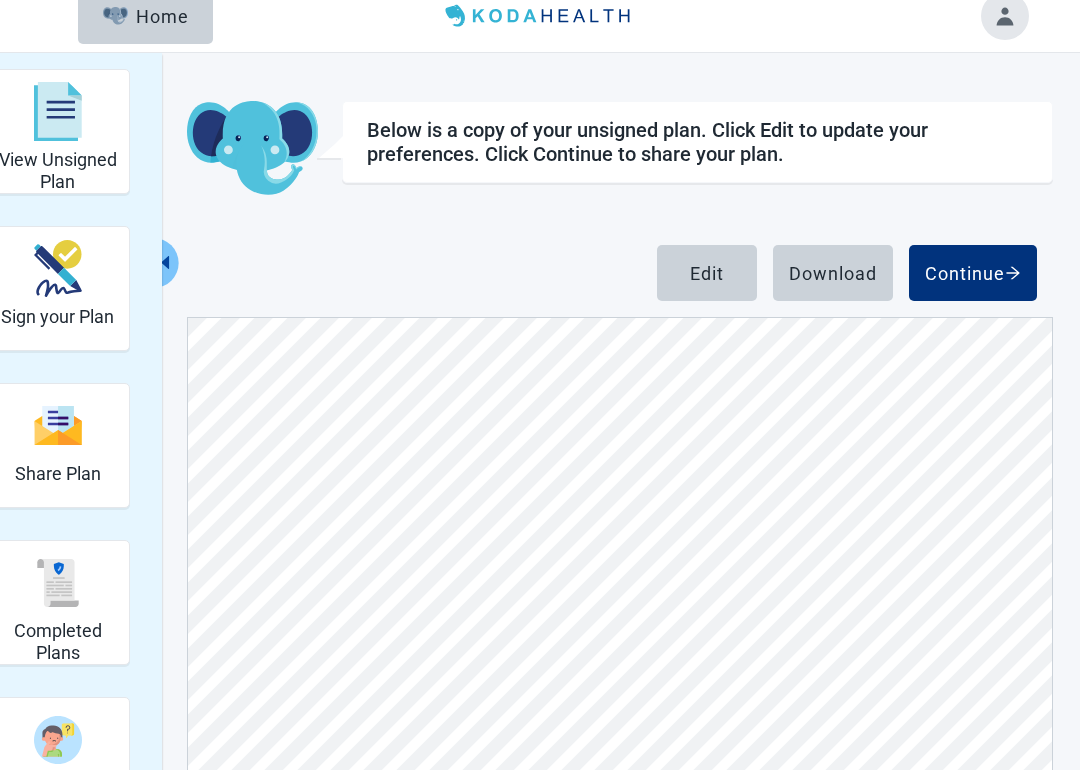 click on "Edit" at bounding box center [707, 273] 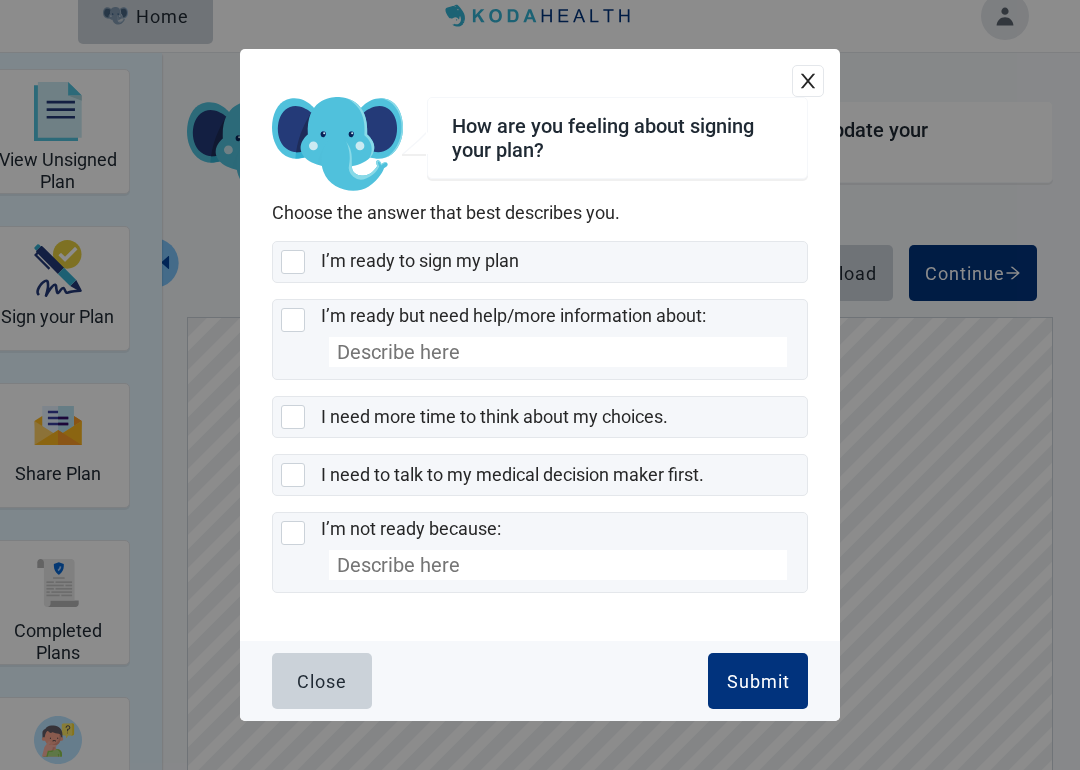 click on "Close" at bounding box center [322, 681] 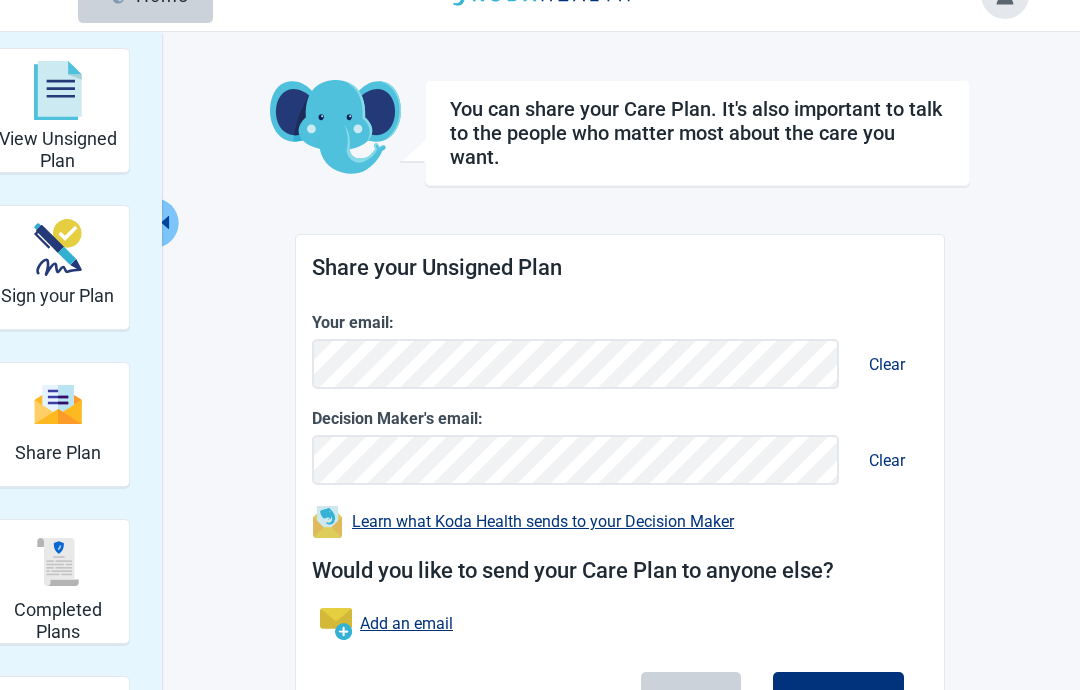 scroll, scrollTop: 0, scrollLeft: 0, axis: both 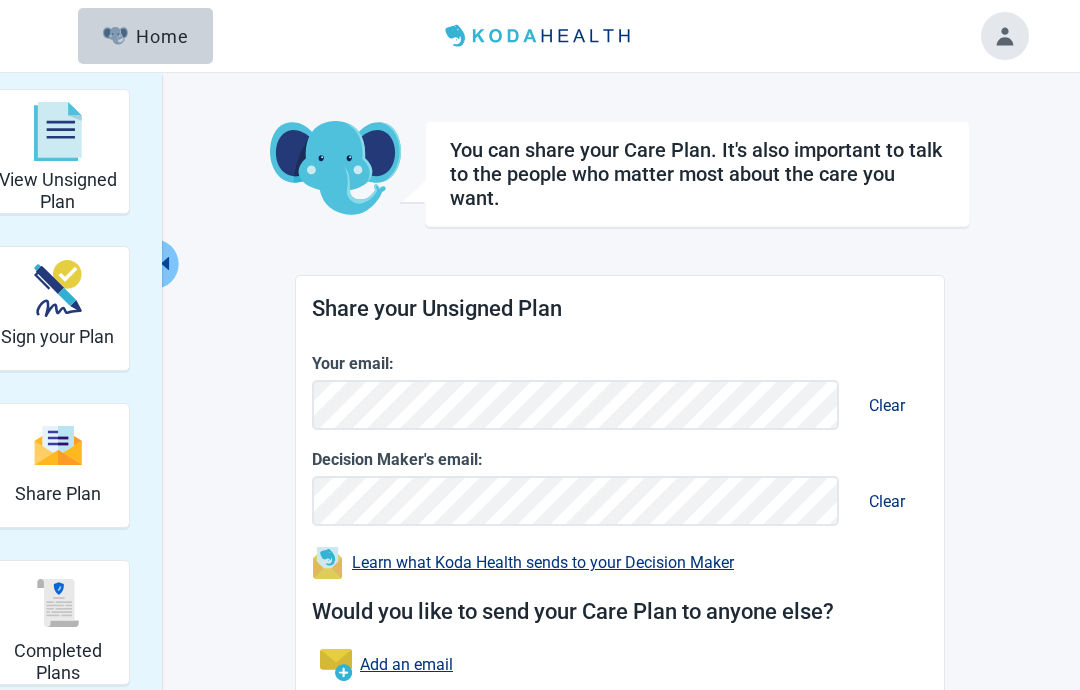 click at bounding box center [58, 132] 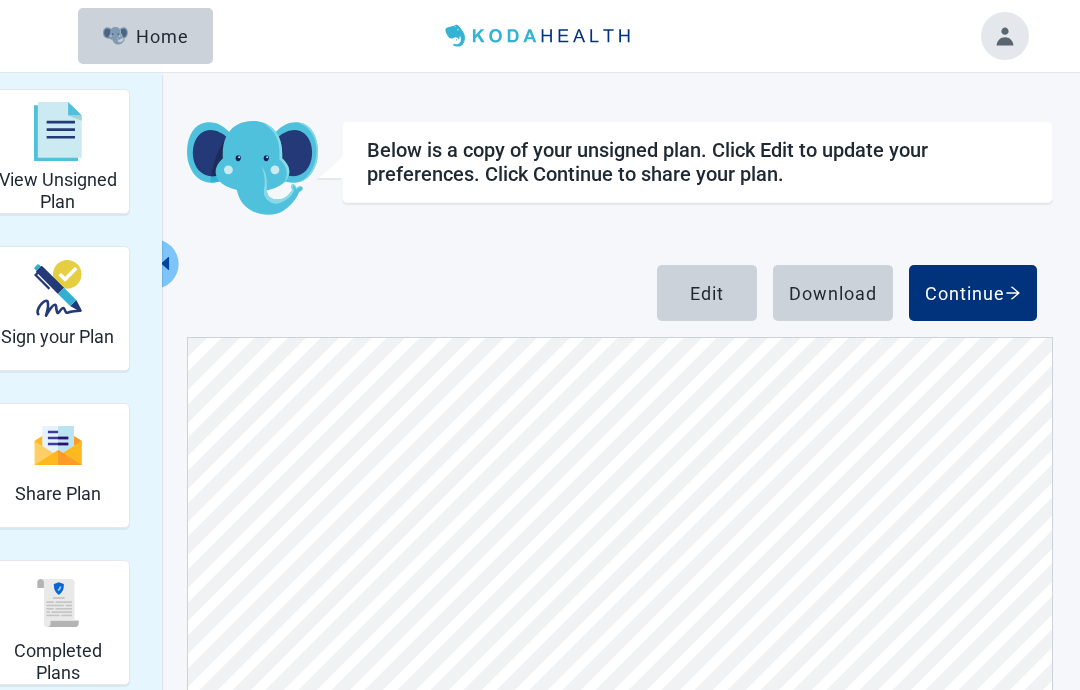 click on "Edit" at bounding box center [707, 293] 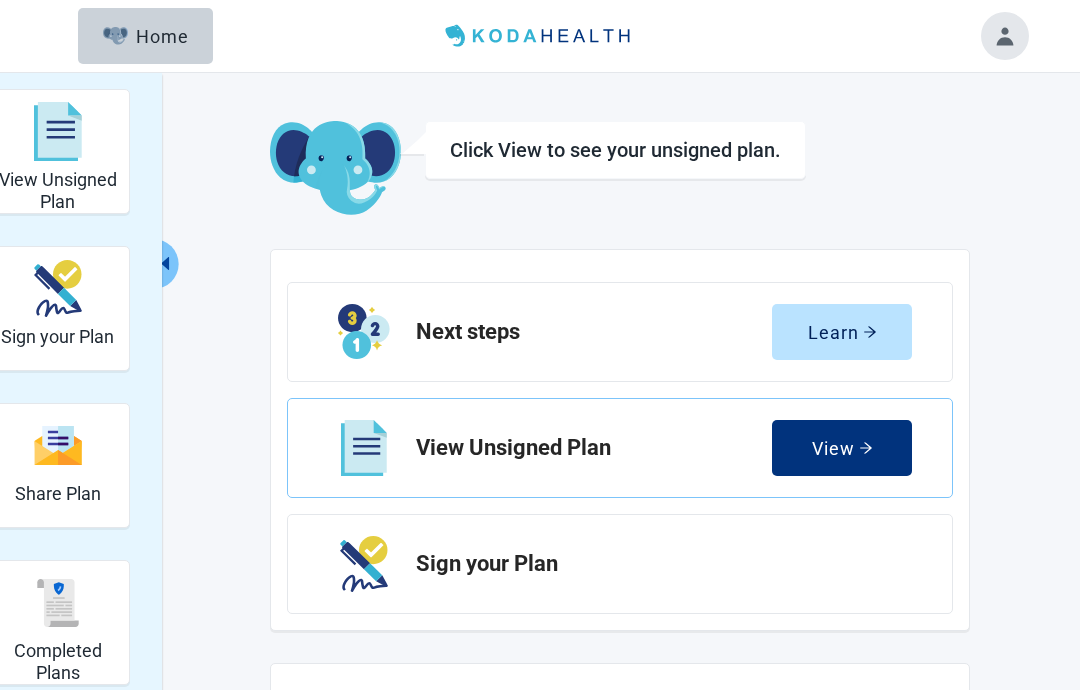 click on "View" at bounding box center (842, 448) 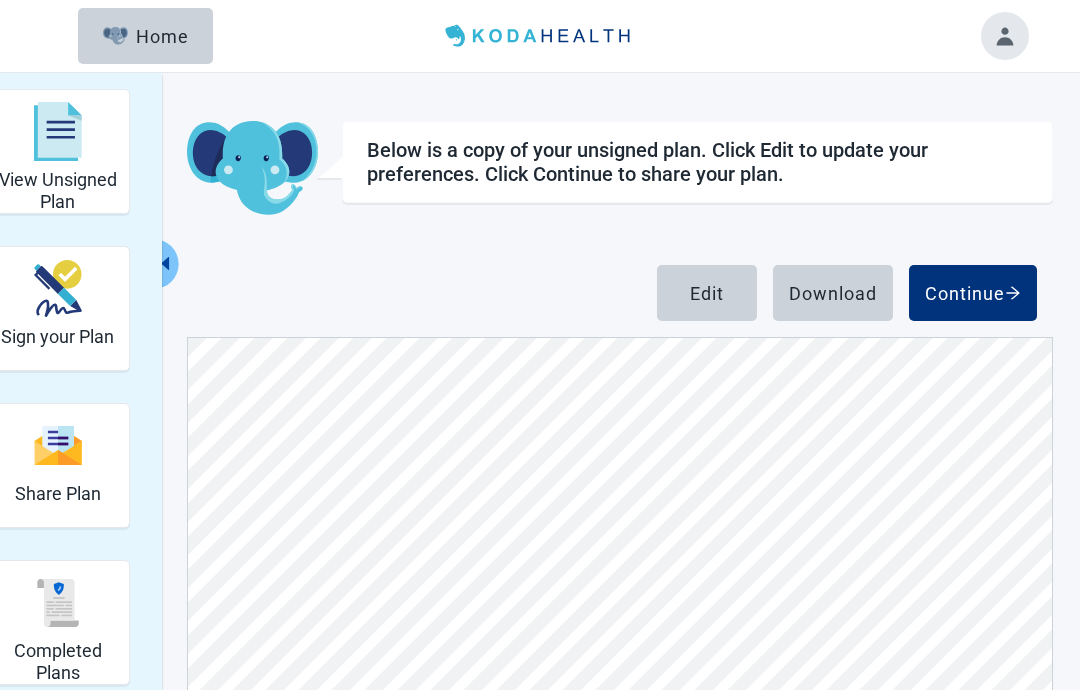 click on "Edit" at bounding box center [707, 293] 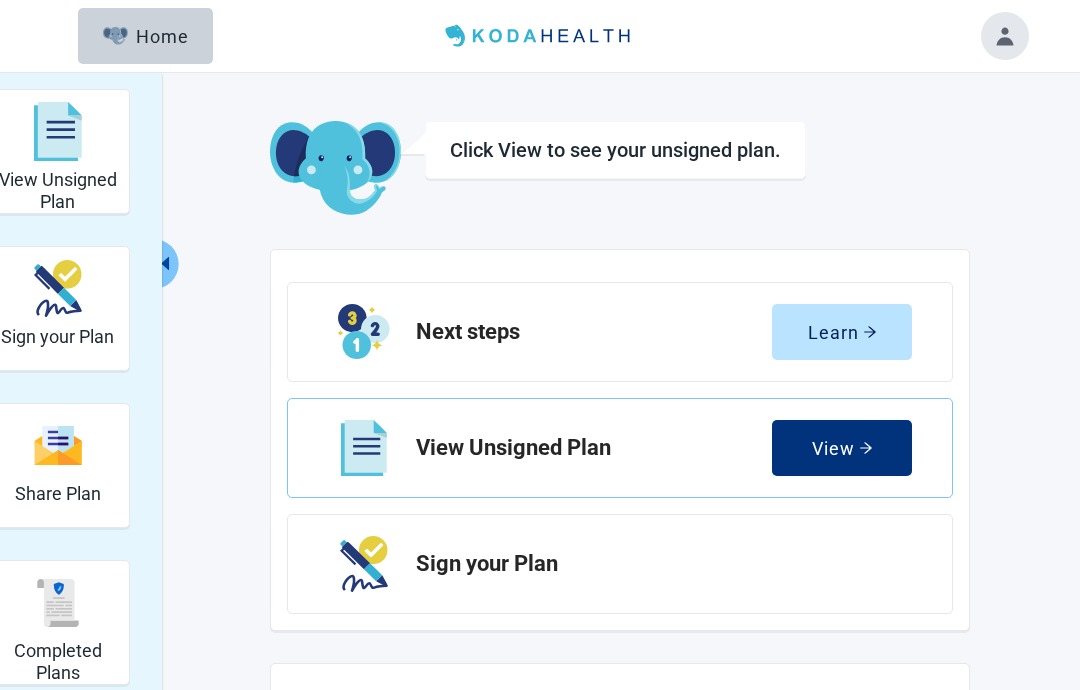click on "Learn" at bounding box center (842, 332) 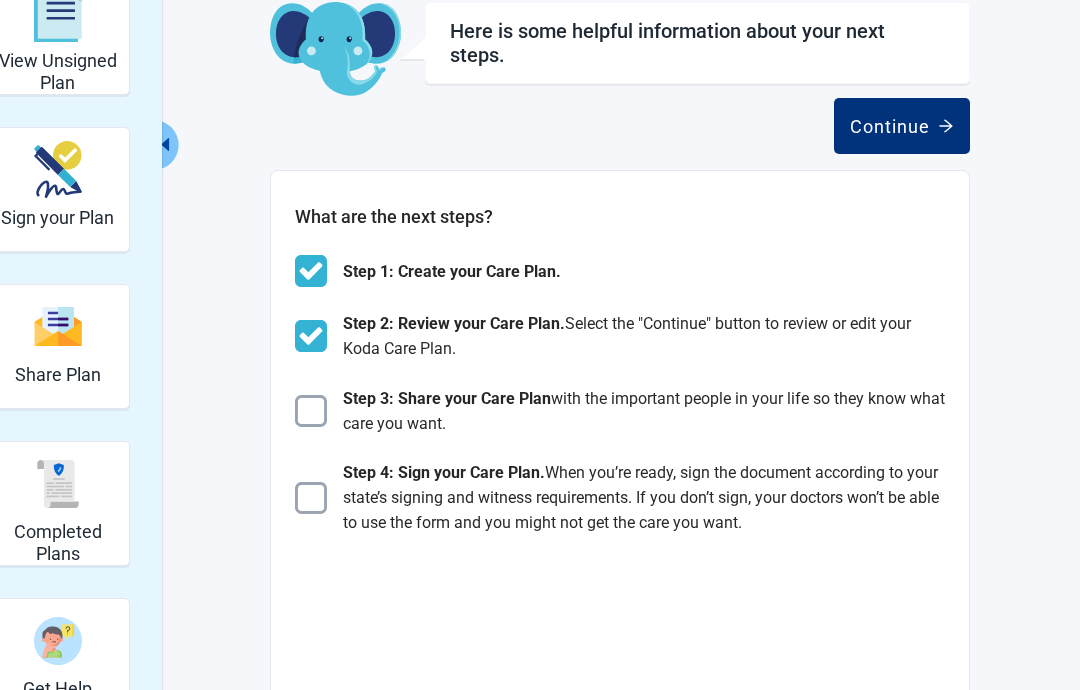 scroll, scrollTop: 0, scrollLeft: 0, axis: both 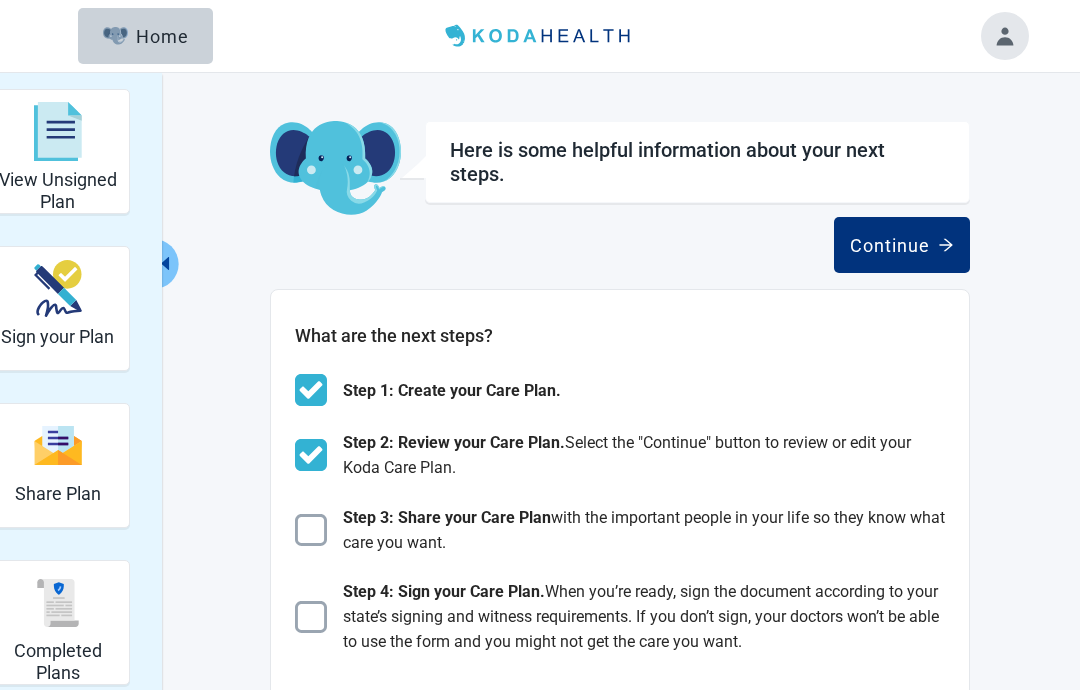 click at bounding box center [58, 132] 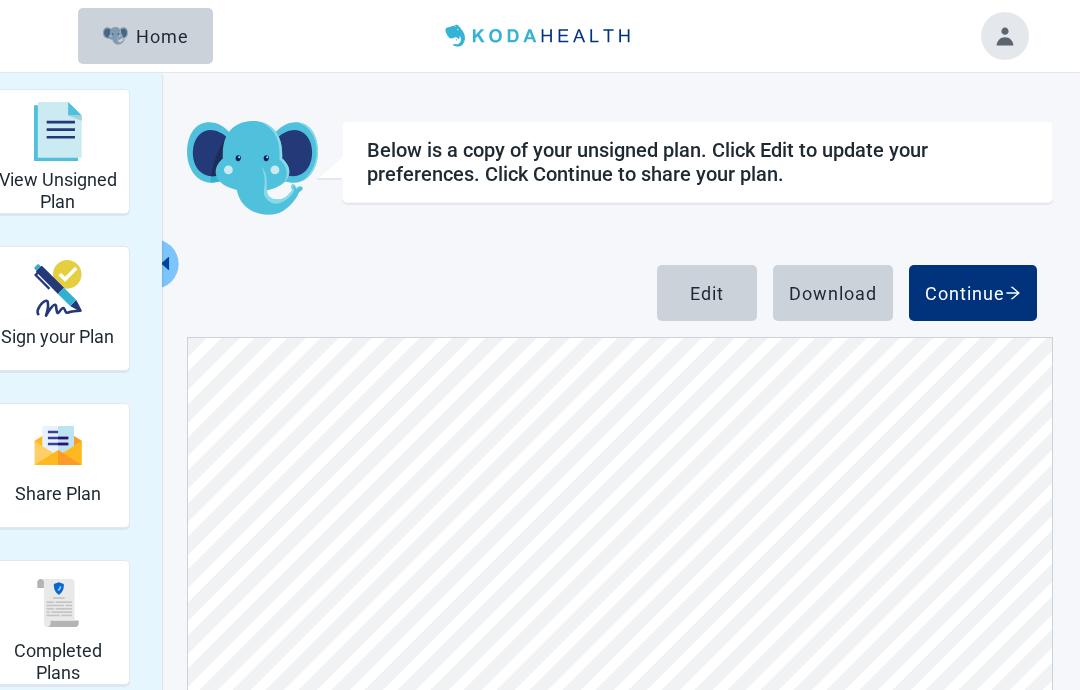 scroll, scrollTop: 8829, scrollLeft: 0, axis: vertical 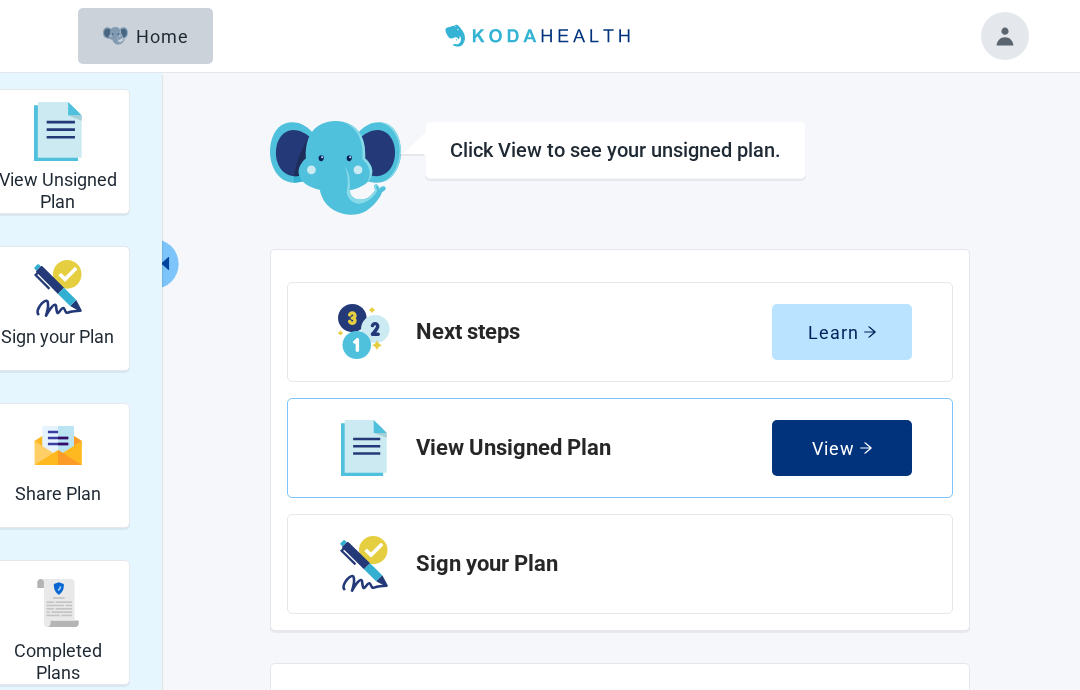 click on "View" at bounding box center (842, 448) 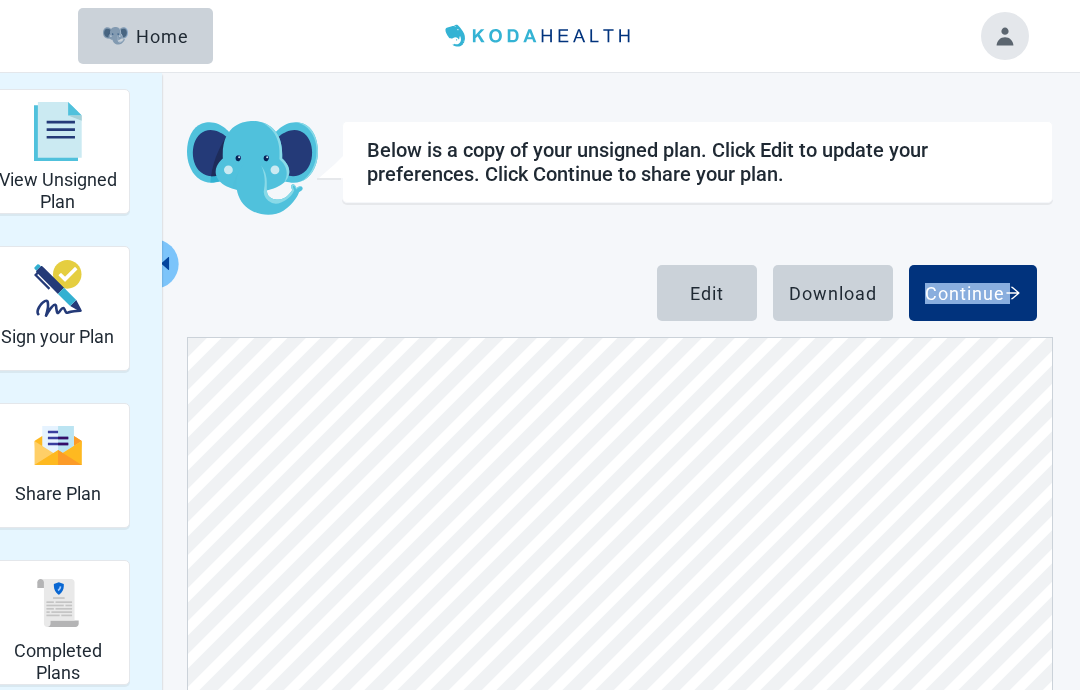 click on "Below is a copy of your unsigned plan. Click Edit to update your preferences. Click Continue to share your plan." at bounding box center (697, 169) 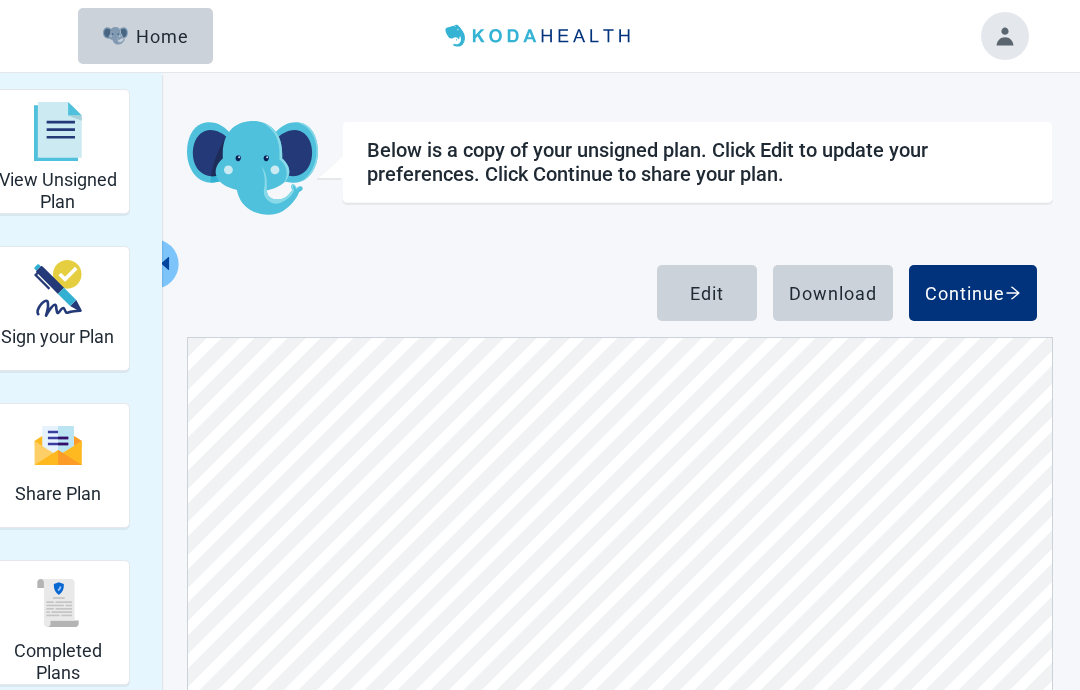 scroll, scrollTop: 9975, scrollLeft: 0, axis: vertical 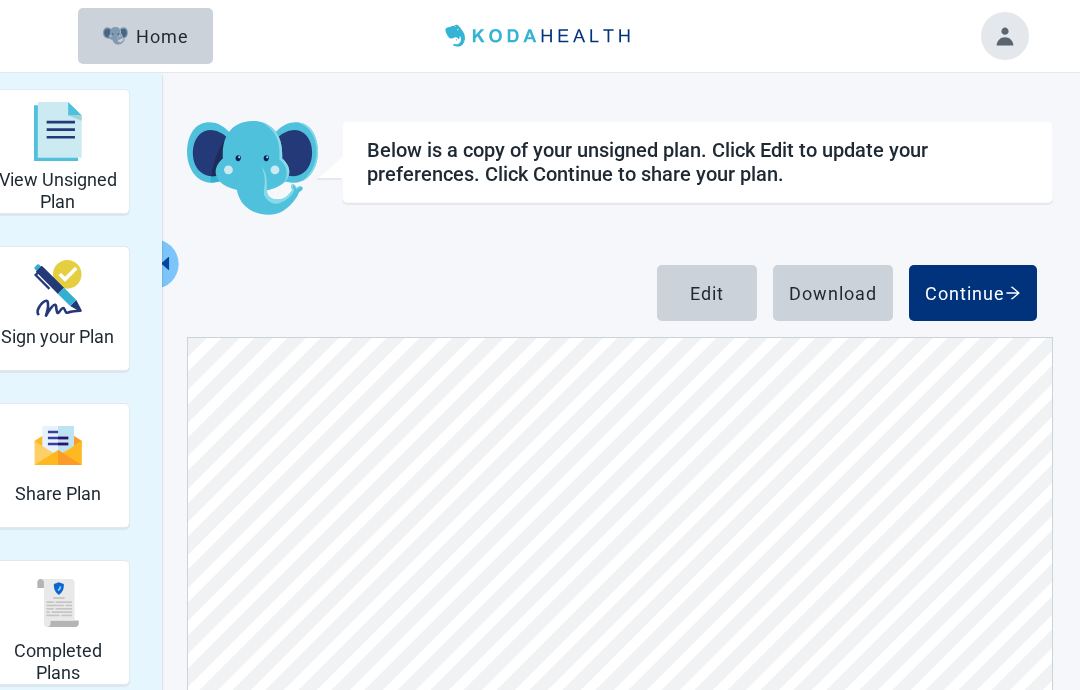 click on "Continue" at bounding box center (973, 293) 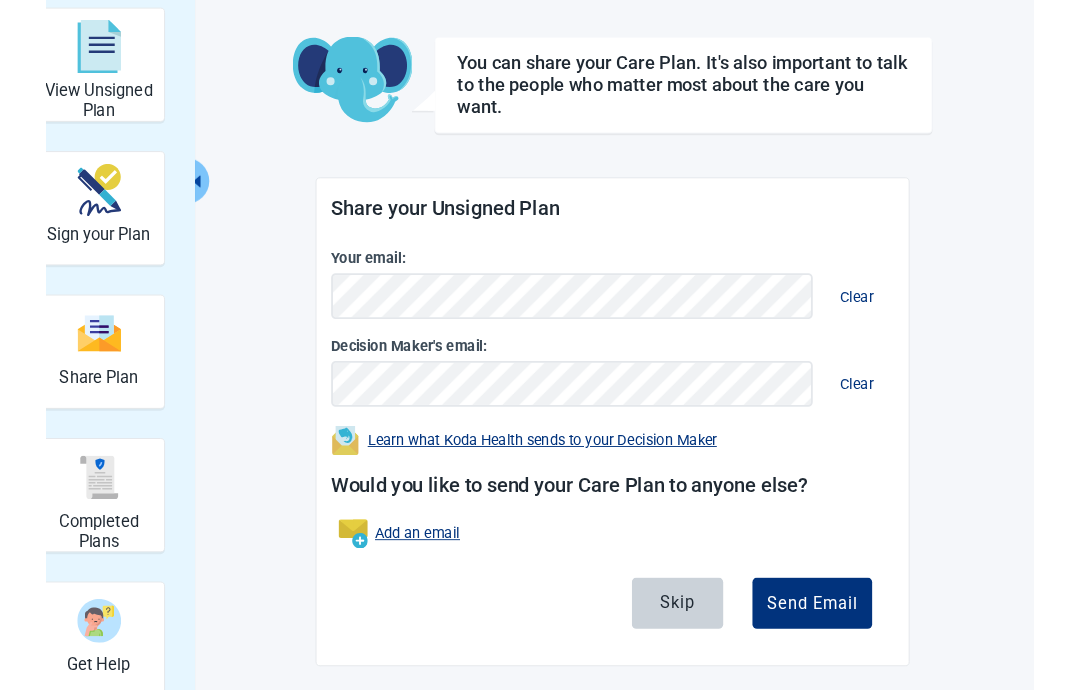scroll, scrollTop: 146, scrollLeft: 0, axis: vertical 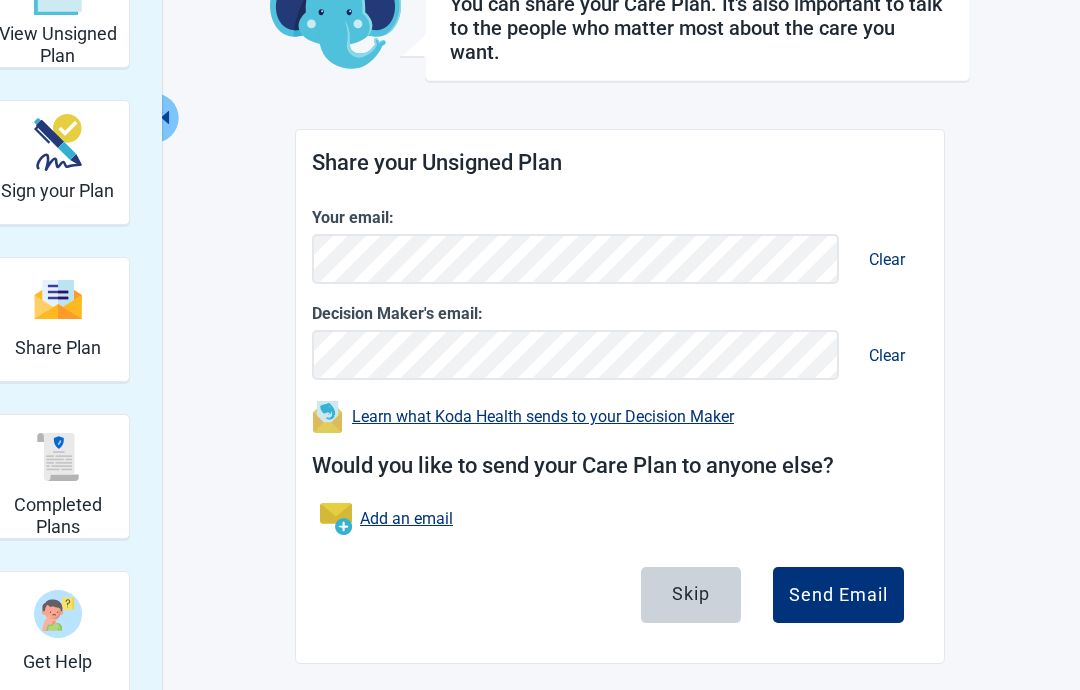 click on "Skip" at bounding box center [691, 593] 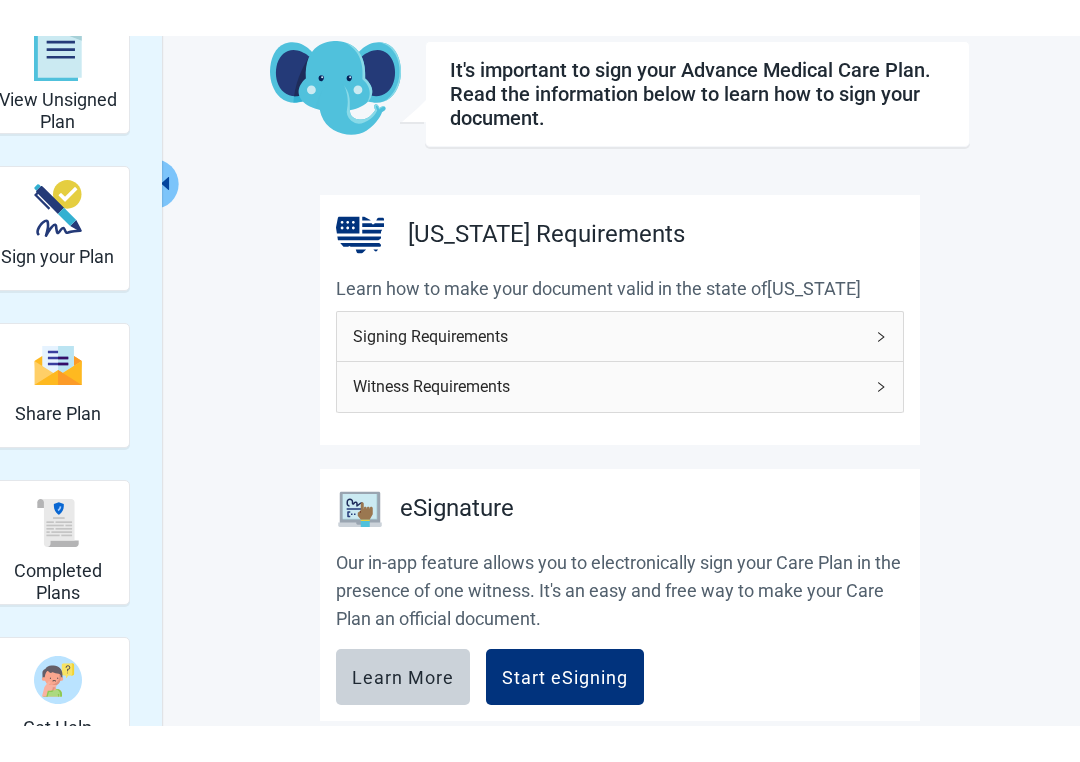 scroll, scrollTop: 0, scrollLeft: 0, axis: both 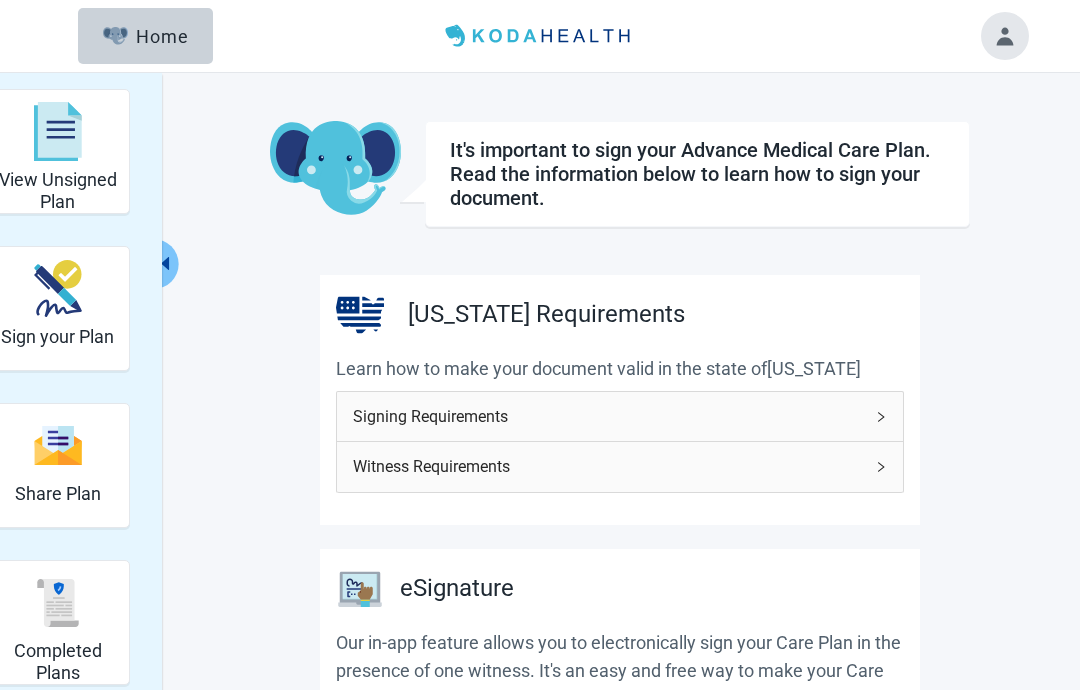 click on "Home" at bounding box center [146, 36] 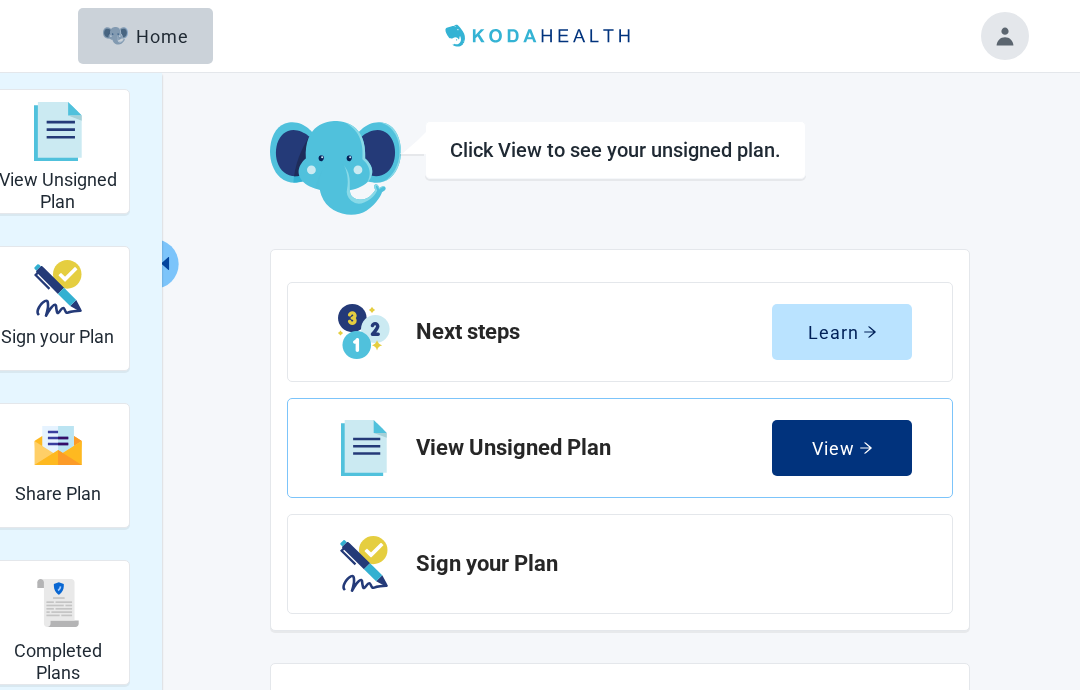 click on "Home" at bounding box center [146, 36] 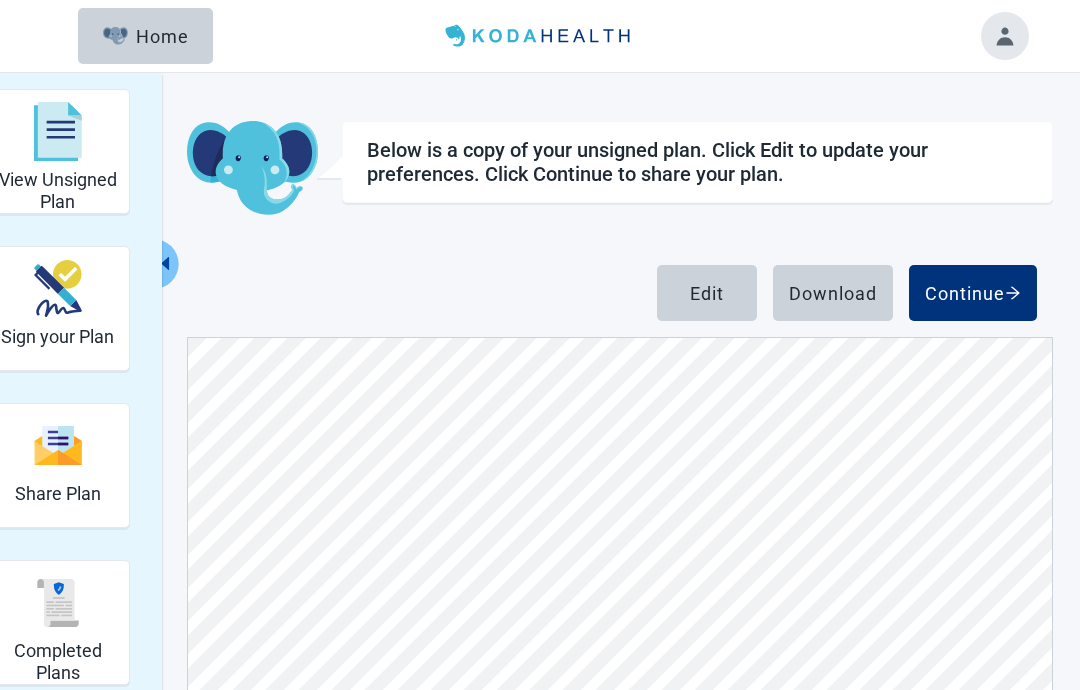 click on "Edit" at bounding box center (707, 293) 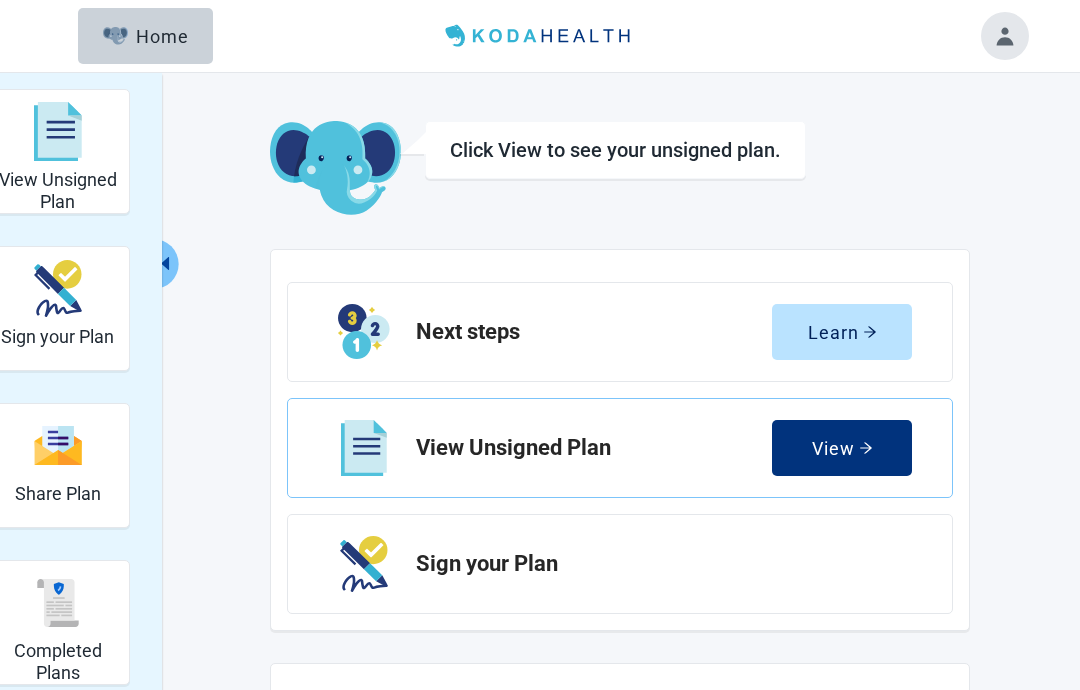 click on "Learn" at bounding box center (842, 332) 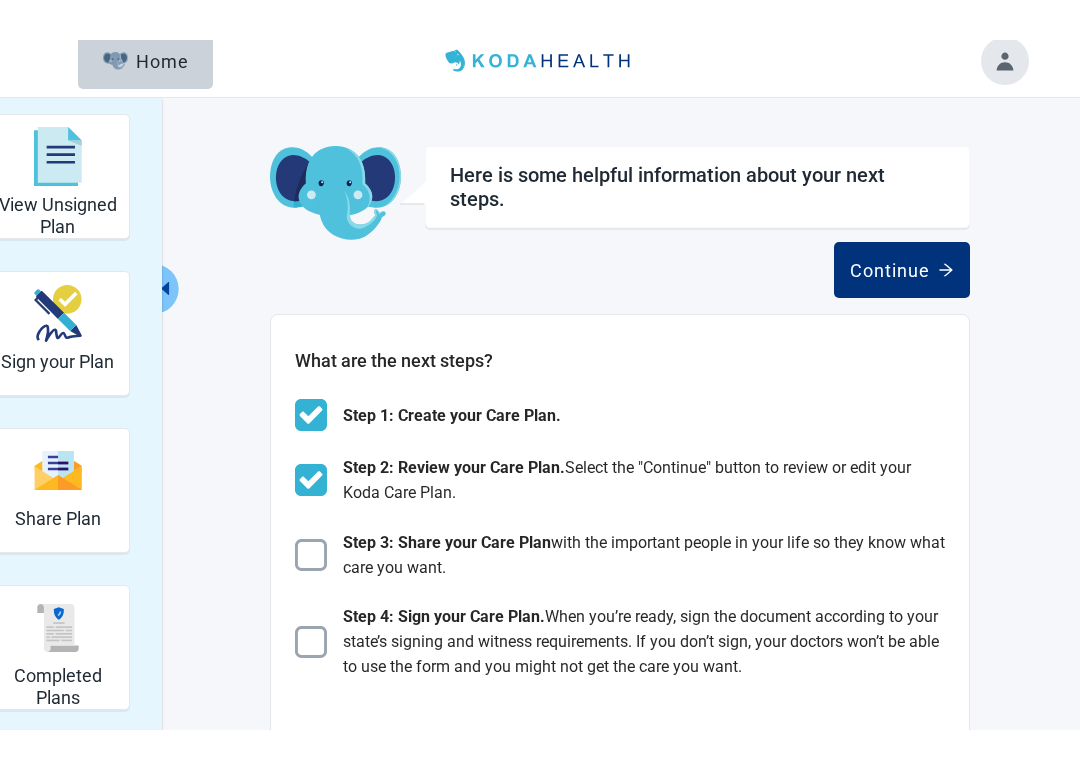 scroll, scrollTop: 0, scrollLeft: 0, axis: both 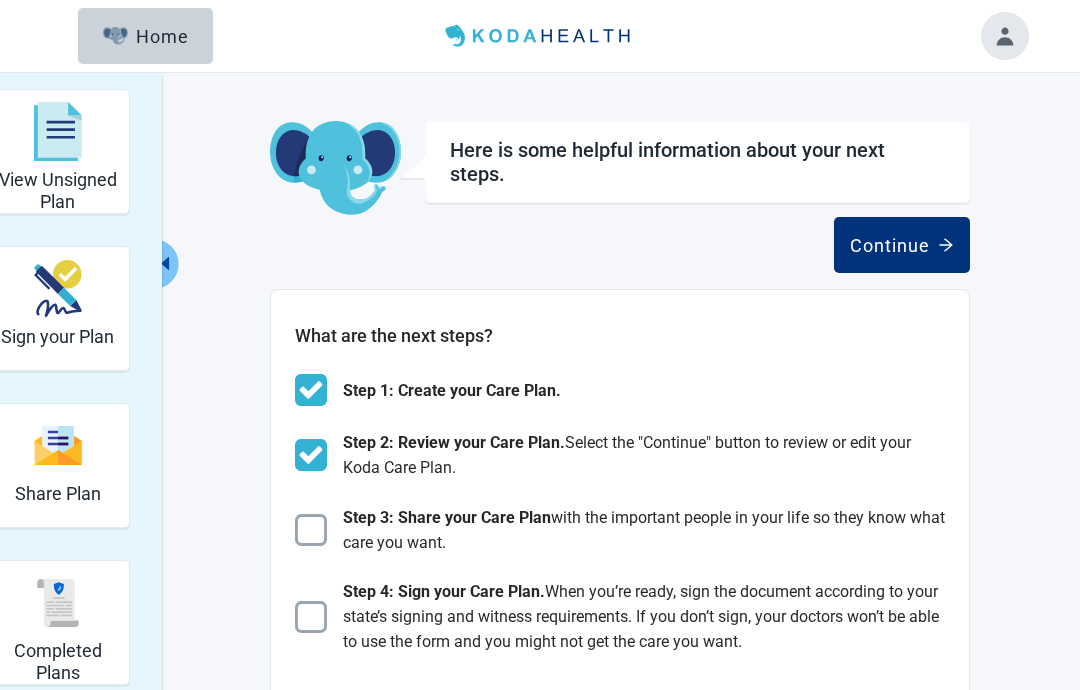 click on "Continue" at bounding box center (902, 245) 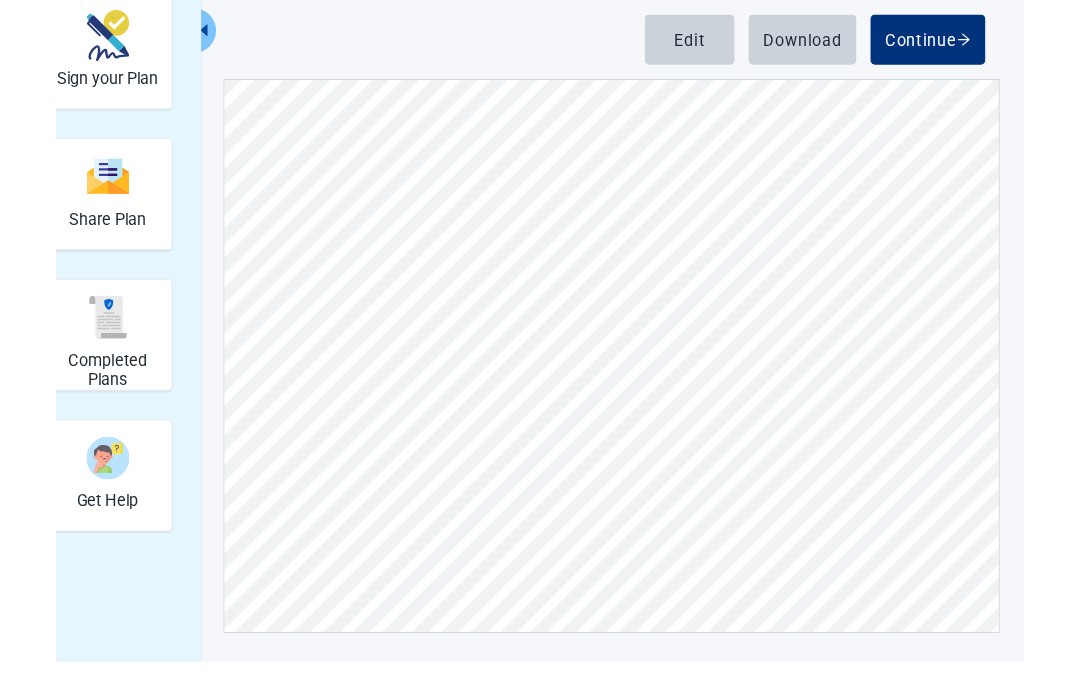 scroll, scrollTop: 233, scrollLeft: 0, axis: vertical 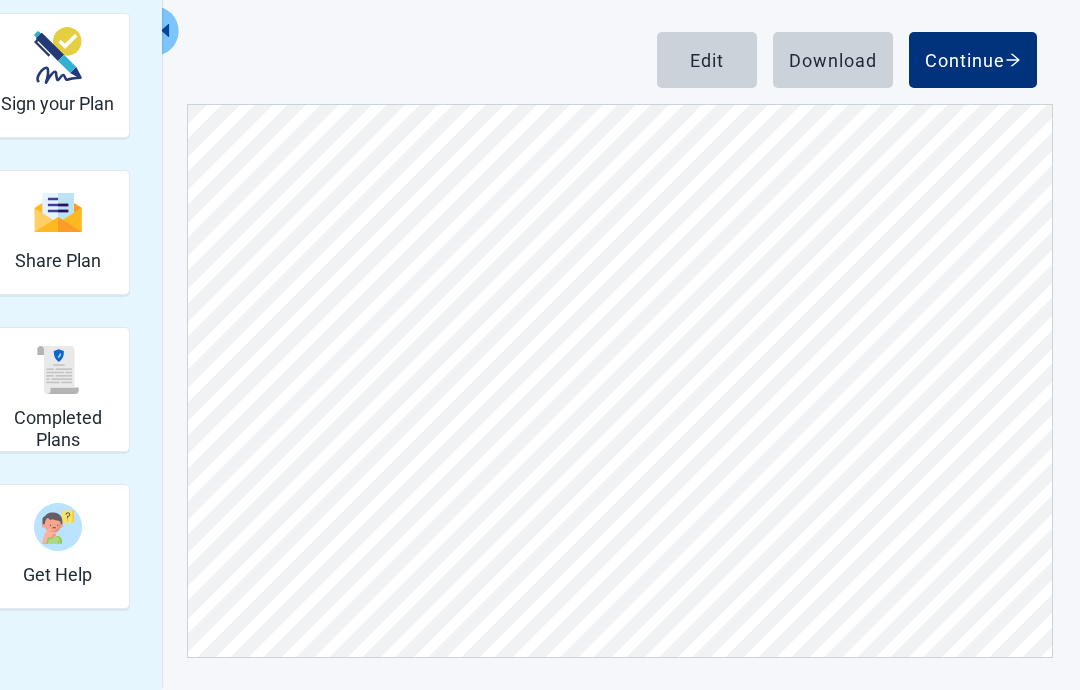 click at bounding box center [58, 527] 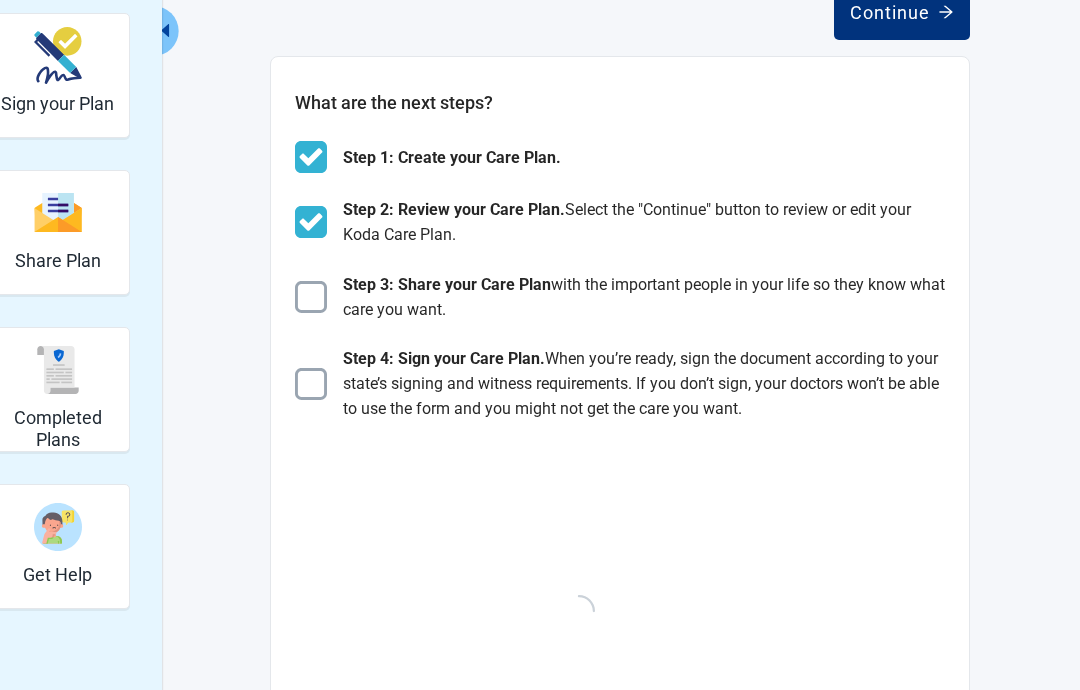 scroll, scrollTop: 0, scrollLeft: 0, axis: both 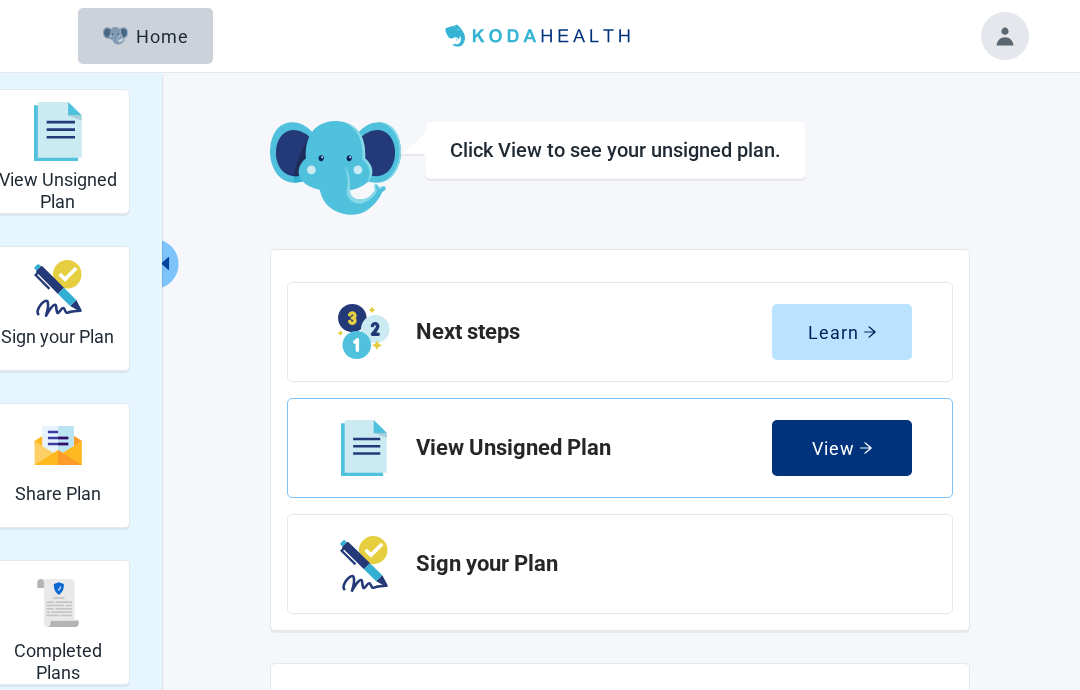 click on "Click View to see your unsigned plan." at bounding box center (615, 150) 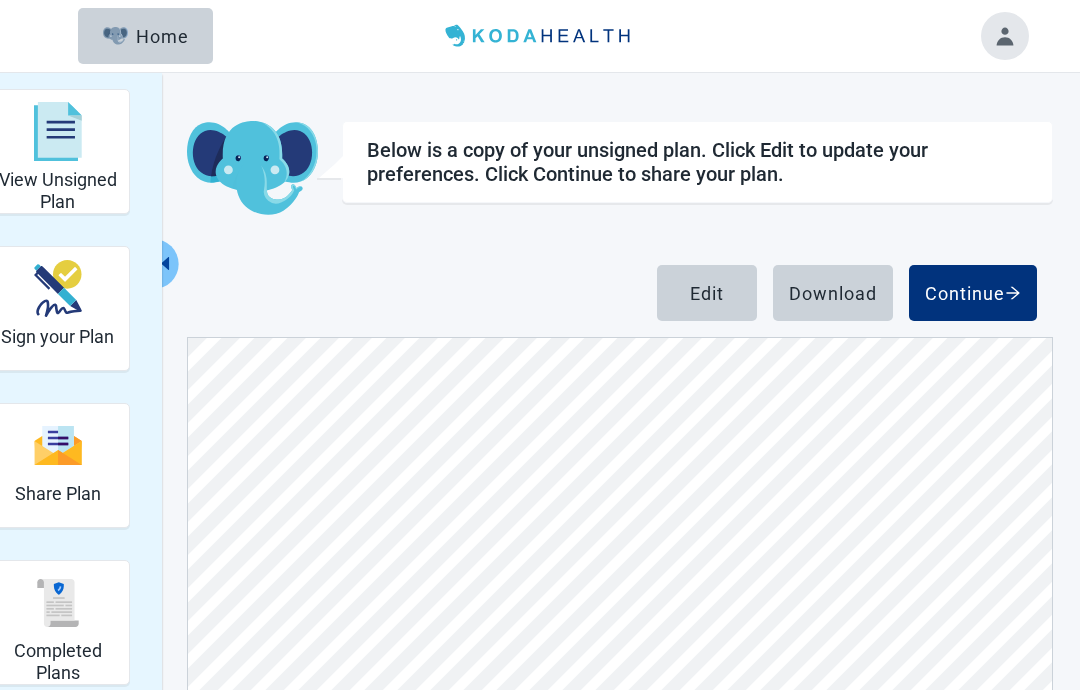 click on "Edit" at bounding box center [707, 293] 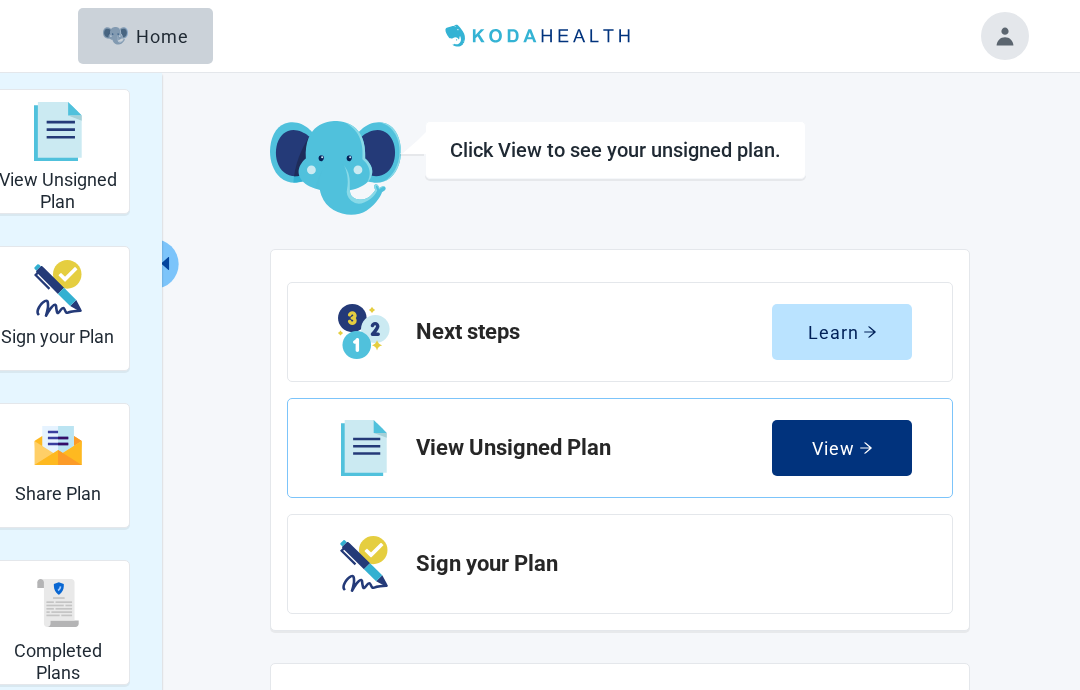 click on "Learn" at bounding box center (842, 332) 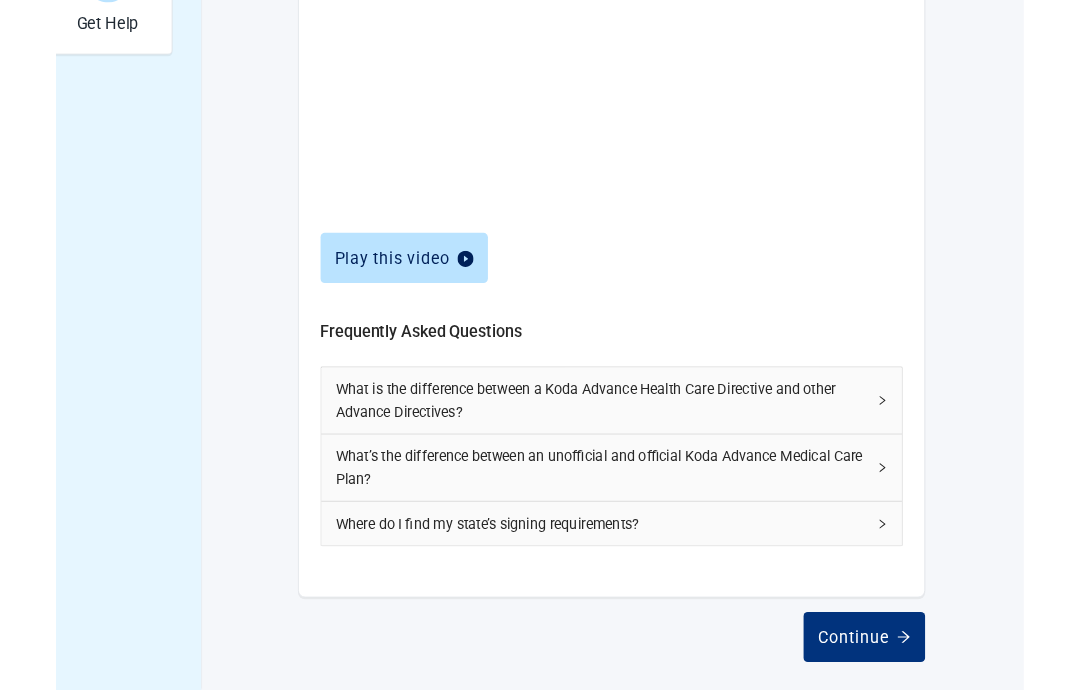 scroll, scrollTop: 860, scrollLeft: 0, axis: vertical 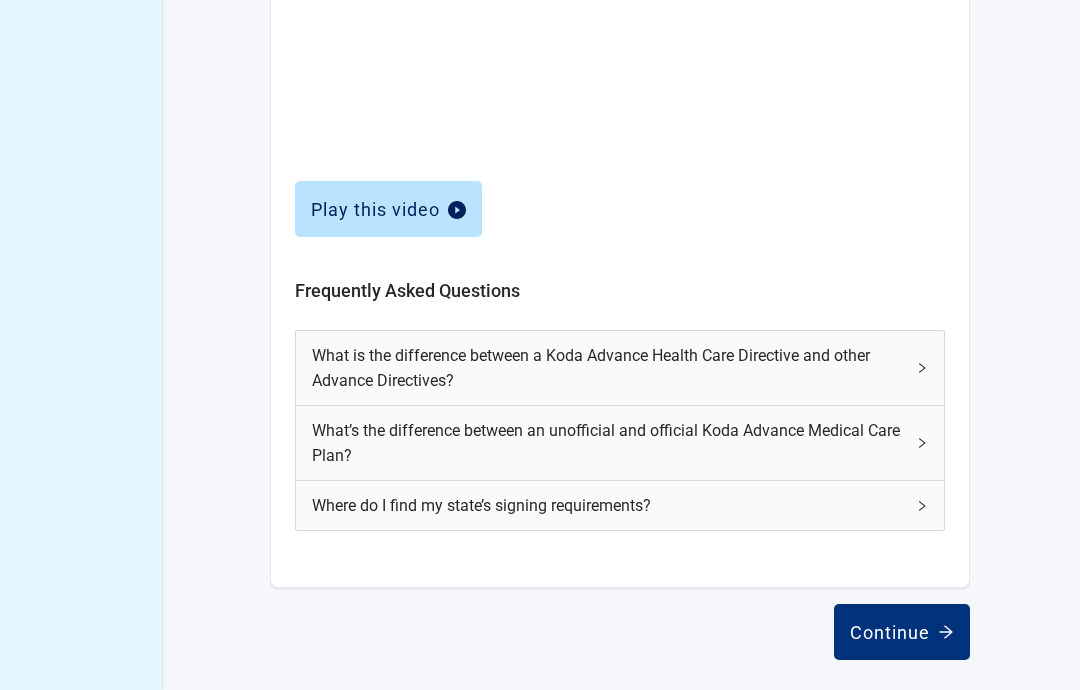 click on "Continue" at bounding box center [902, 632] 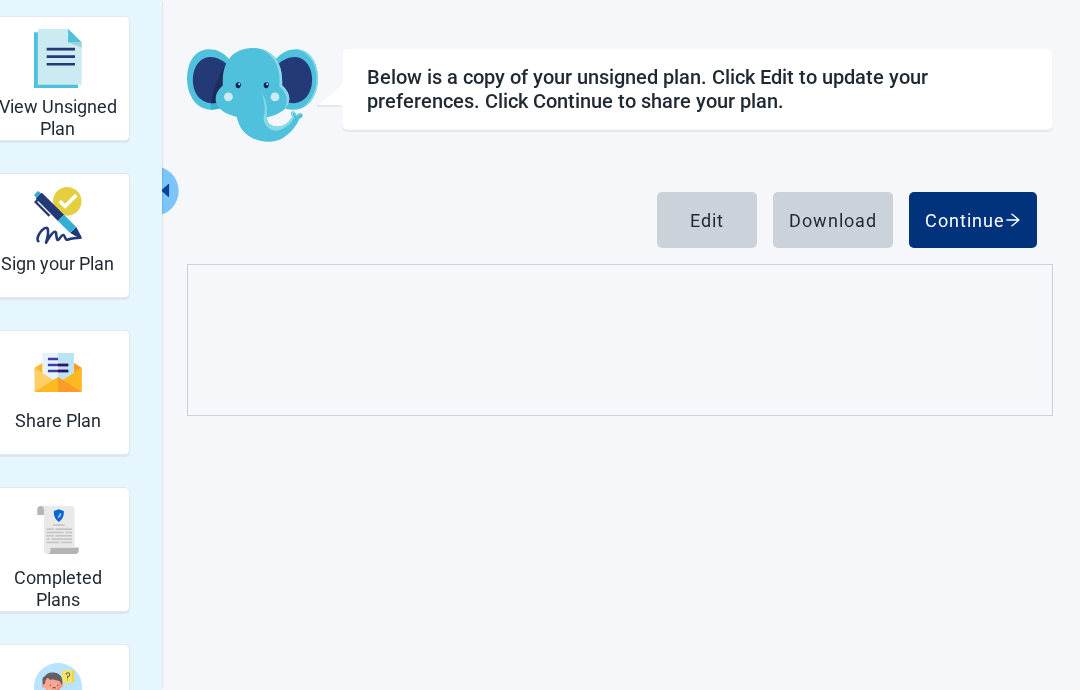scroll, scrollTop: 73, scrollLeft: 0, axis: vertical 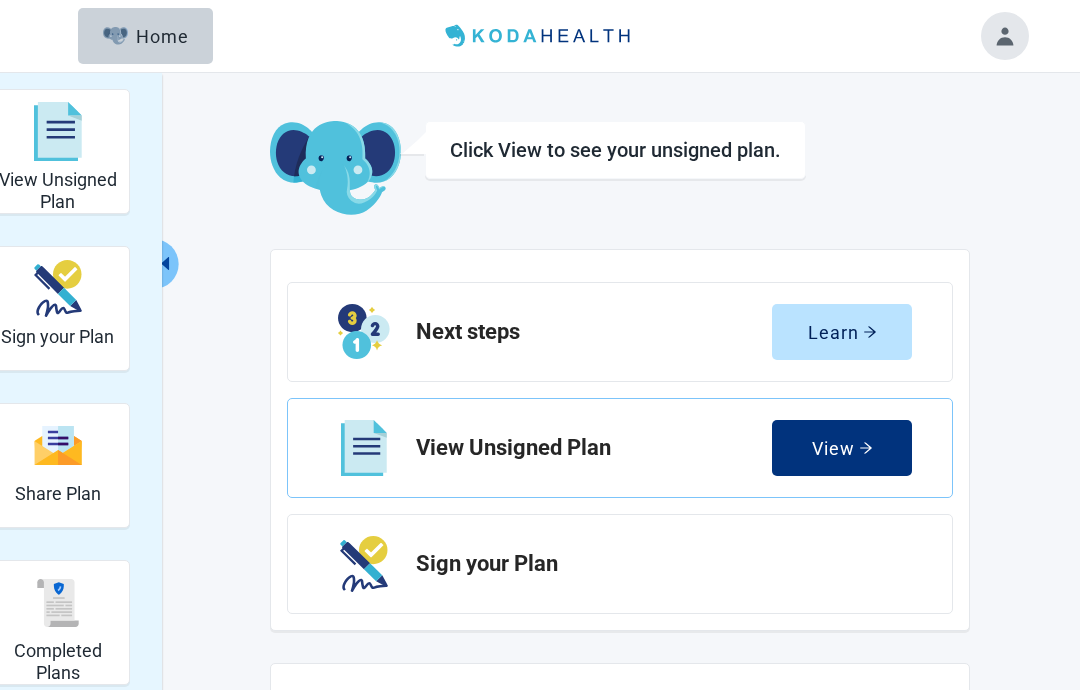 click 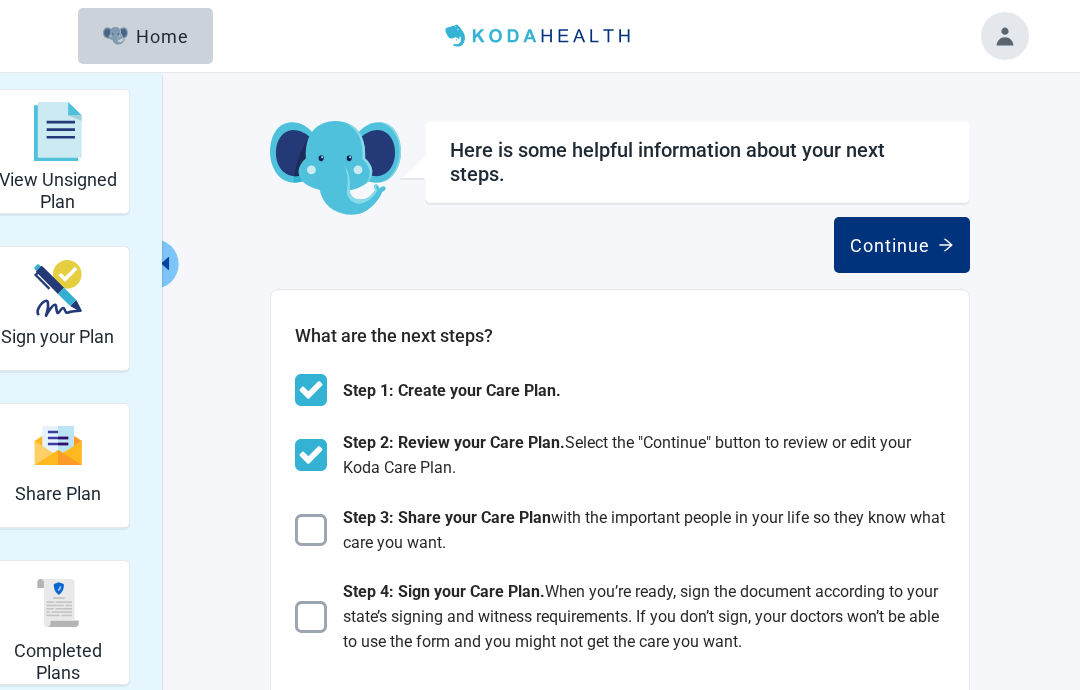 click on "Continue" at bounding box center (902, 245) 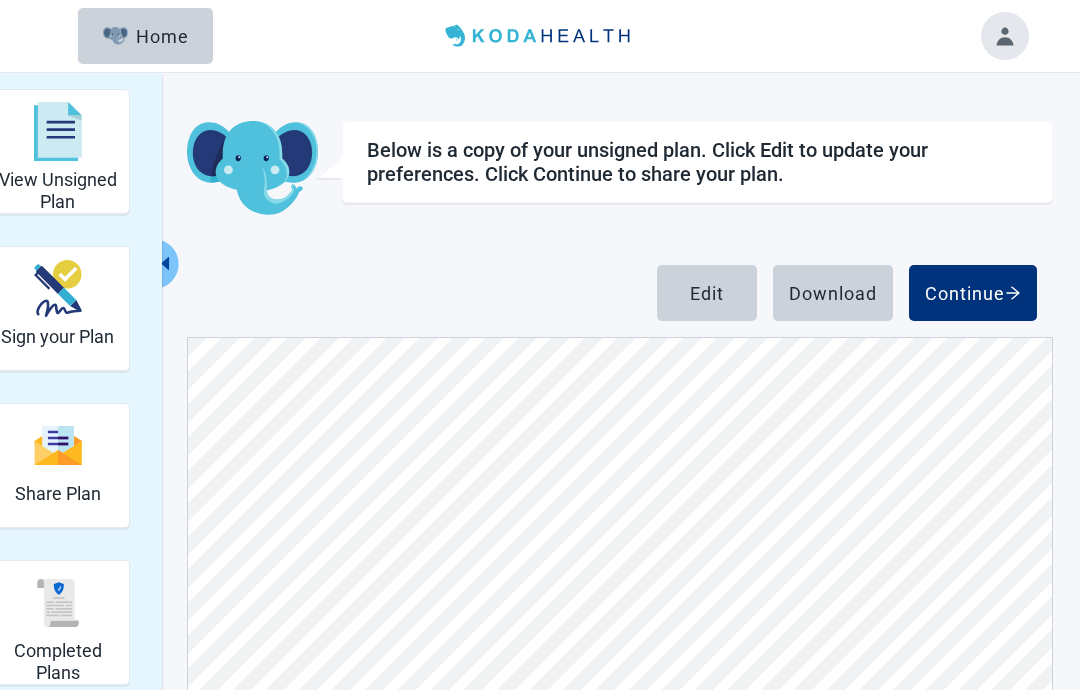 click on "Continue" at bounding box center [973, 293] 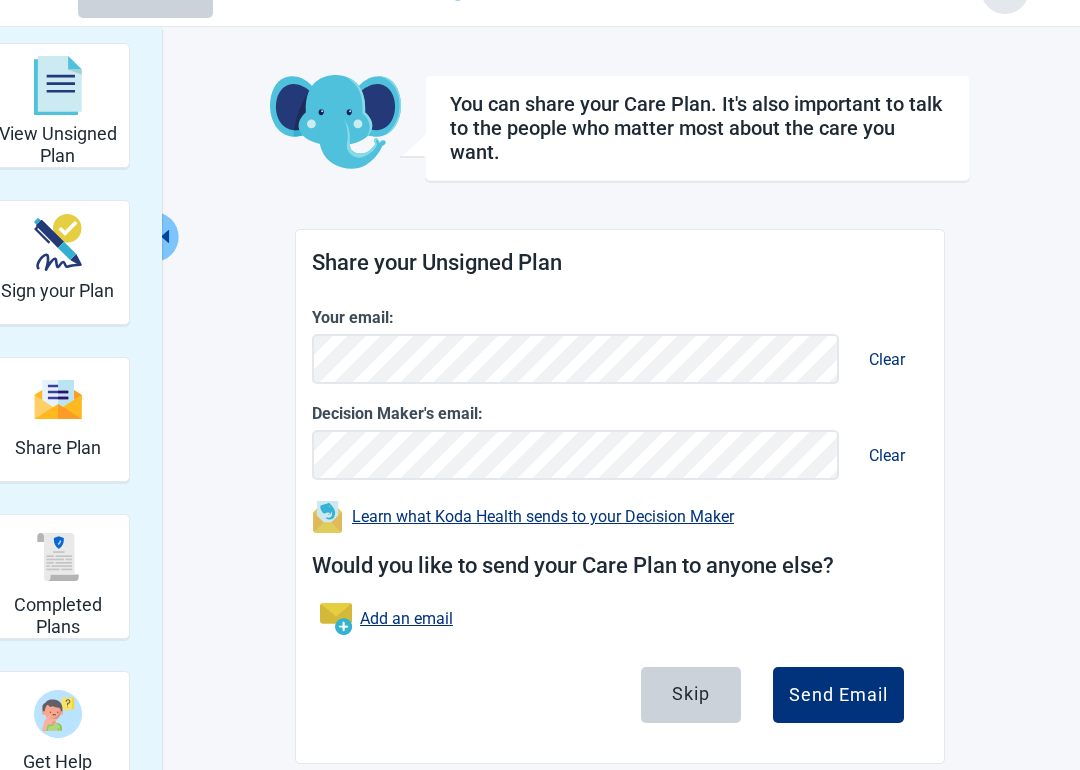 scroll, scrollTop: 66, scrollLeft: 0, axis: vertical 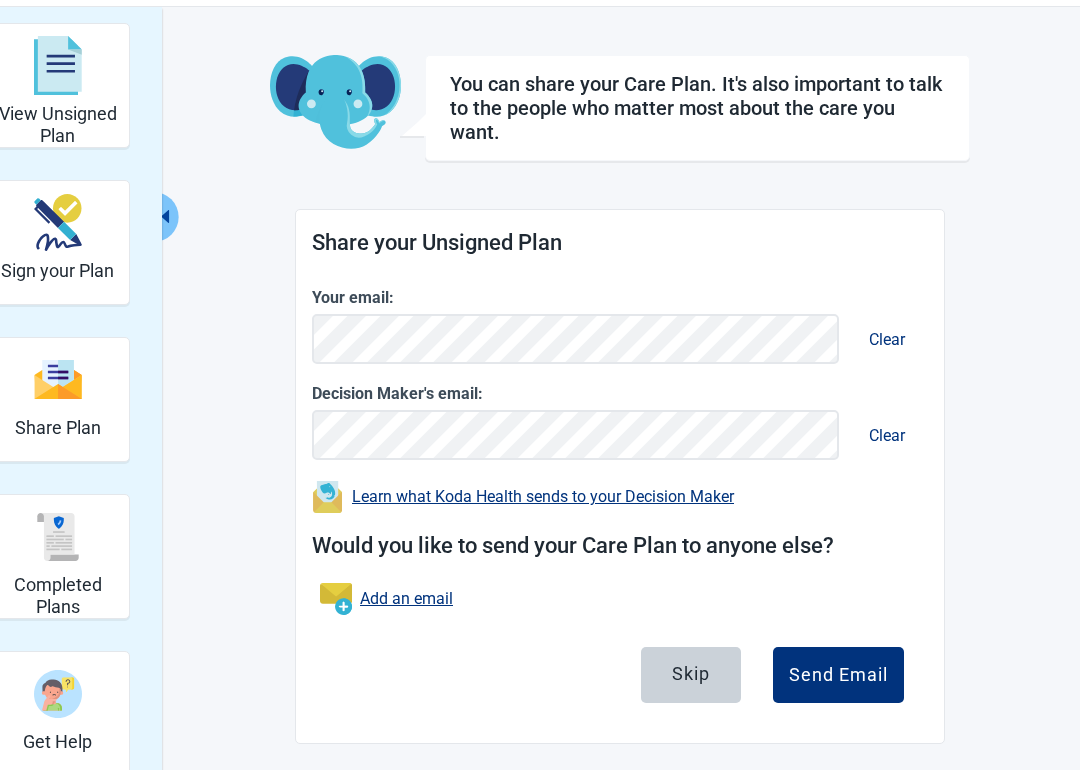 click on "Skip" at bounding box center (691, 675) 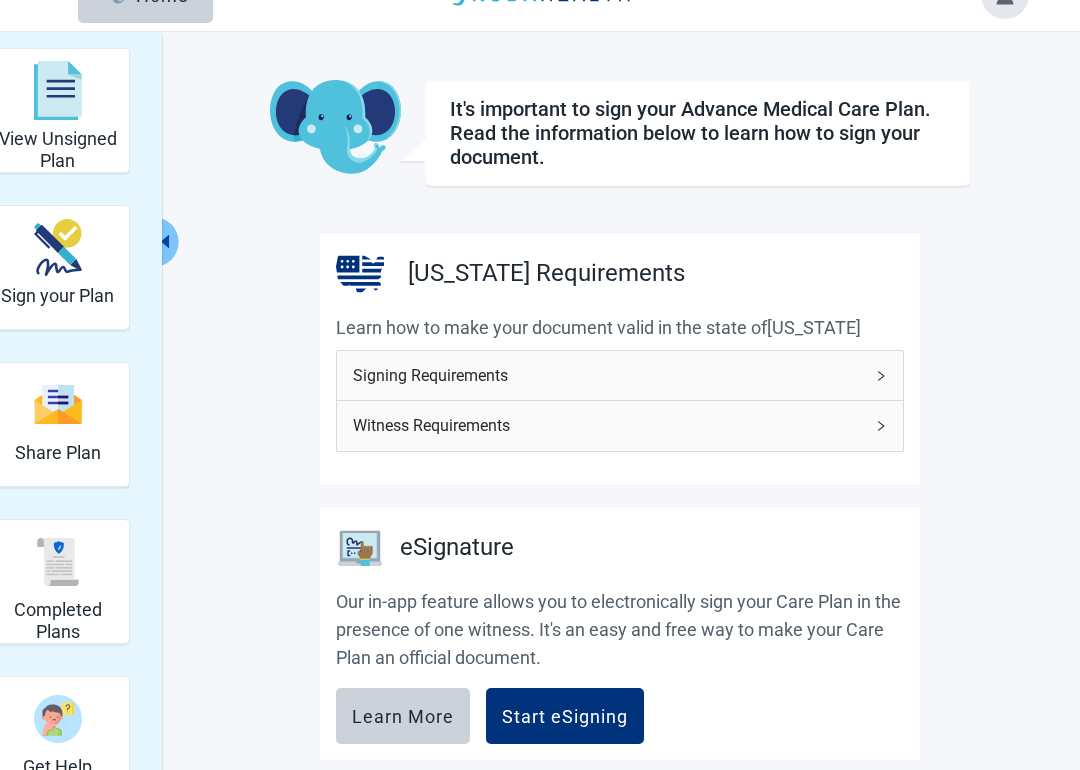 scroll, scrollTop: 56, scrollLeft: 0, axis: vertical 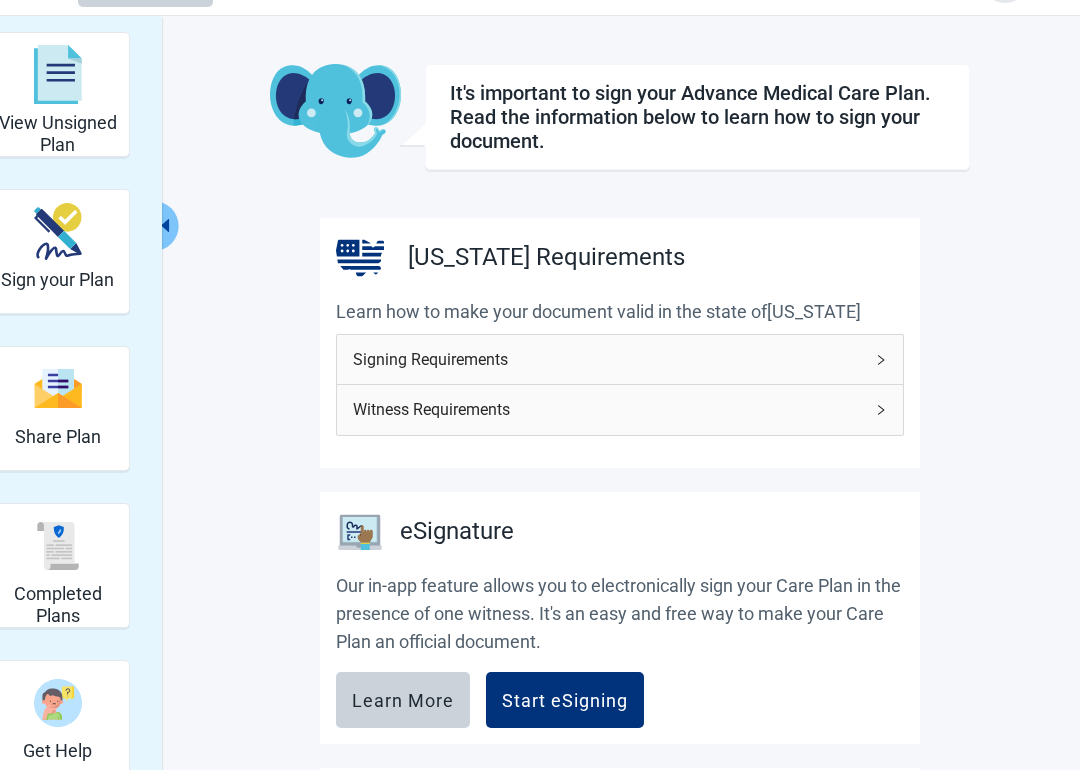 click on "Witness Requirements" at bounding box center [620, 410] 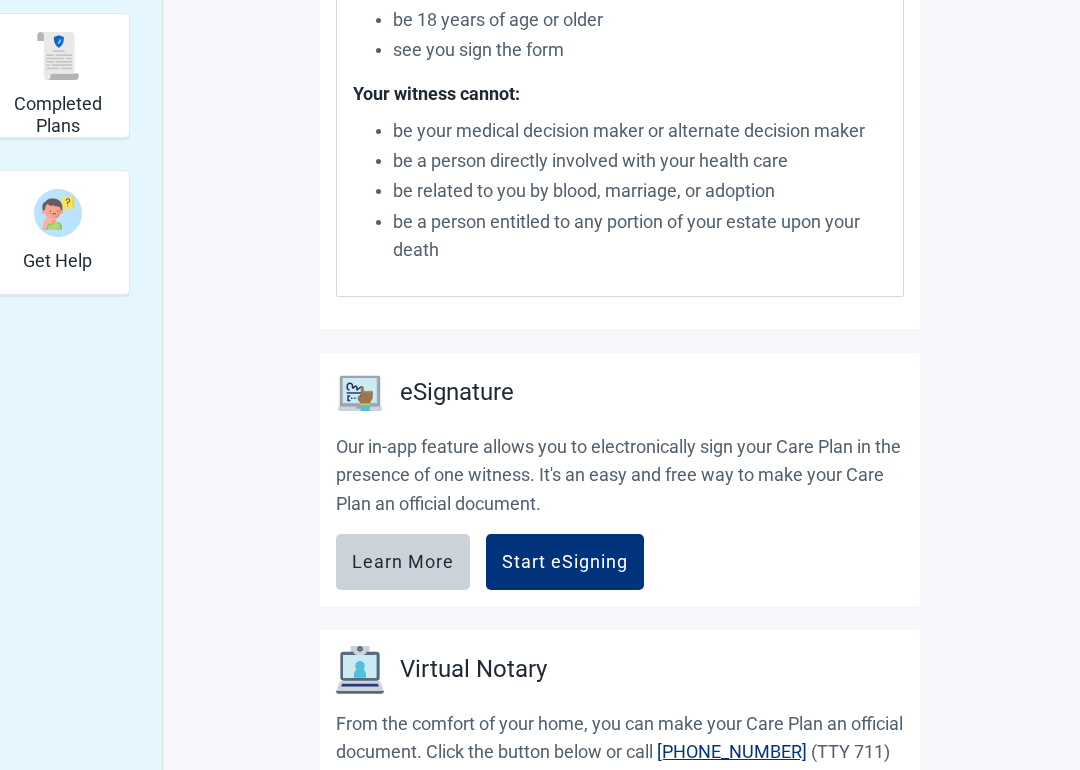 scroll, scrollTop: 552, scrollLeft: 0, axis: vertical 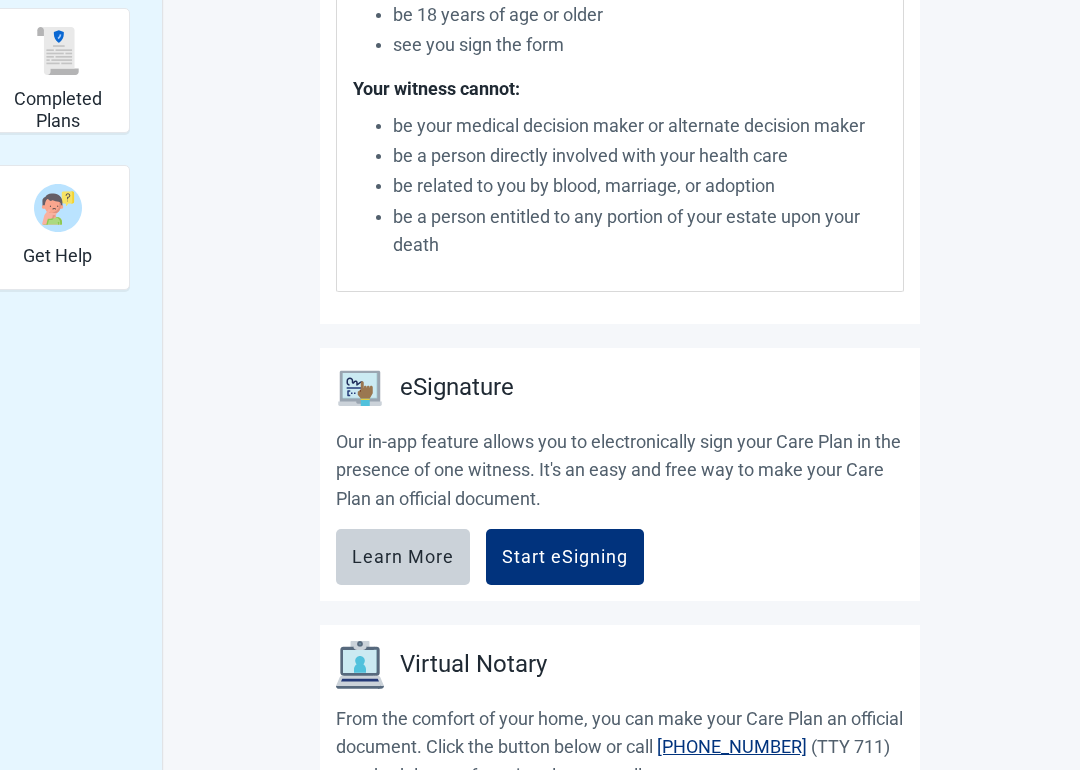click on "Start eSigning" at bounding box center [565, 557] 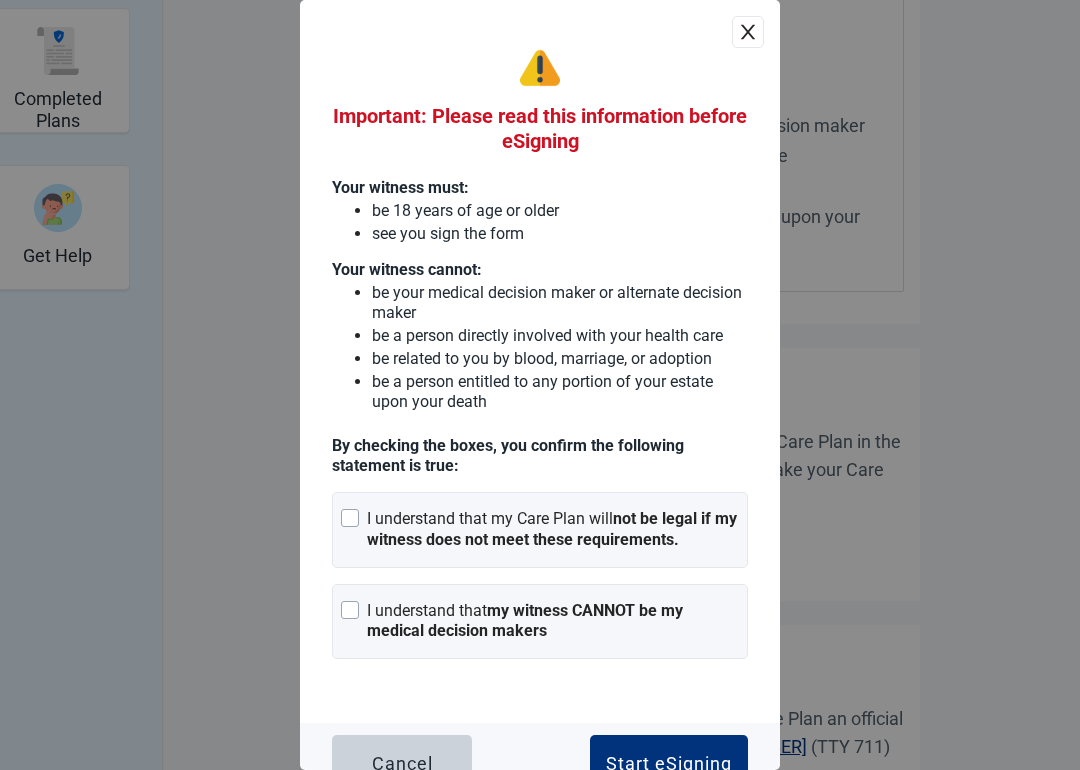 click on "I understand that my Care Plan will  not be legal if my witness does not meet these requirements." at bounding box center (540, 530) 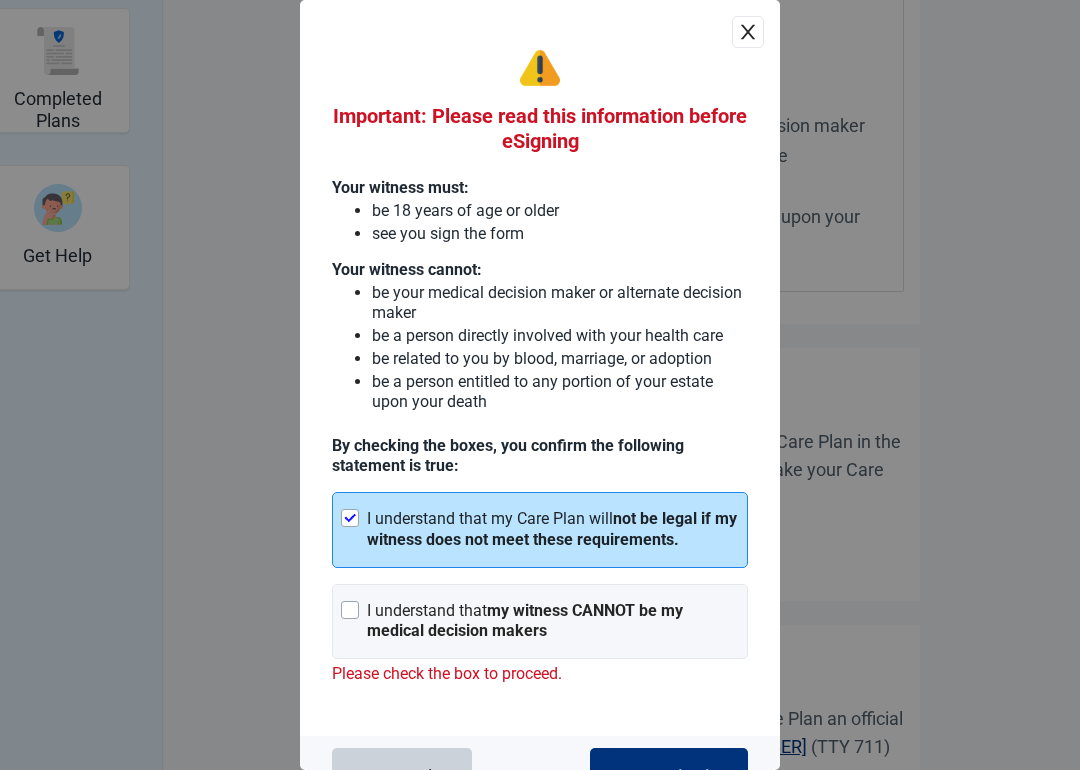 click at bounding box center [350, 610] 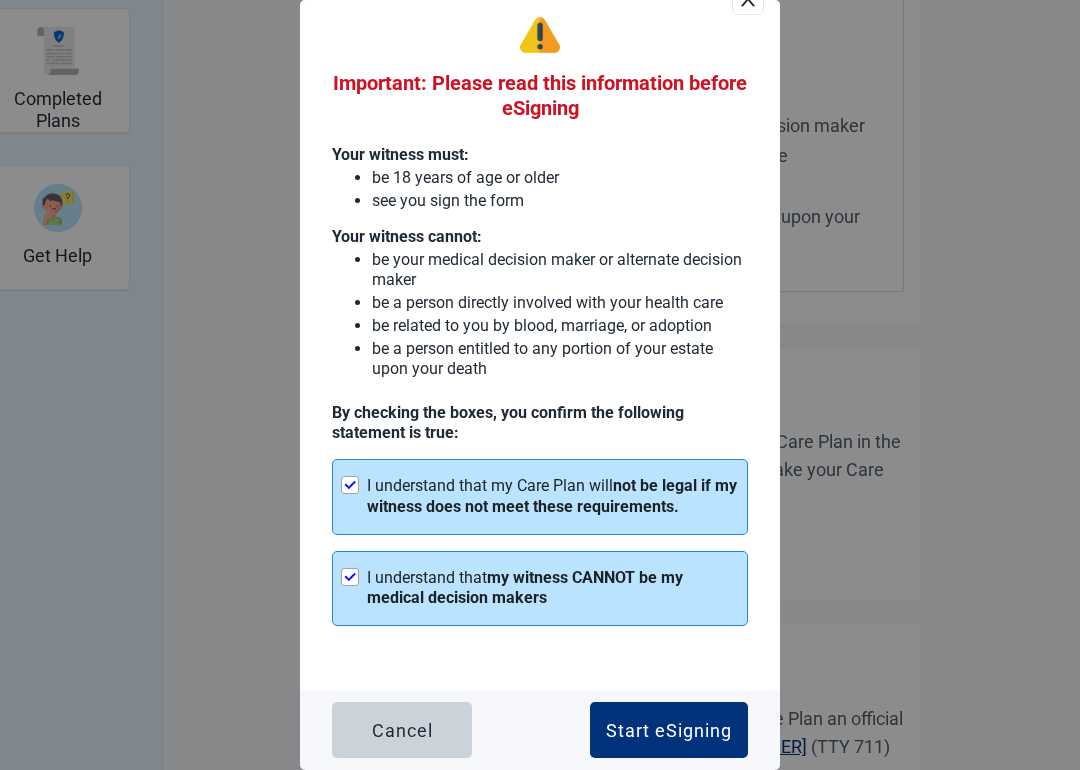 scroll, scrollTop: 43, scrollLeft: 0, axis: vertical 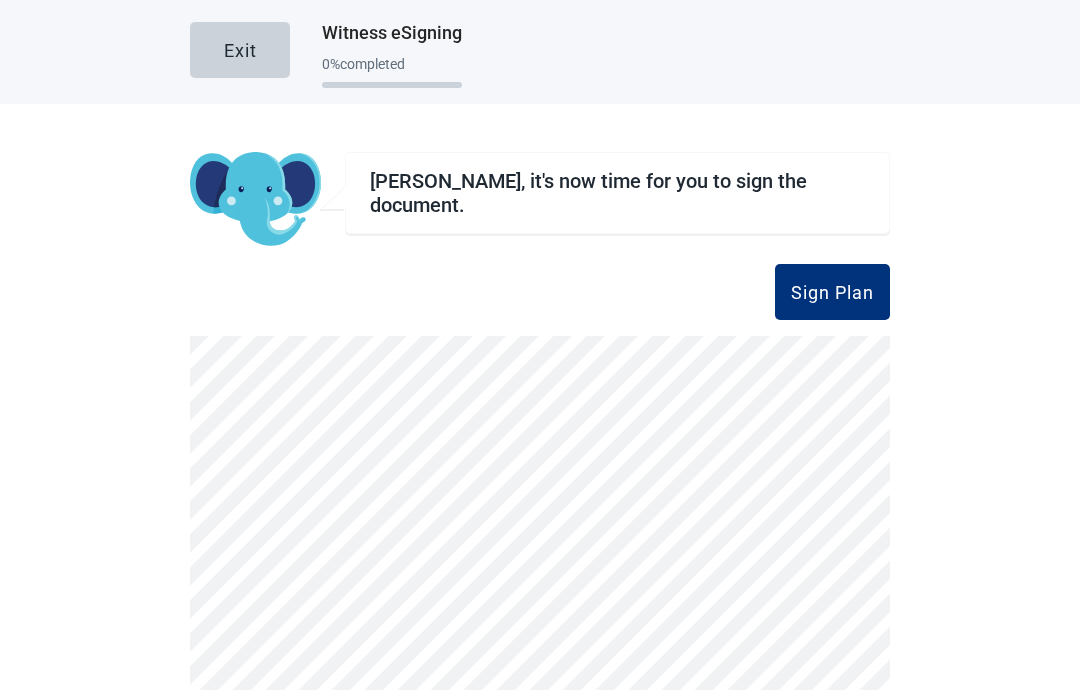 click on "Sign Plan" at bounding box center (832, 292) 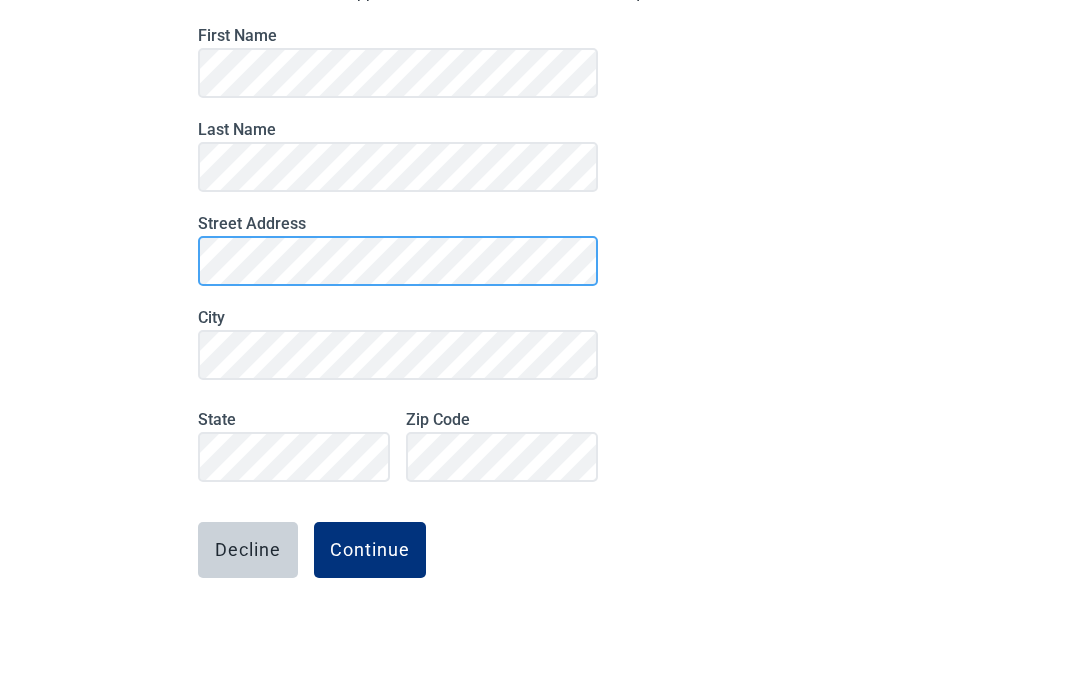 scroll, scrollTop: 210, scrollLeft: 0, axis: vertical 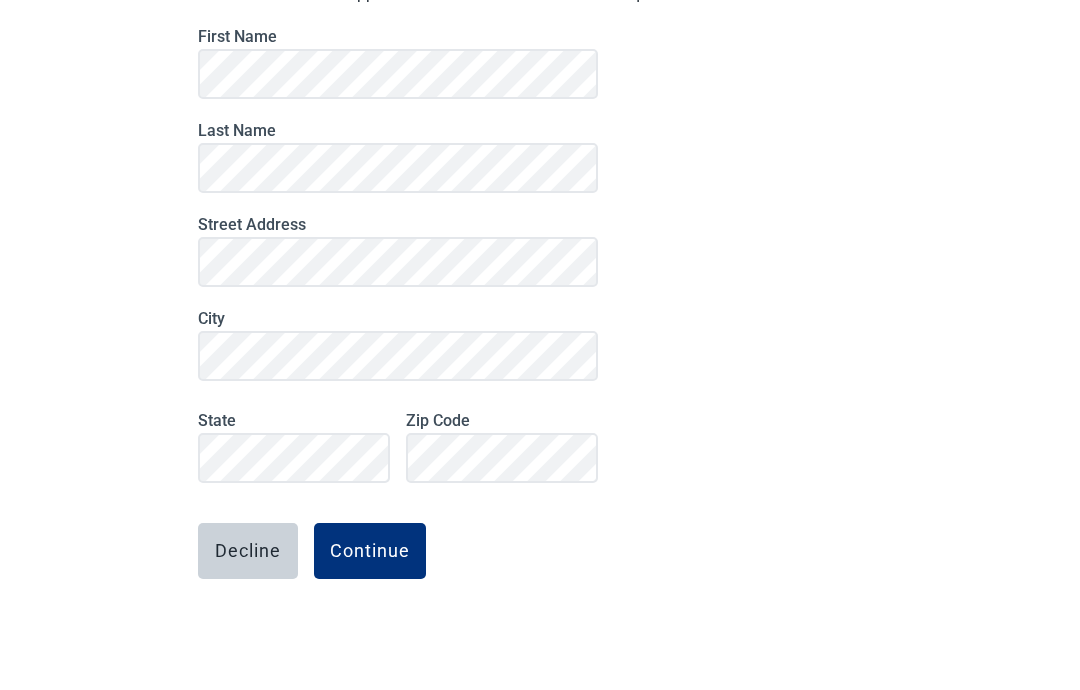 click on "Continue" at bounding box center [370, 551] 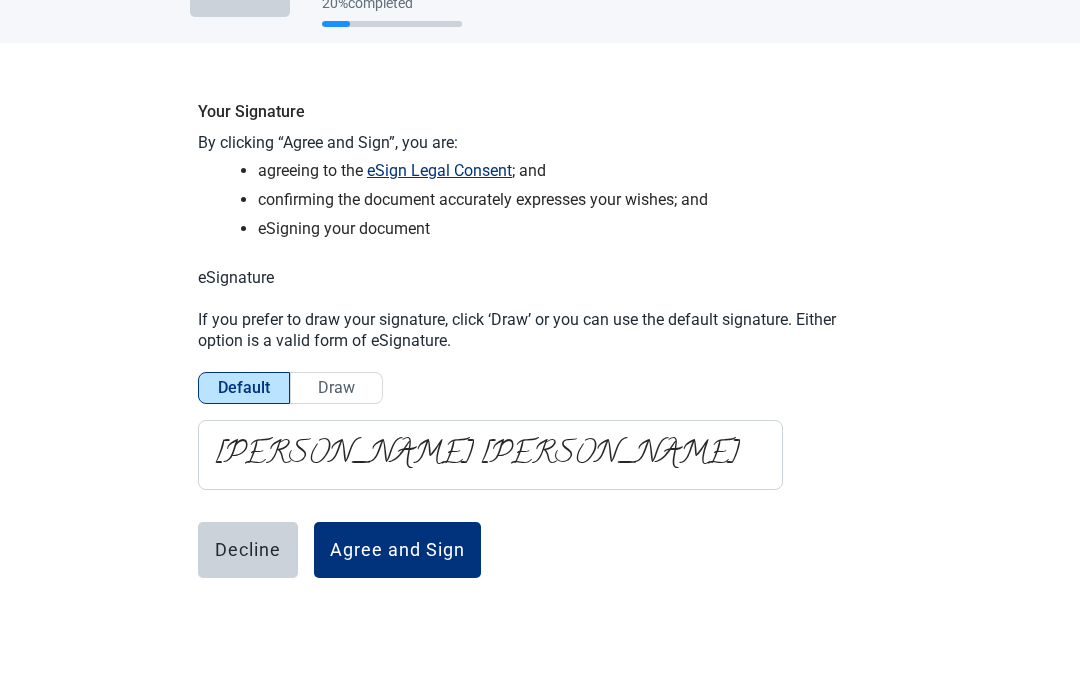 scroll, scrollTop: 58, scrollLeft: 0, axis: vertical 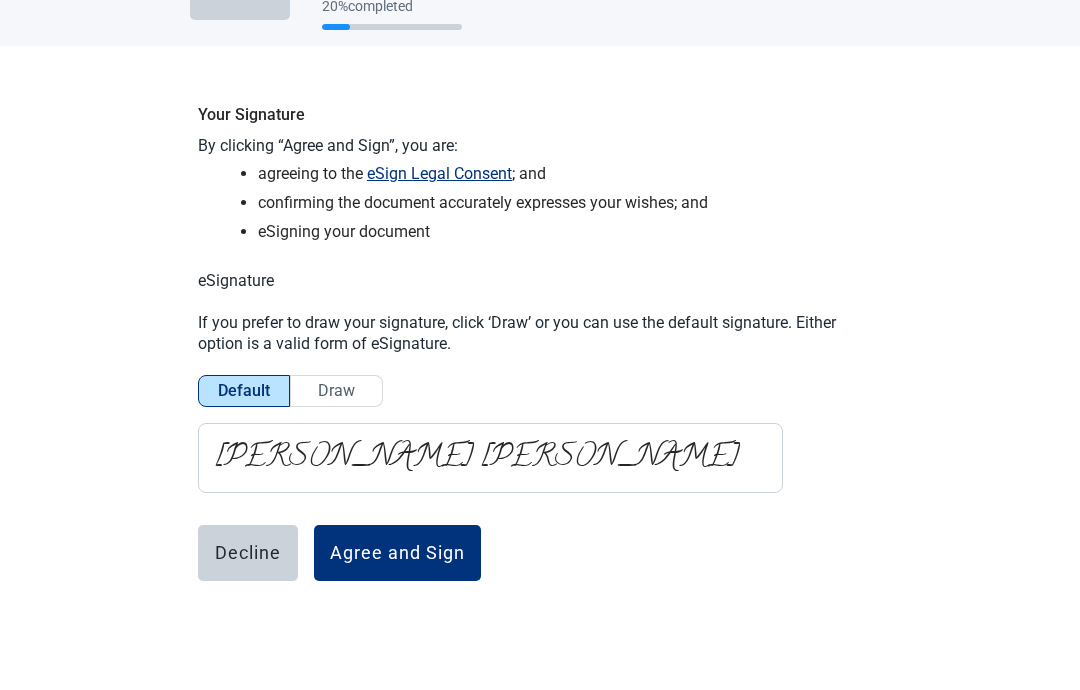 click on "Agree and Sign" at bounding box center (397, 553) 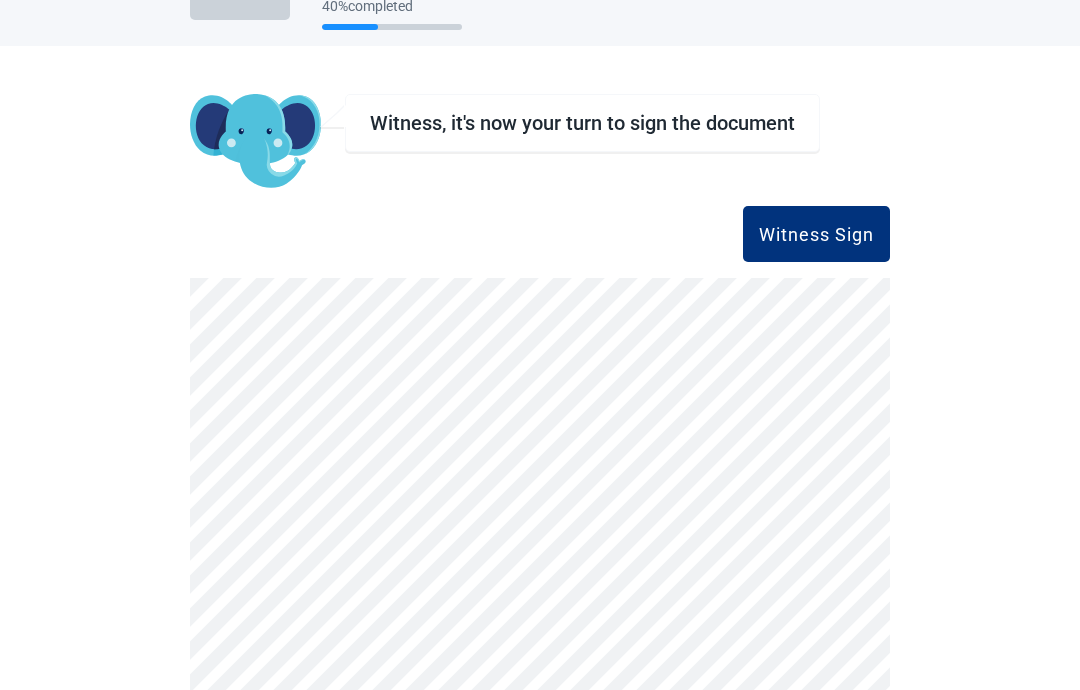 click on "Witness Sign" at bounding box center (816, 234) 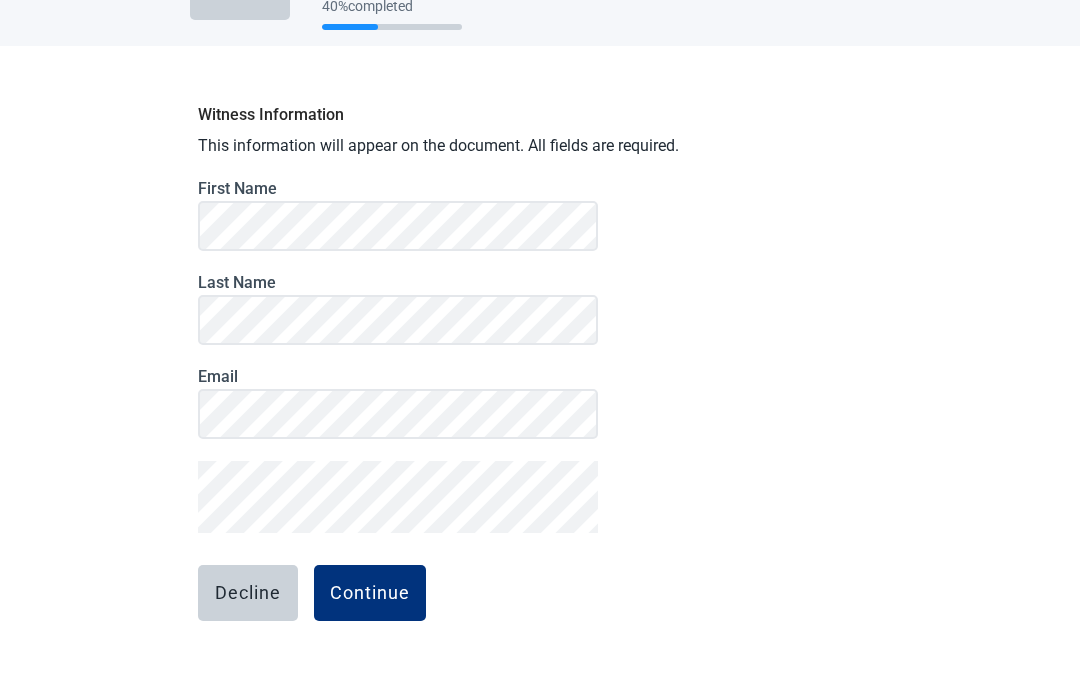 click on "Decline" at bounding box center [248, 593] 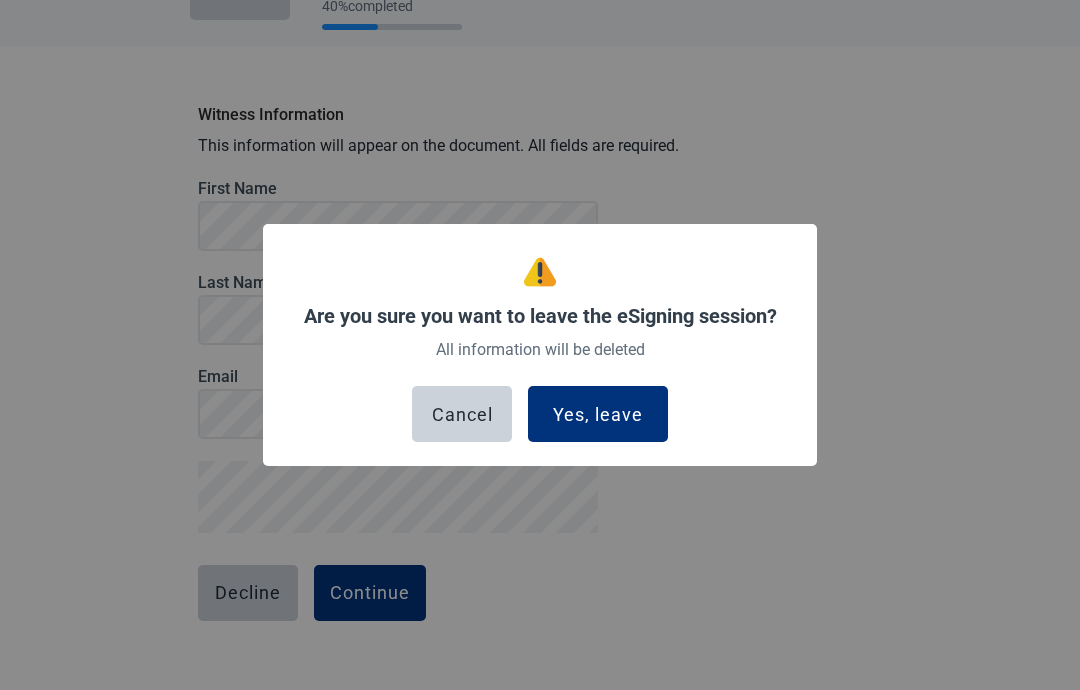 click on "Yes, leave" at bounding box center [598, 414] 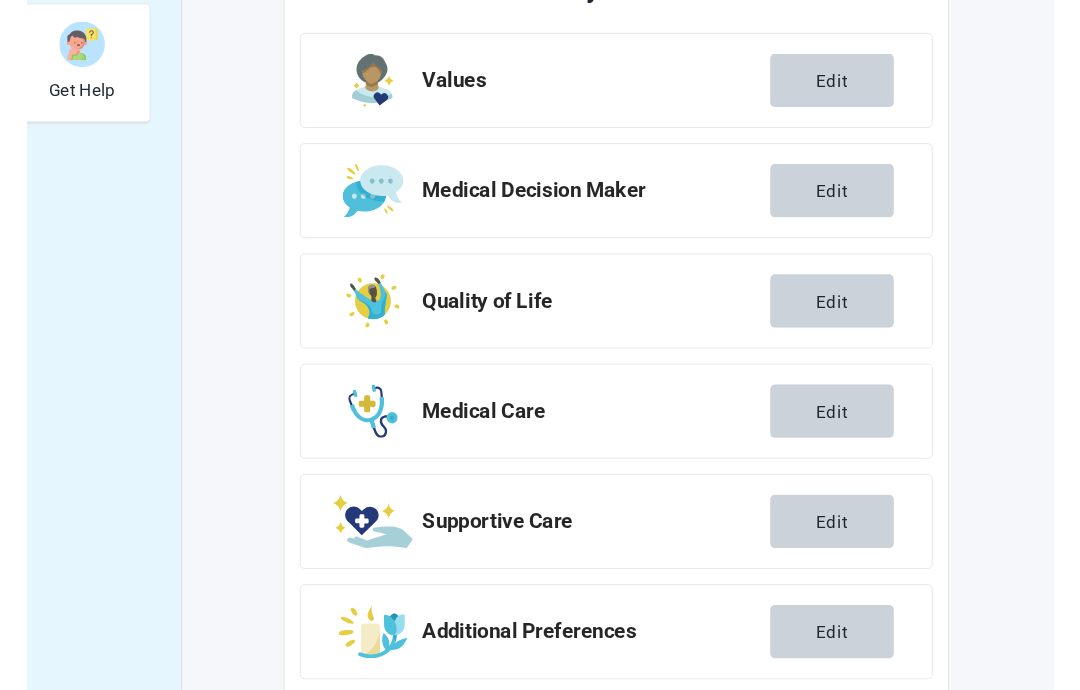 scroll, scrollTop: 749, scrollLeft: 0, axis: vertical 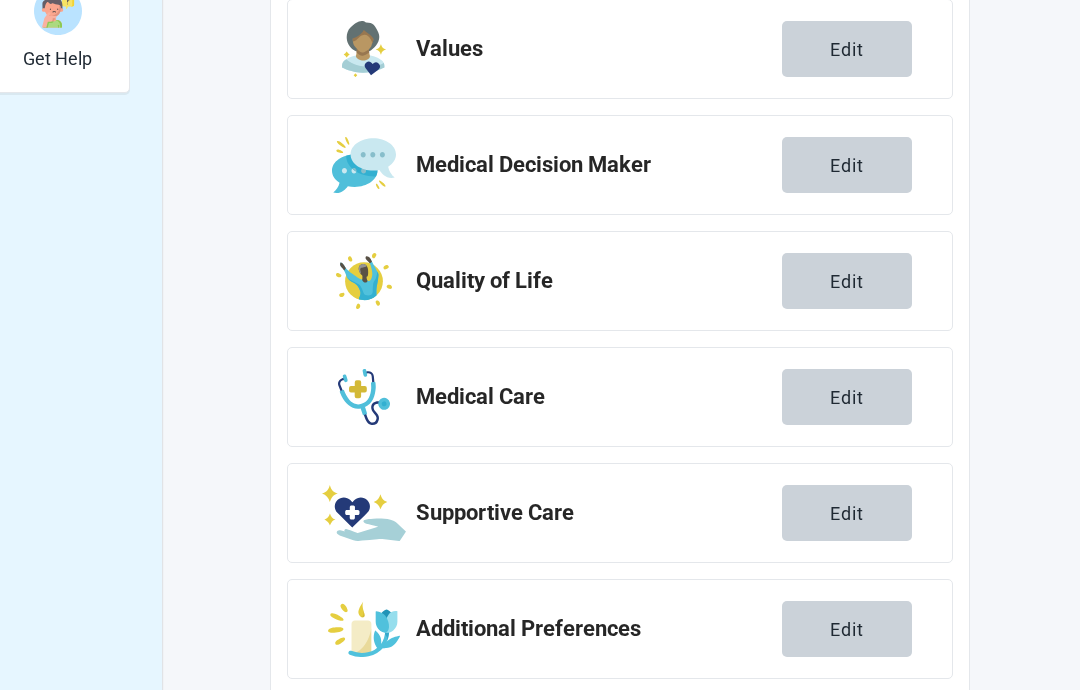 click on "Edit" at bounding box center [847, 629] 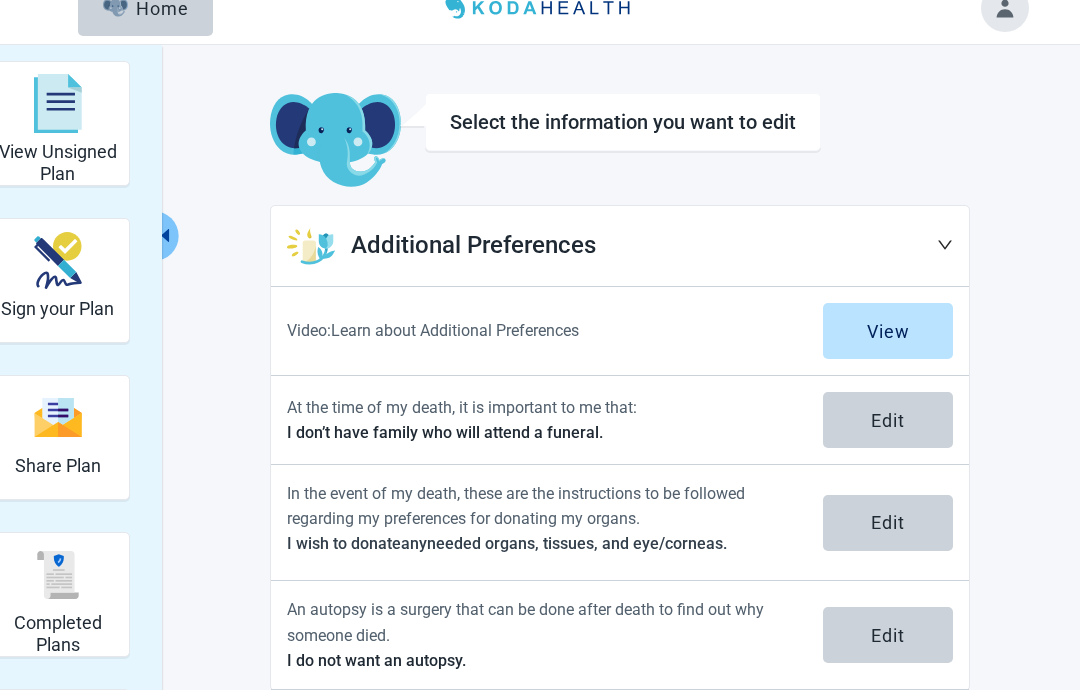 scroll, scrollTop: 73, scrollLeft: 0, axis: vertical 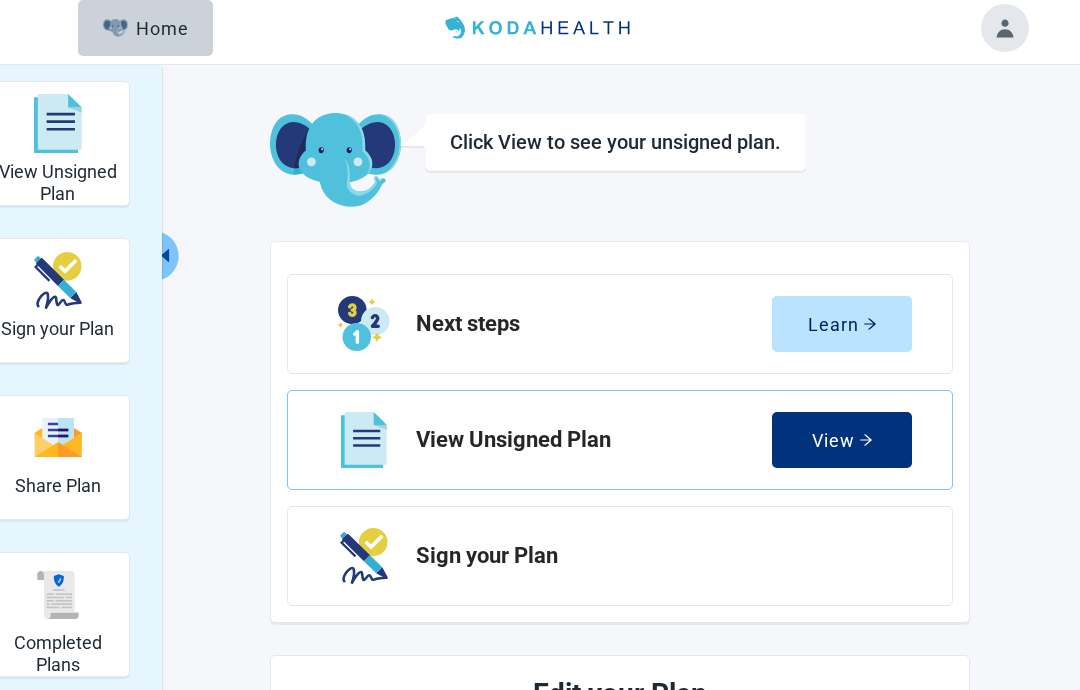 click on "Sign your Plan" at bounding box center (656, 556) 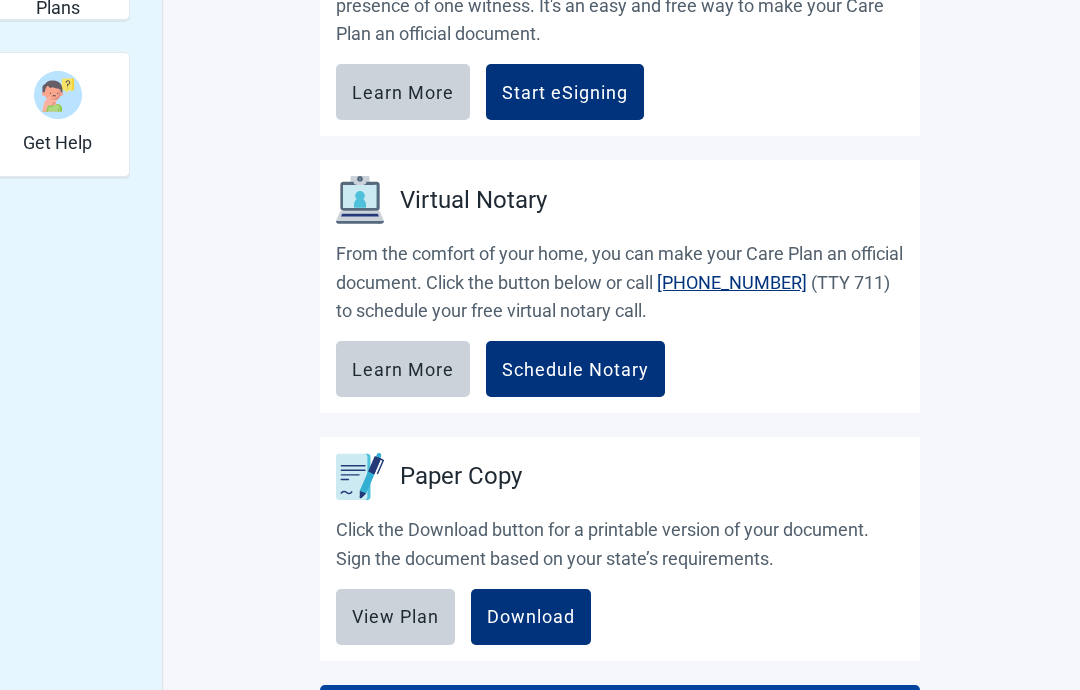 scroll, scrollTop: 626, scrollLeft: 0, axis: vertical 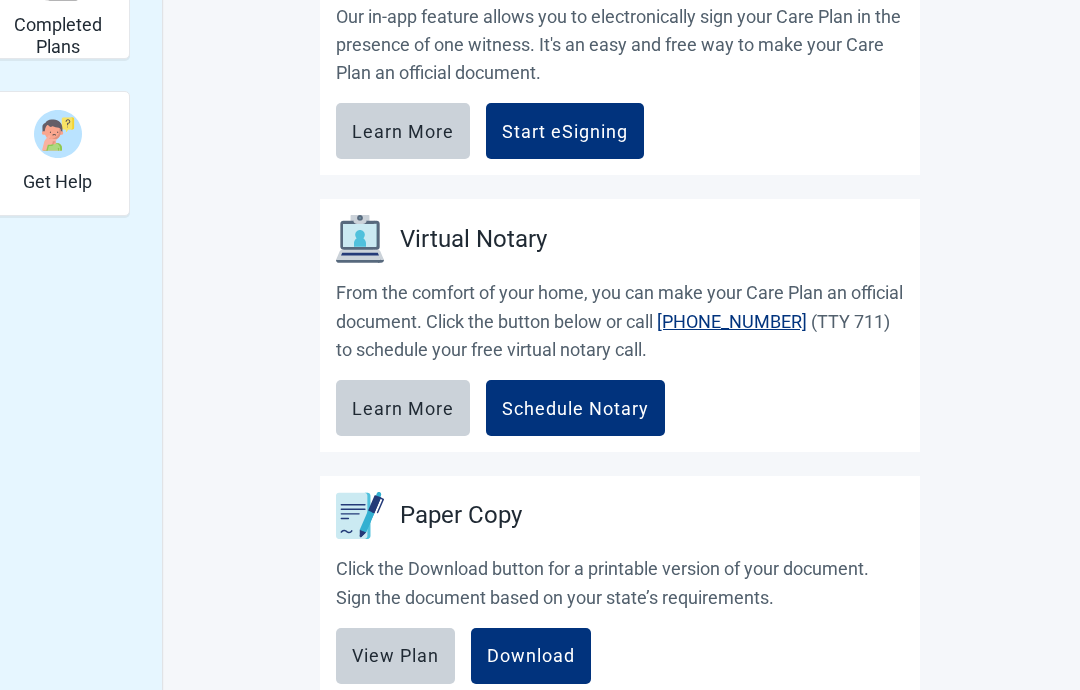 click on "Schedule Notary" at bounding box center (575, 408) 